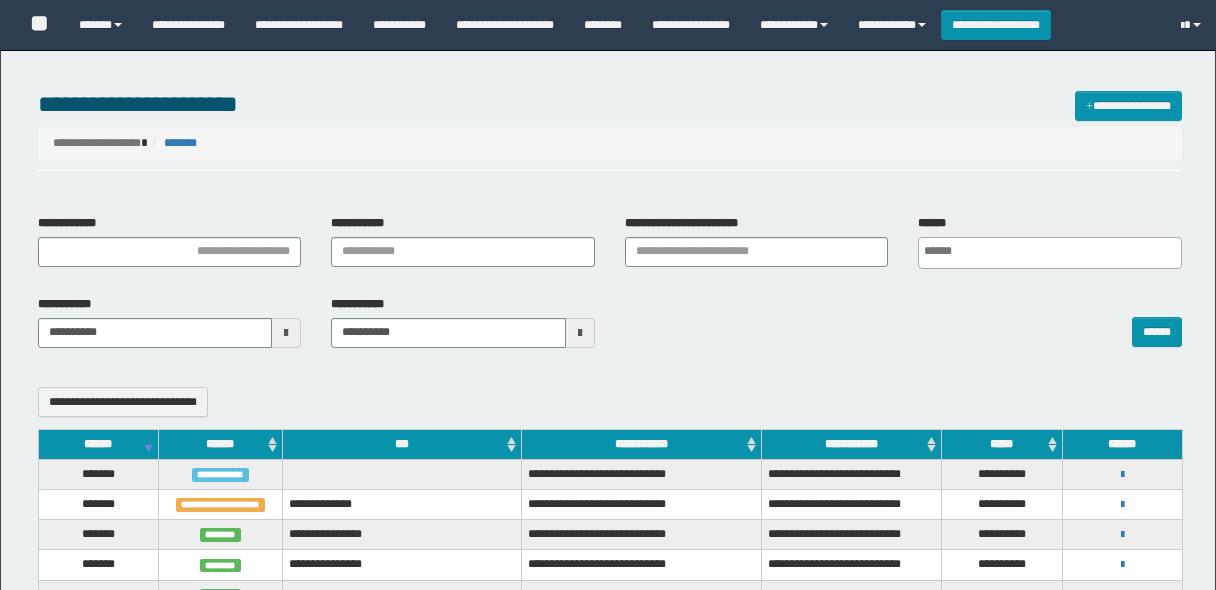 select 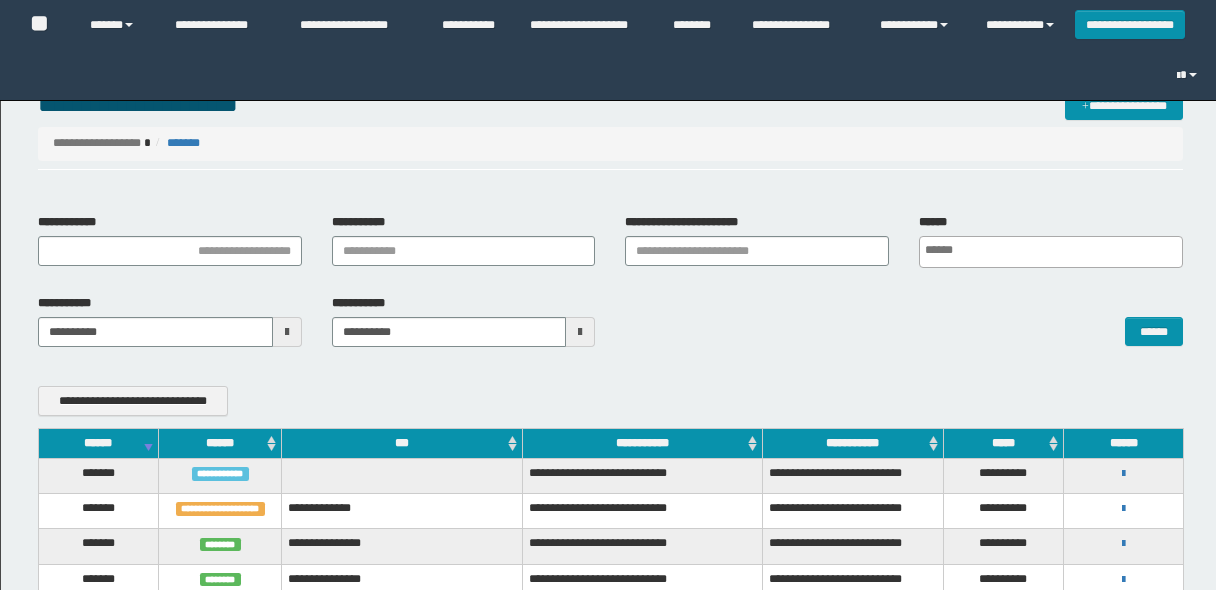 scroll, scrollTop: 240, scrollLeft: 0, axis: vertical 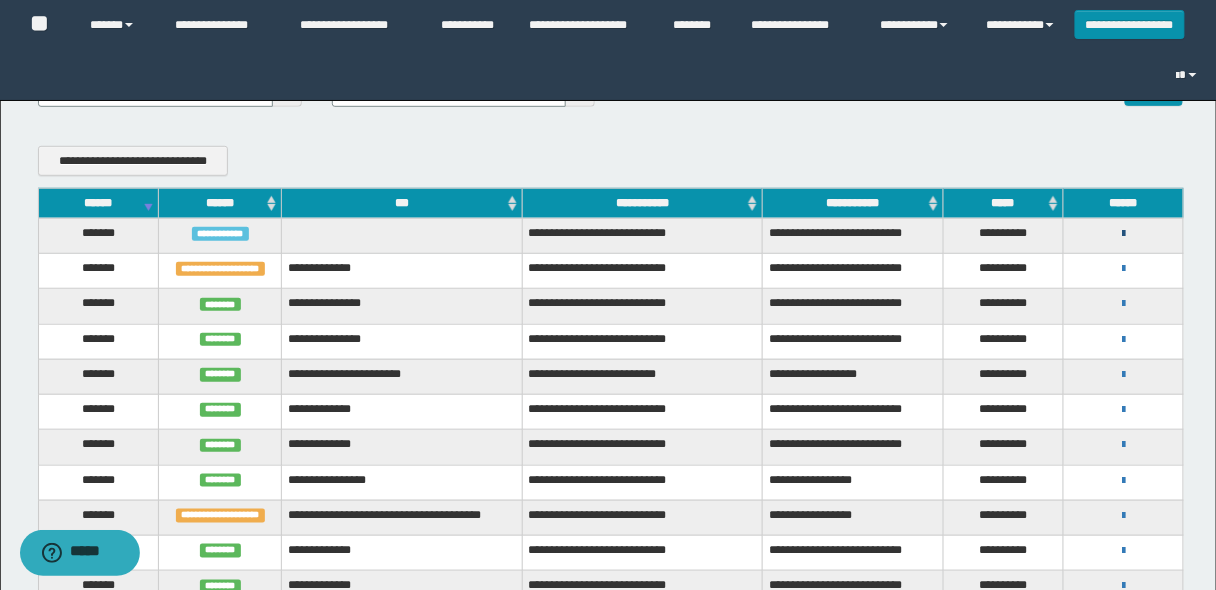 click at bounding box center [1123, 234] 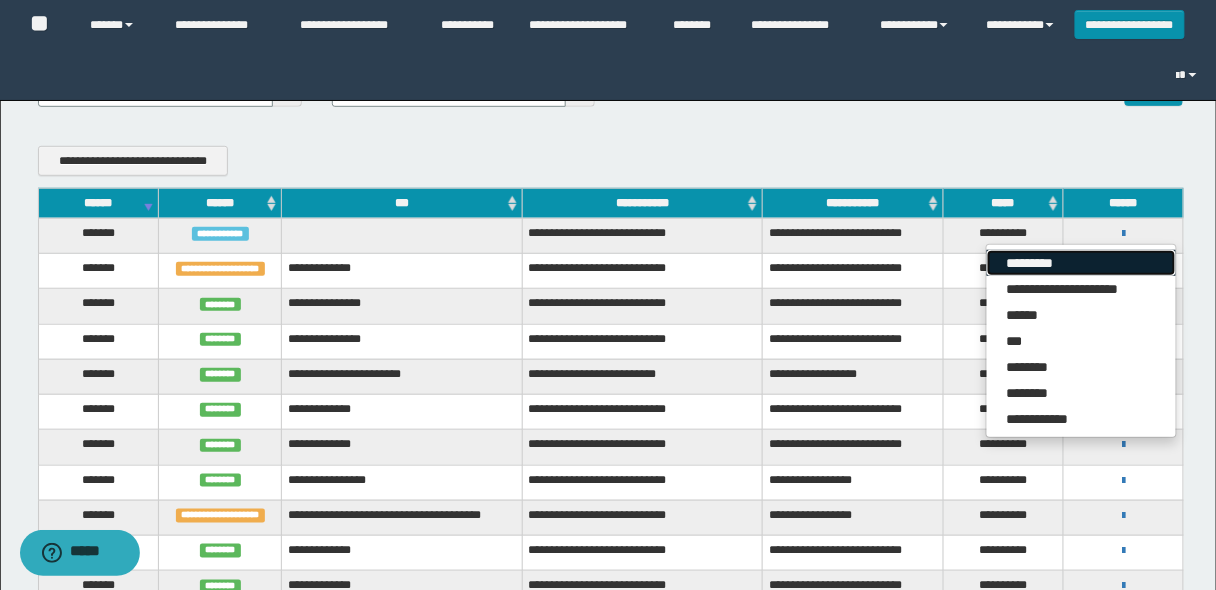 click on "*********" at bounding box center (1081, 263) 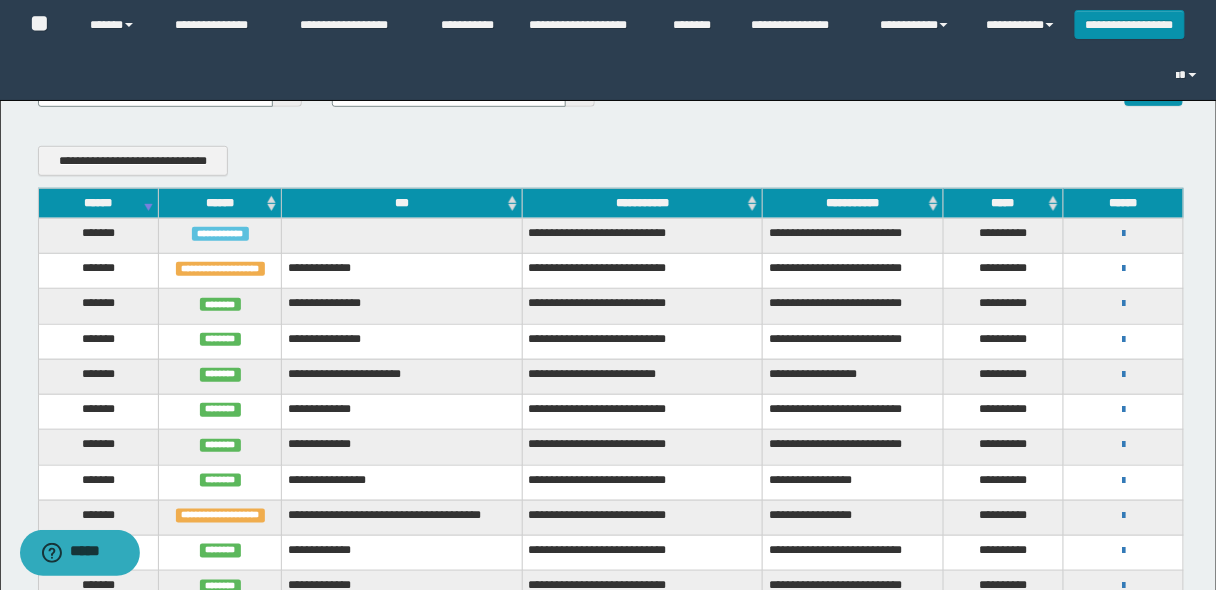 click on "**********" at bounding box center (1123, 235) 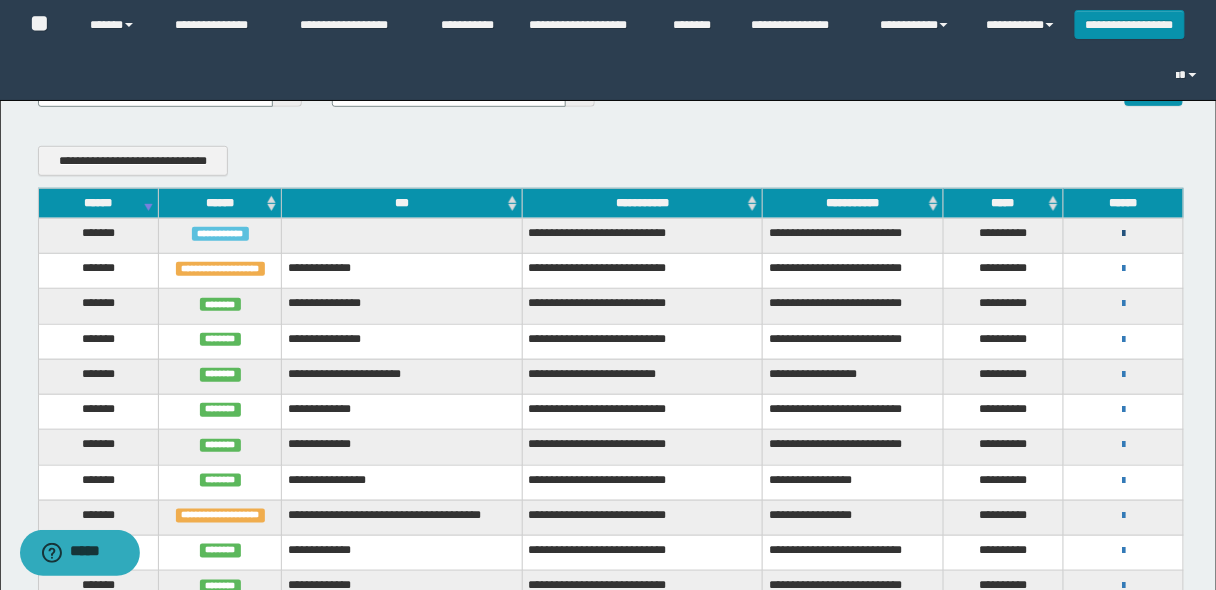 click at bounding box center [1123, 234] 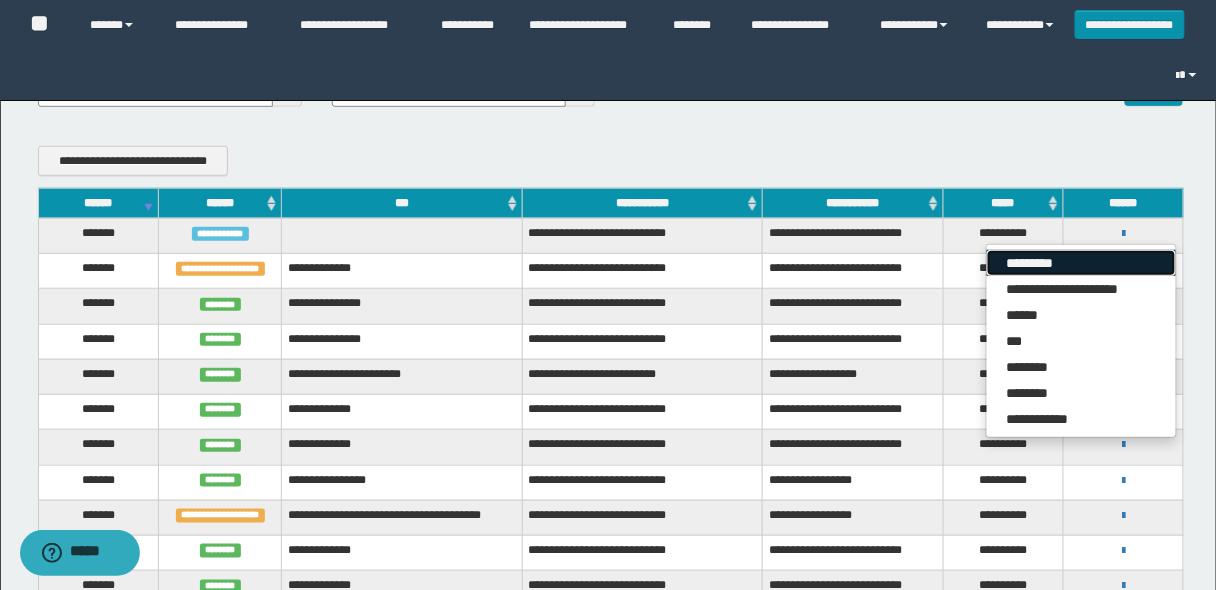 click on "*********" at bounding box center (1081, 263) 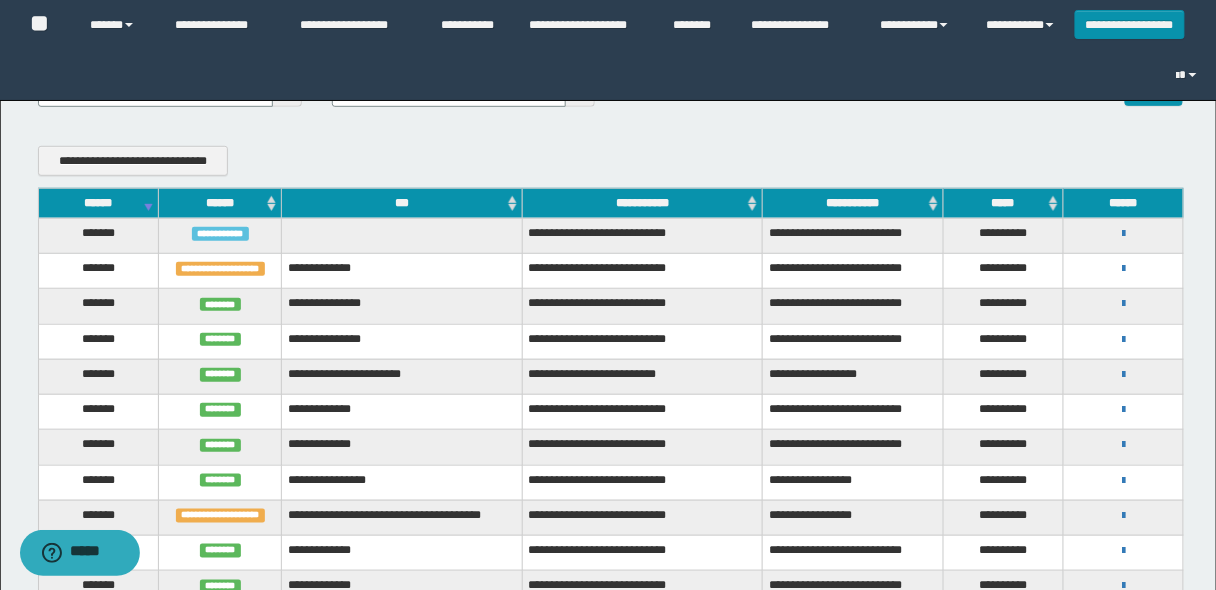 click on "******" at bounding box center [98, 203] 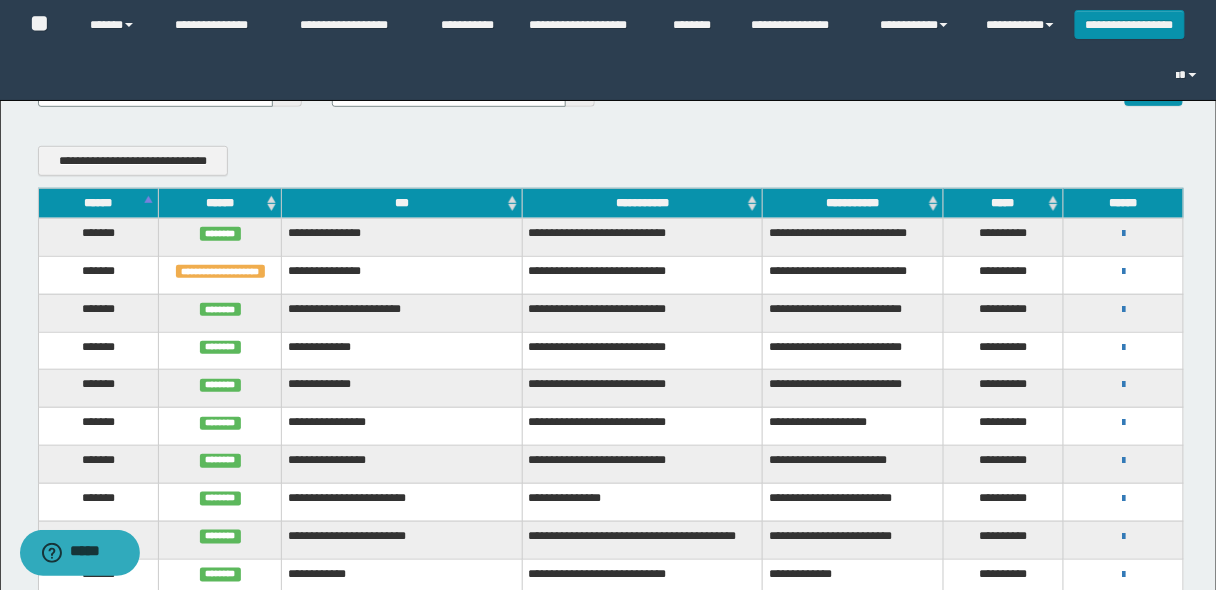 click on "******" at bounding box center (98, 203) 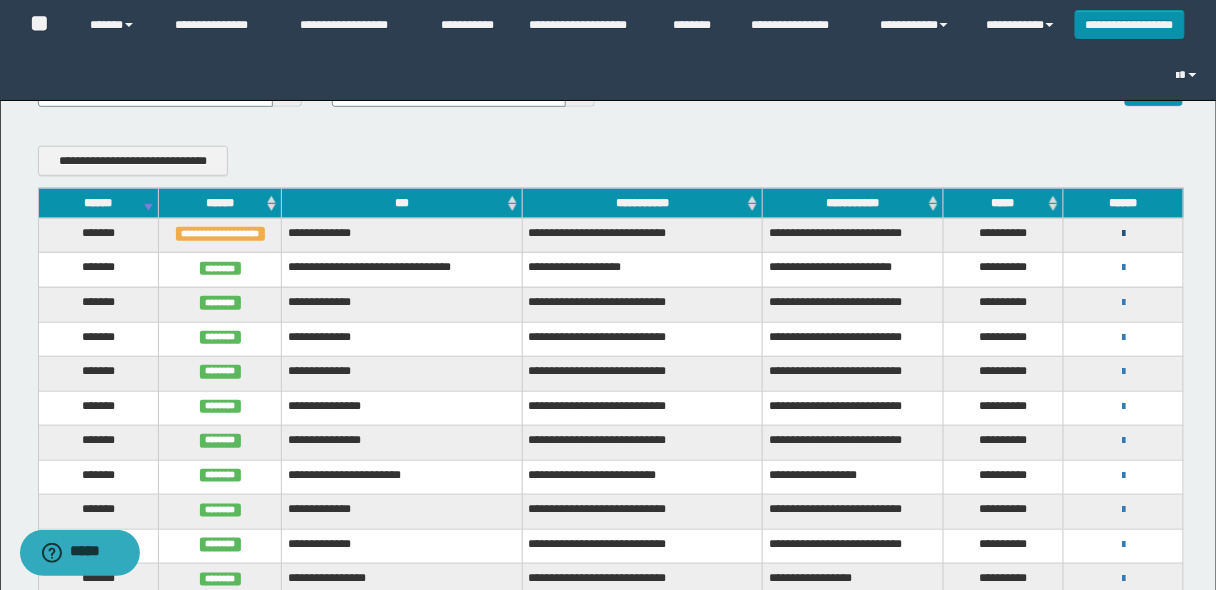 click at bounding box center (1123, 234) 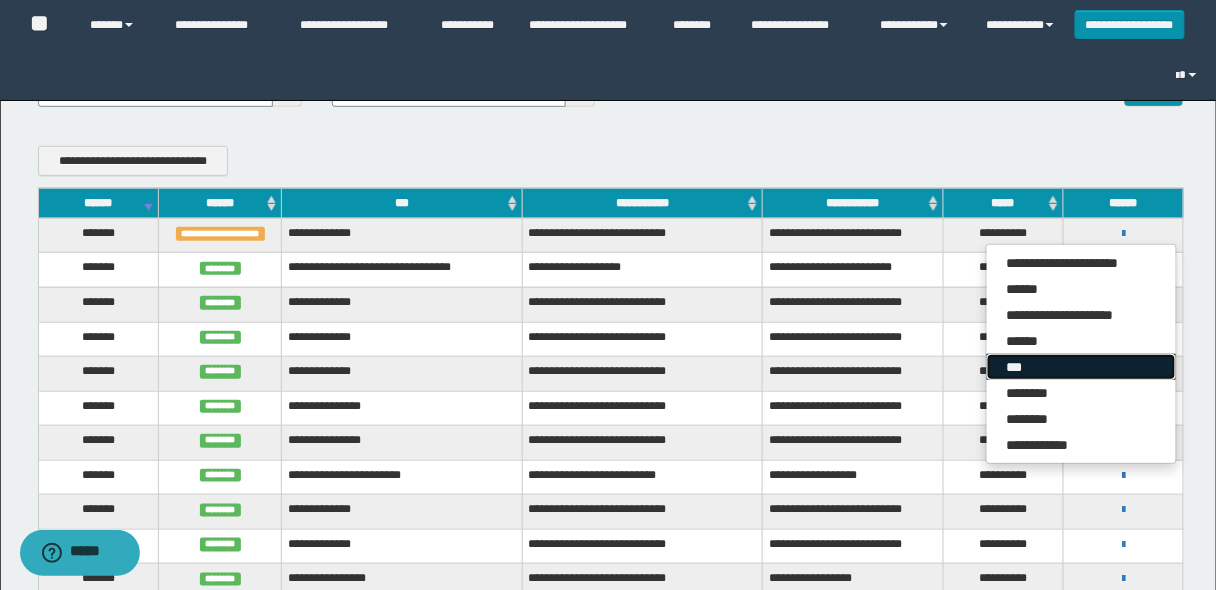 click on "***" at bounding box center [1081, 367] 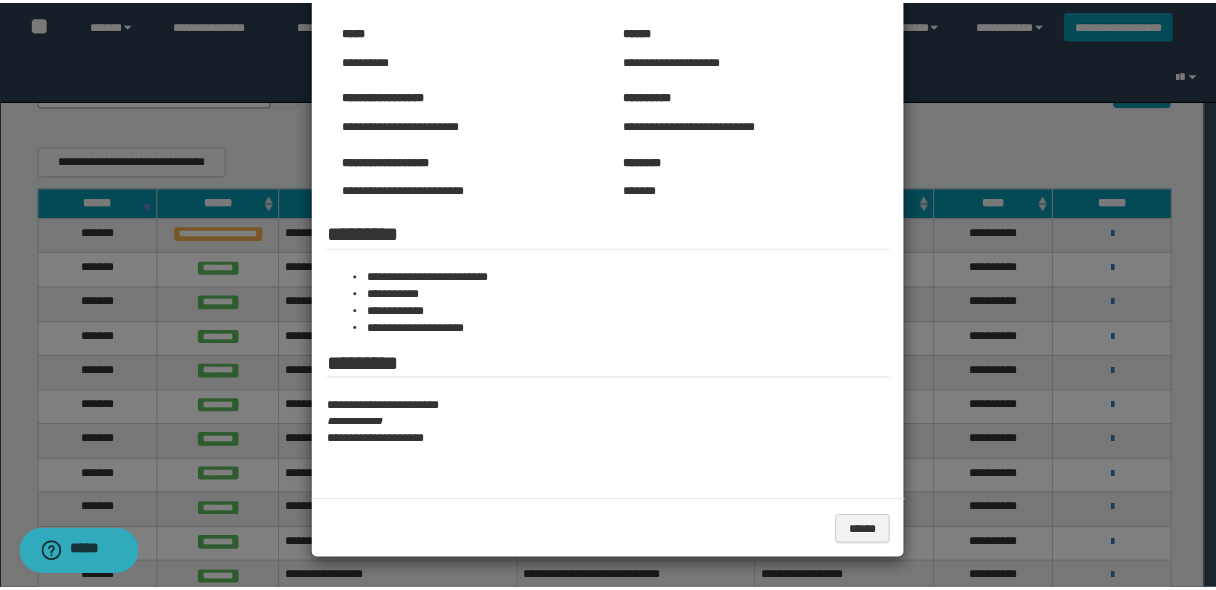 scroll, scrollTop: 0, scrollLeft: 0, axis: both 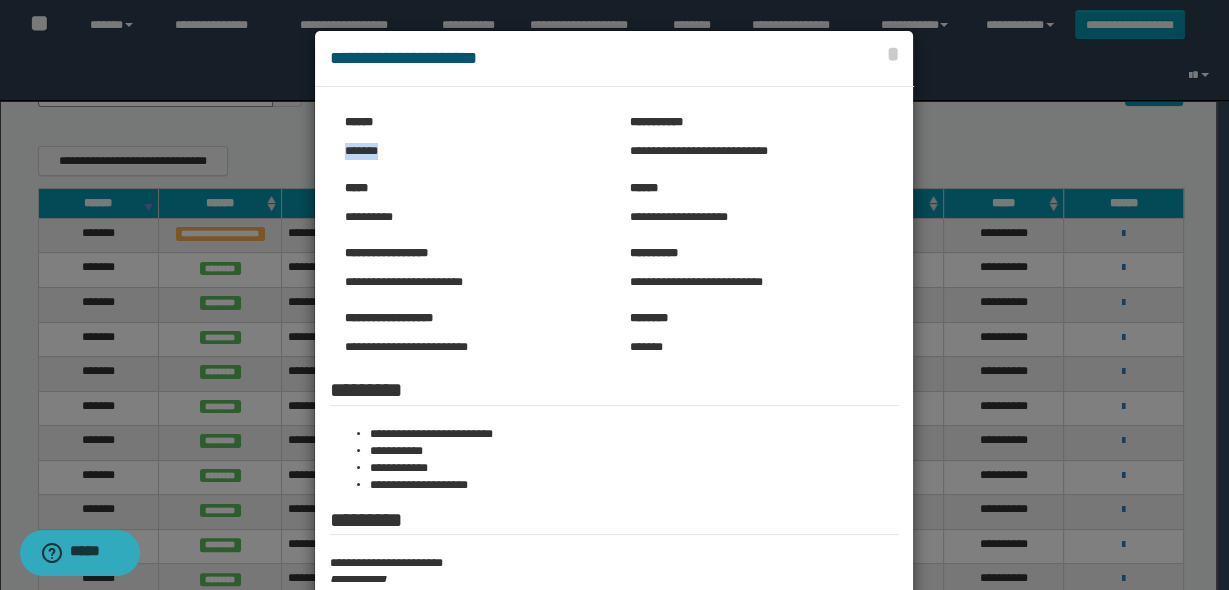 drag, startPoint x: 341, startPoint y: 148, endPoint x: 394, endPoint y: 147, distance: 53.009434 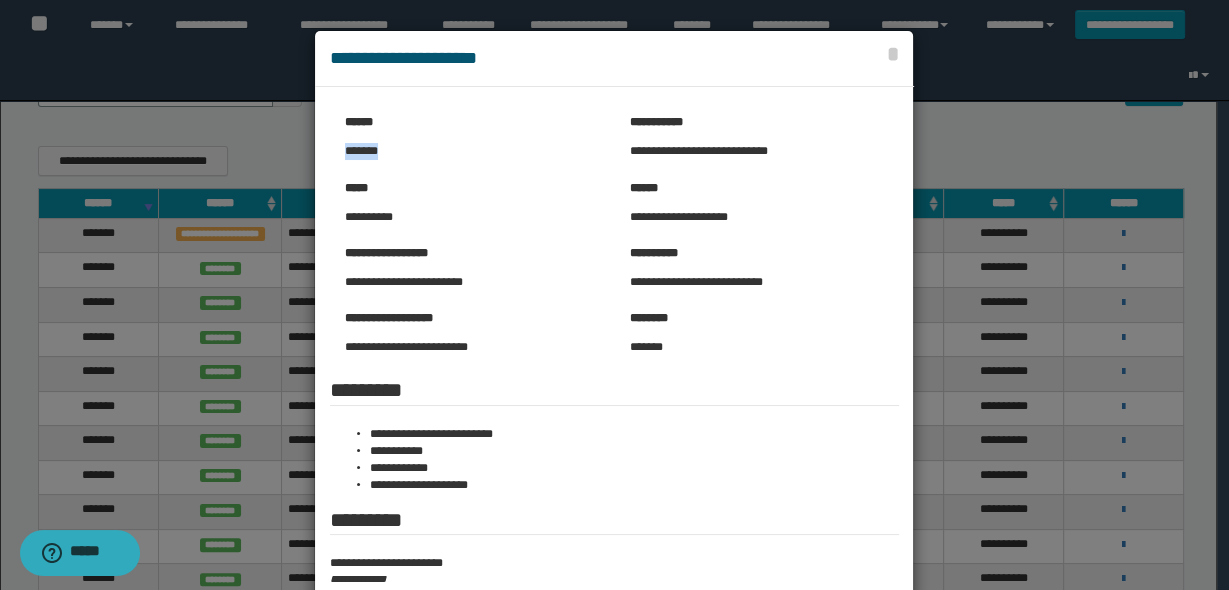copy on "*******" 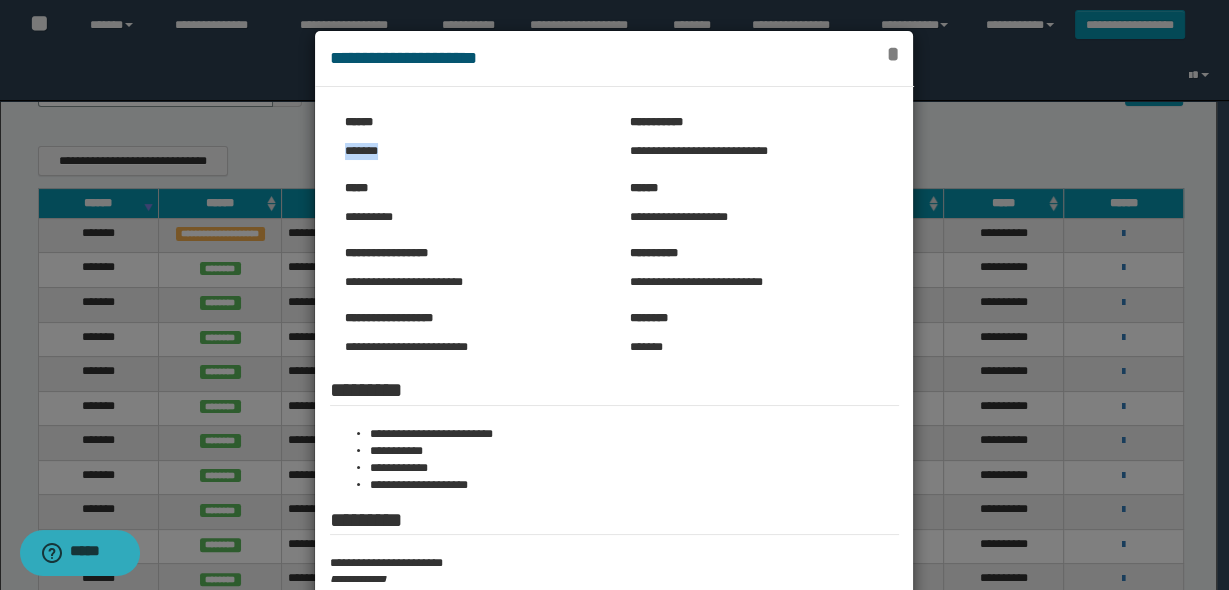 click on "*" at bounding box center (893, 54) 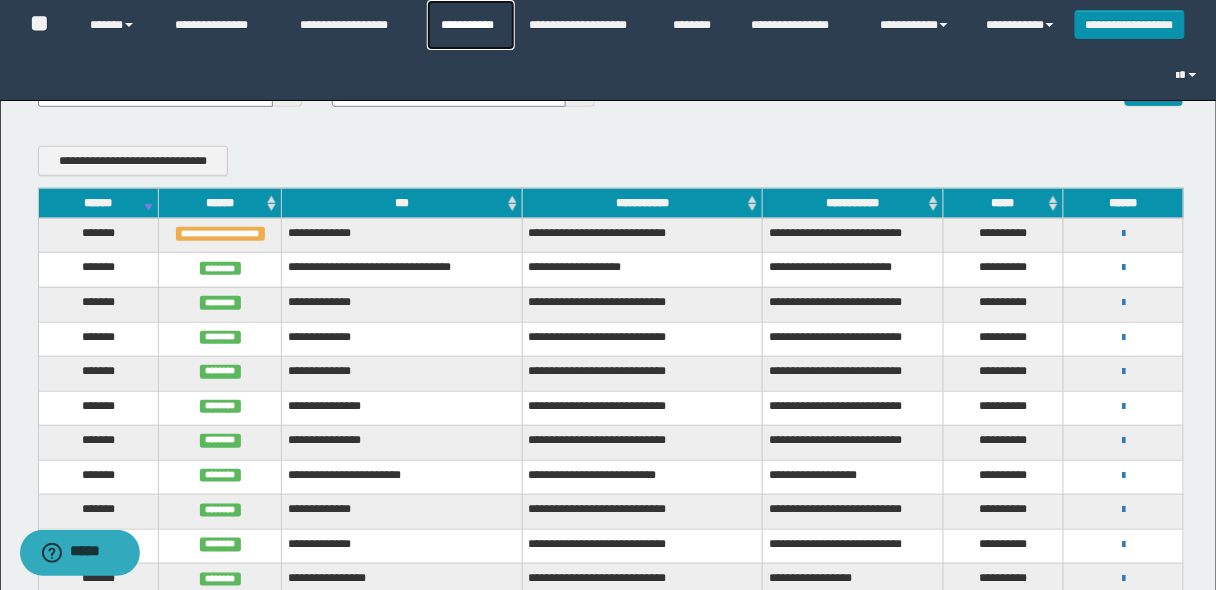 click on "**********" at bounding box center (471, 25) 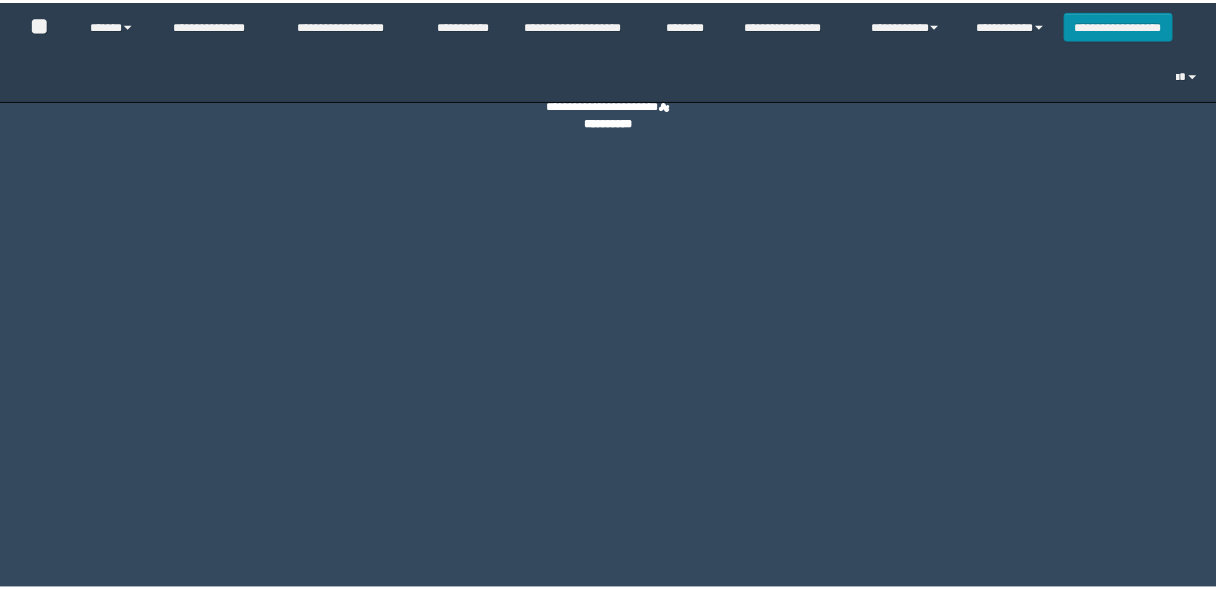 scroll, scrollTop: 0, scrollLeft: 0, axis: both 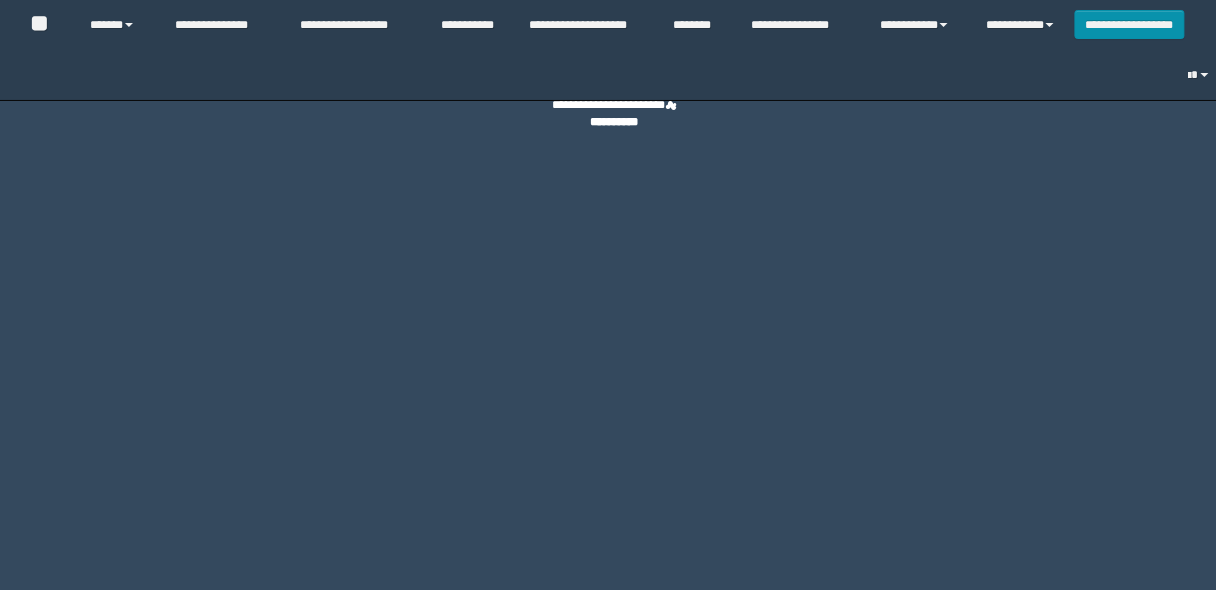 select on "*" 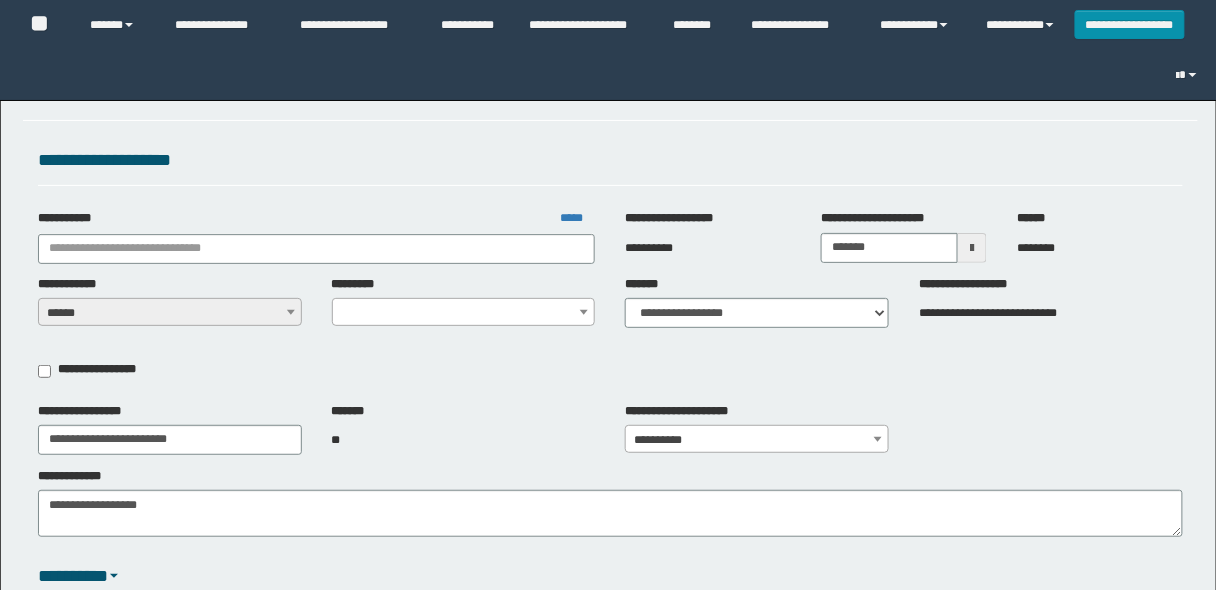 type on "**********" 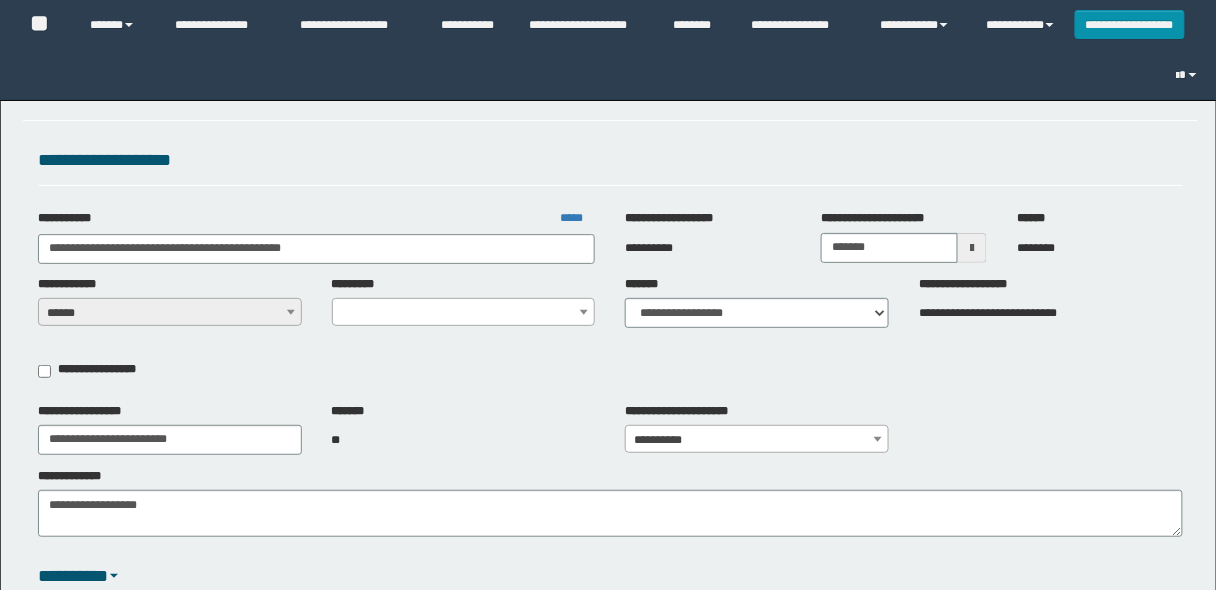 select on "****" 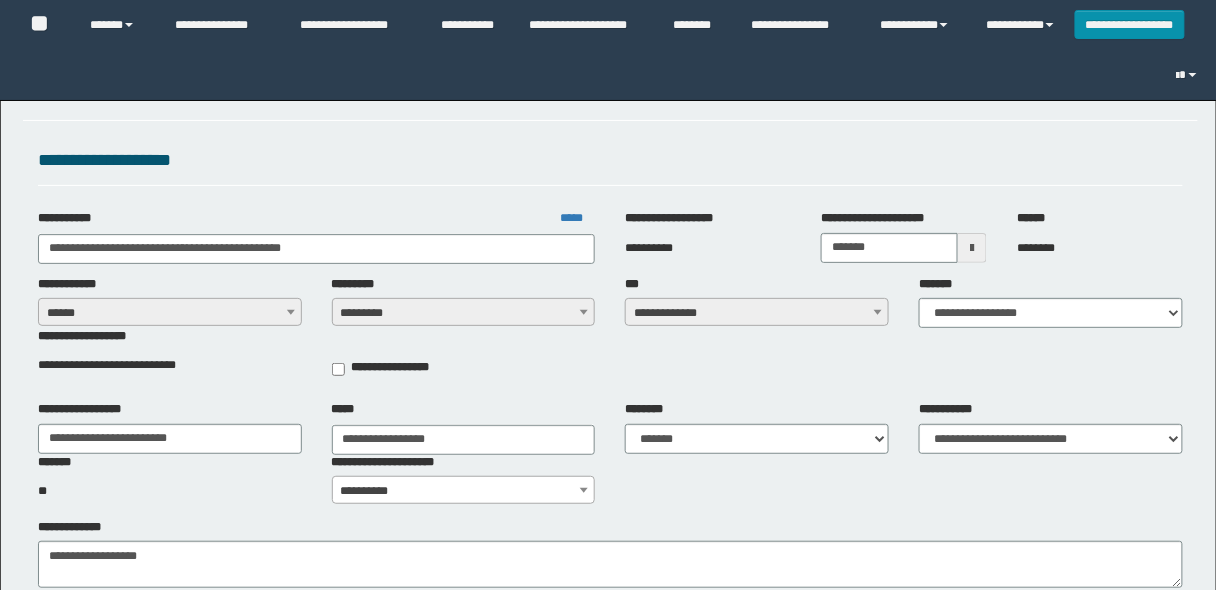 scroll, scrollTop: 0, scrollLeft: 0, axis: both 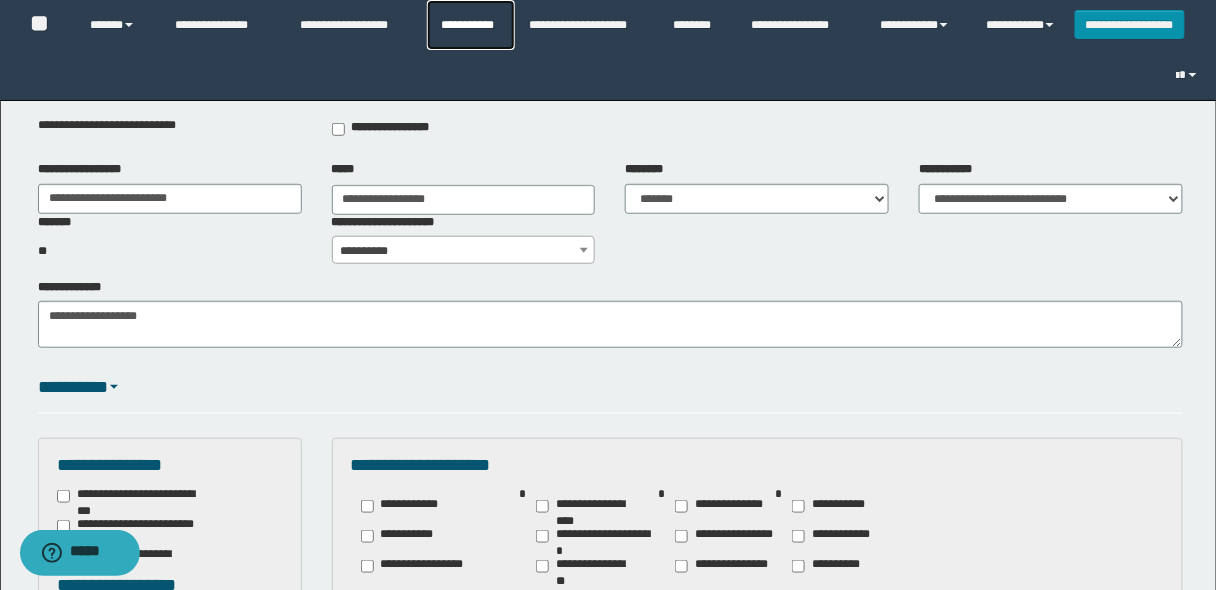 click on "**********" at bounding box center (471, 25) 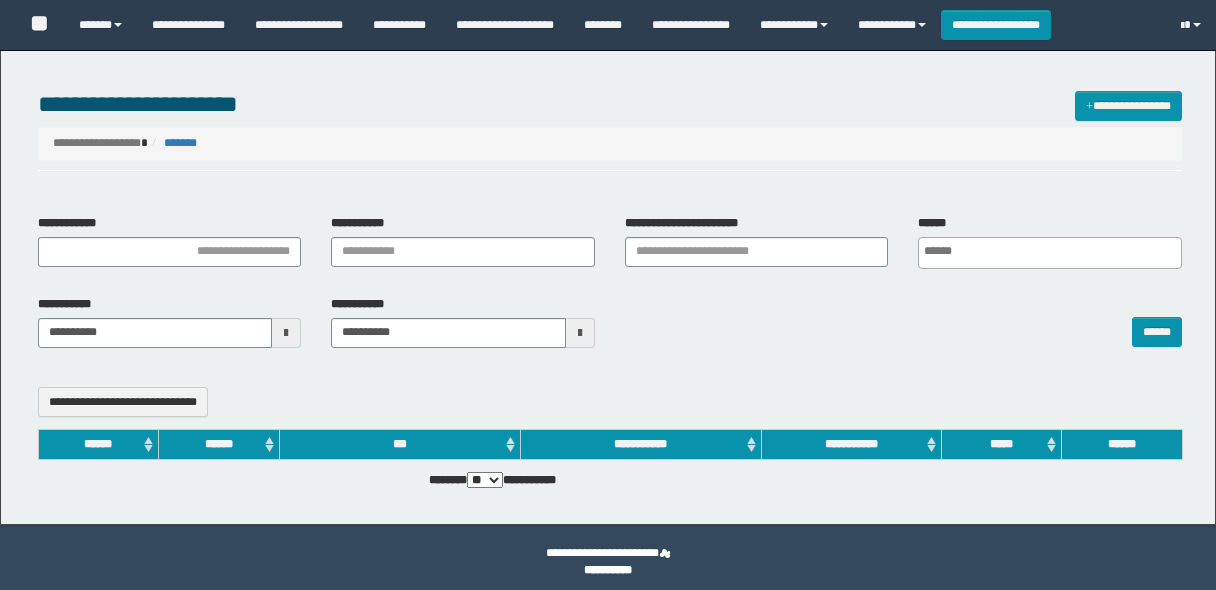 select 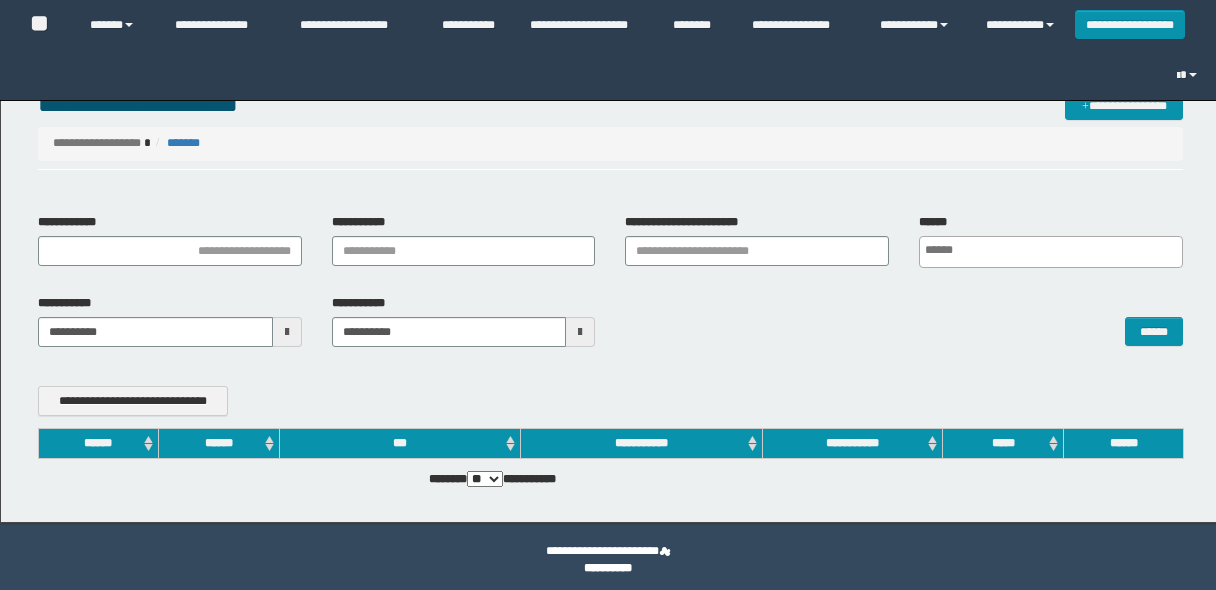 scroll, scrollTop: 0, scrollLeft: 0, axis: both 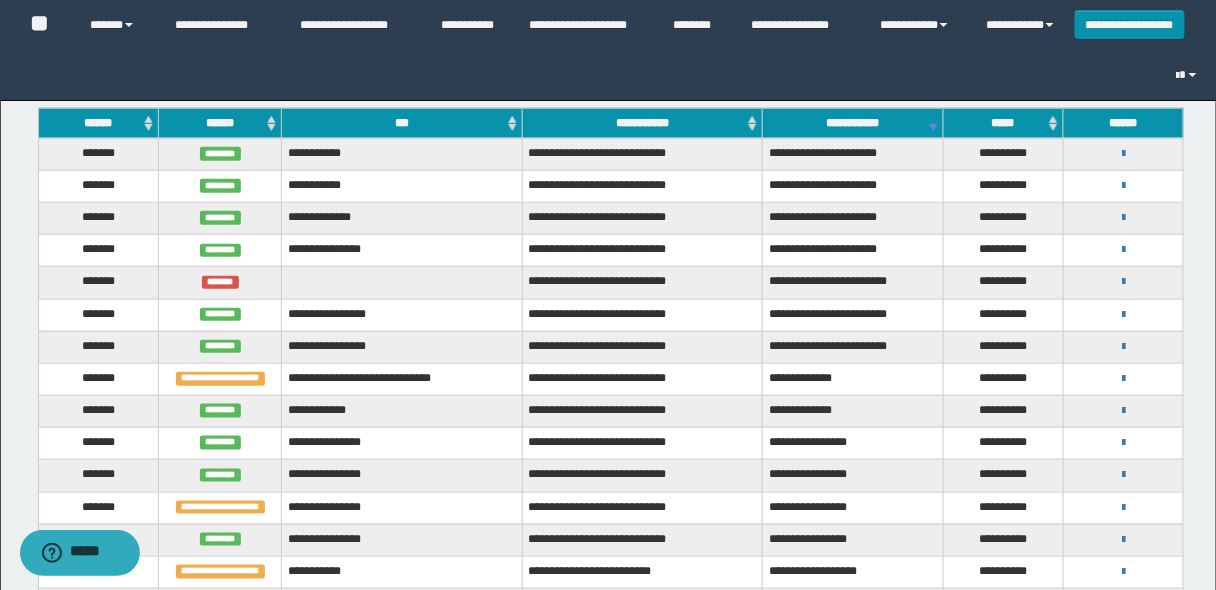 click on "******" at bounding box center (98, 123) 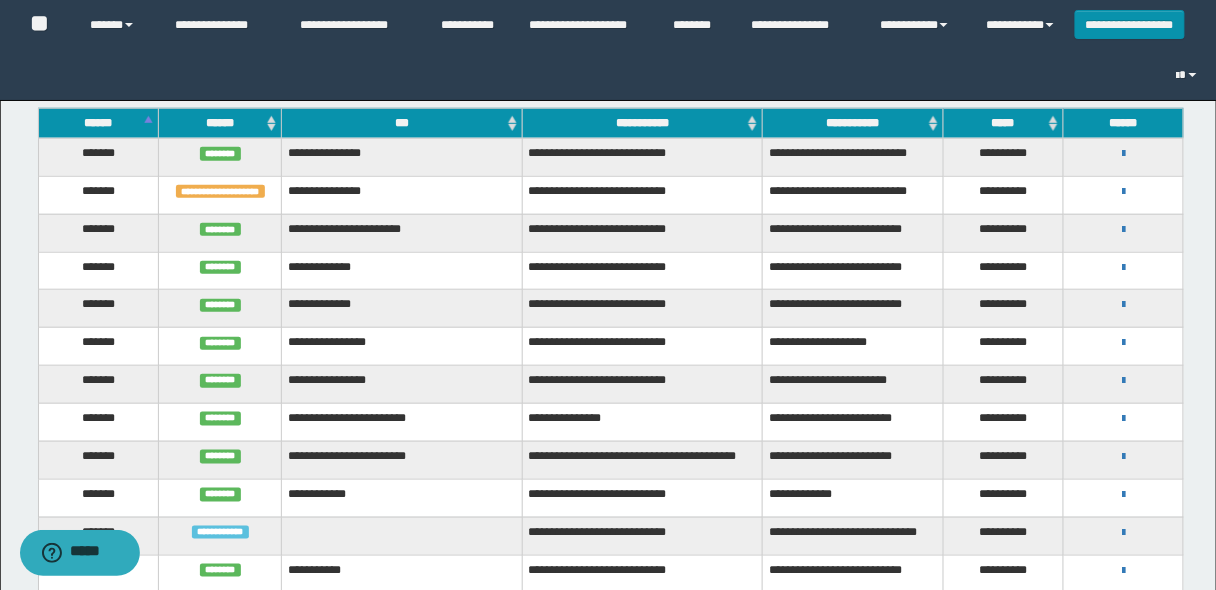 click on "******" at bounding box center (98, 123) 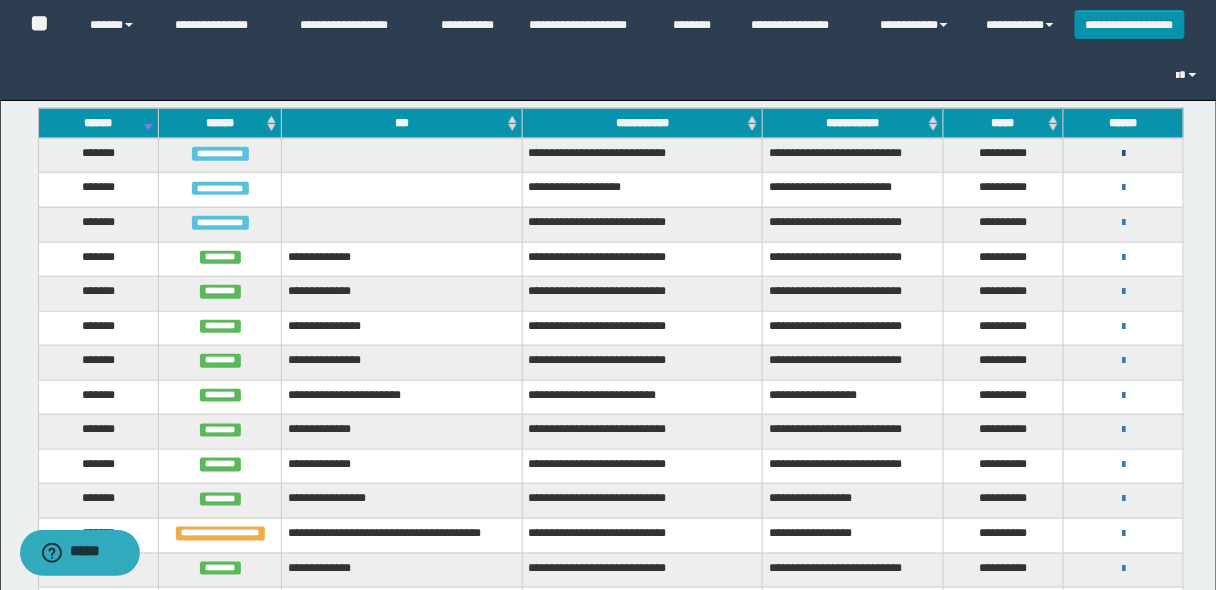click at bounding box center (1123, 154) 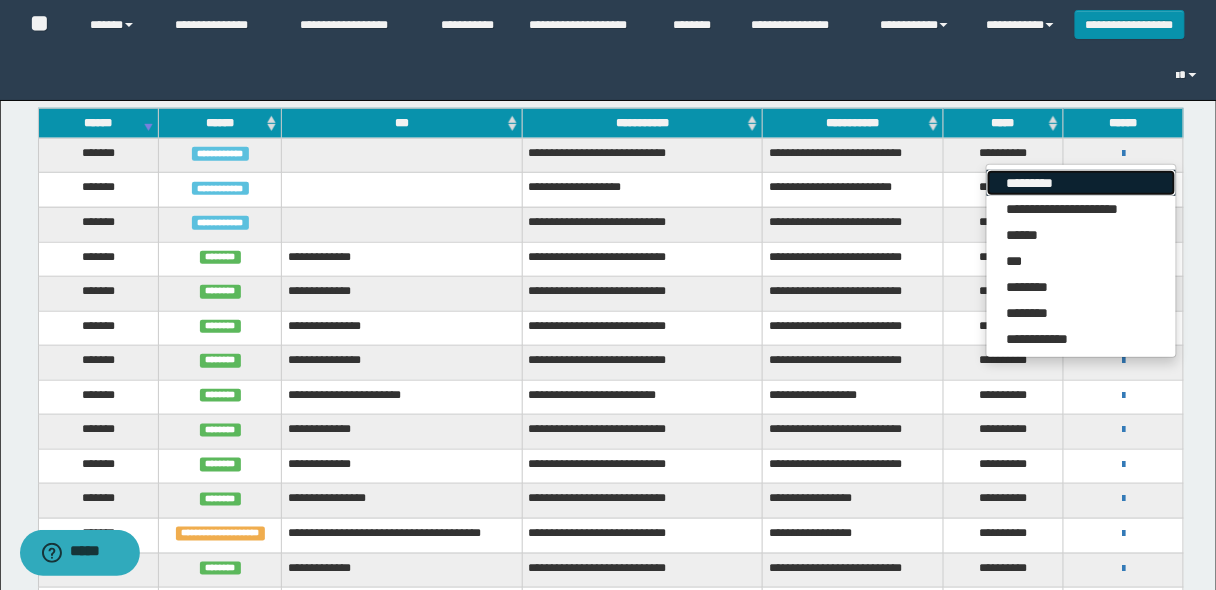 click on "*********" at bounding box center [1081, 183] 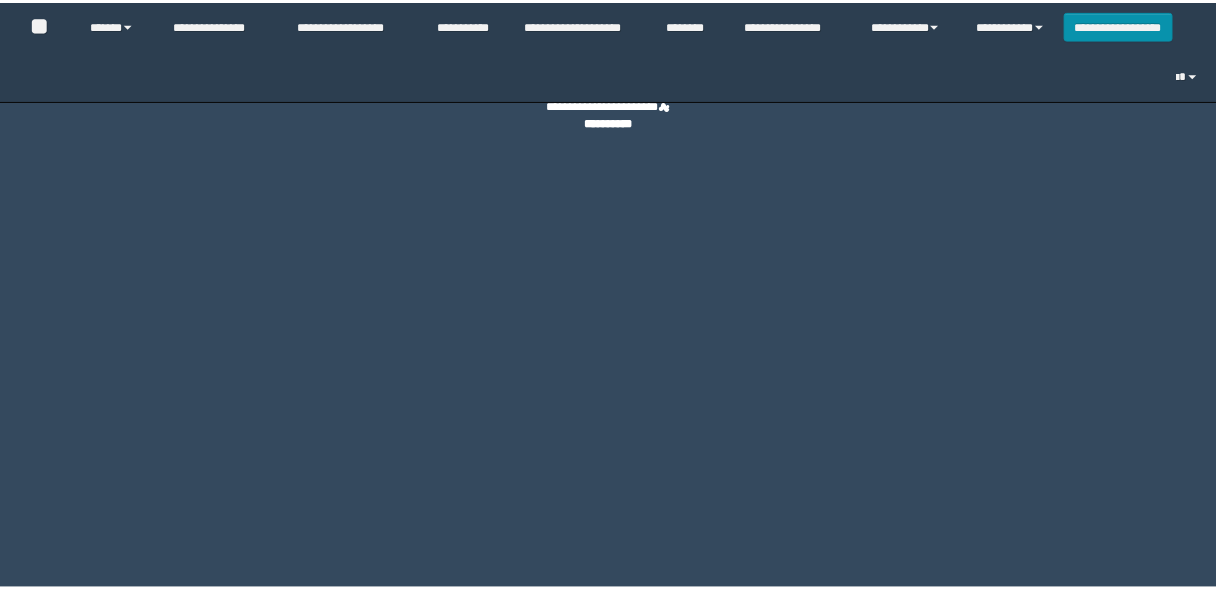 scroll, scrollTop: 0, scrollLeft: 0, axis: both 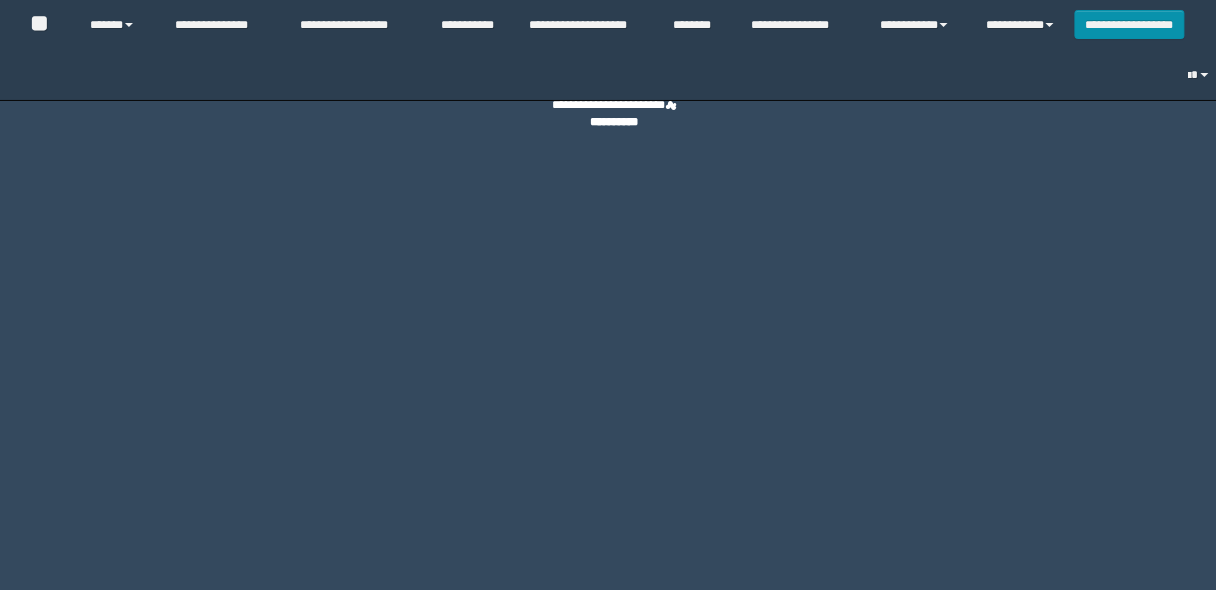 select on "*" 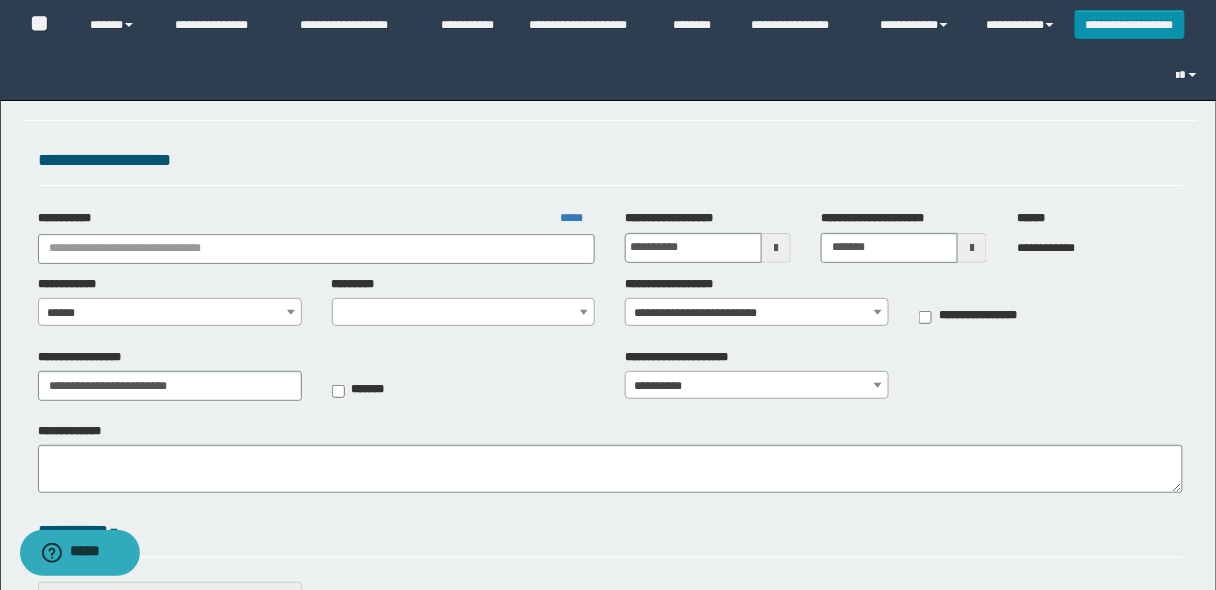 type on "**********" 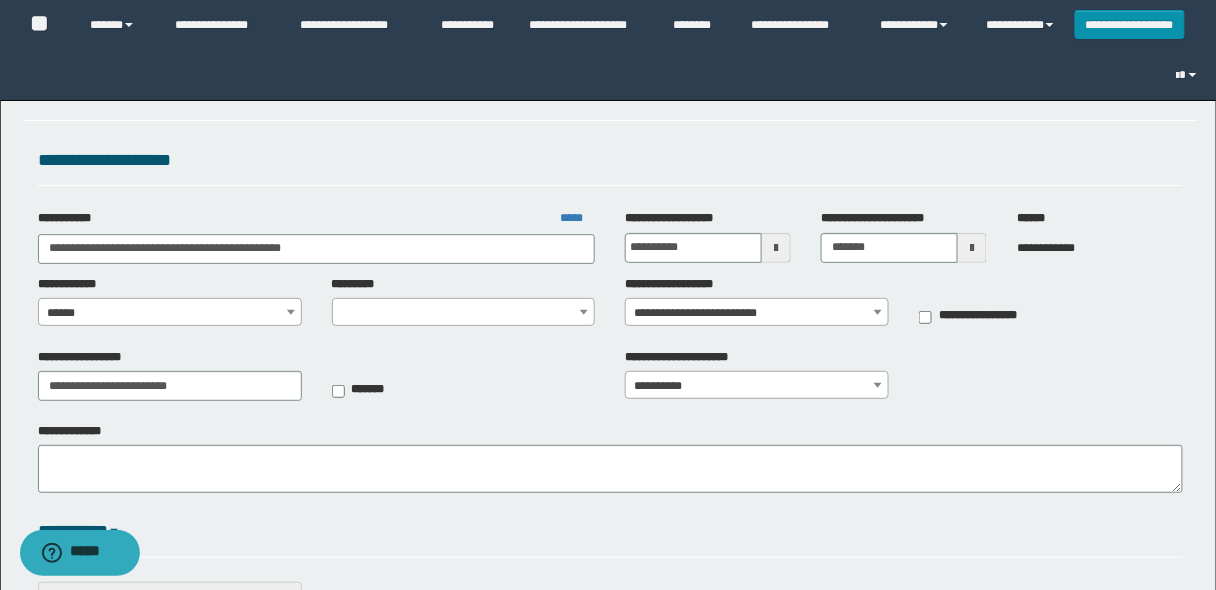 select on "****" 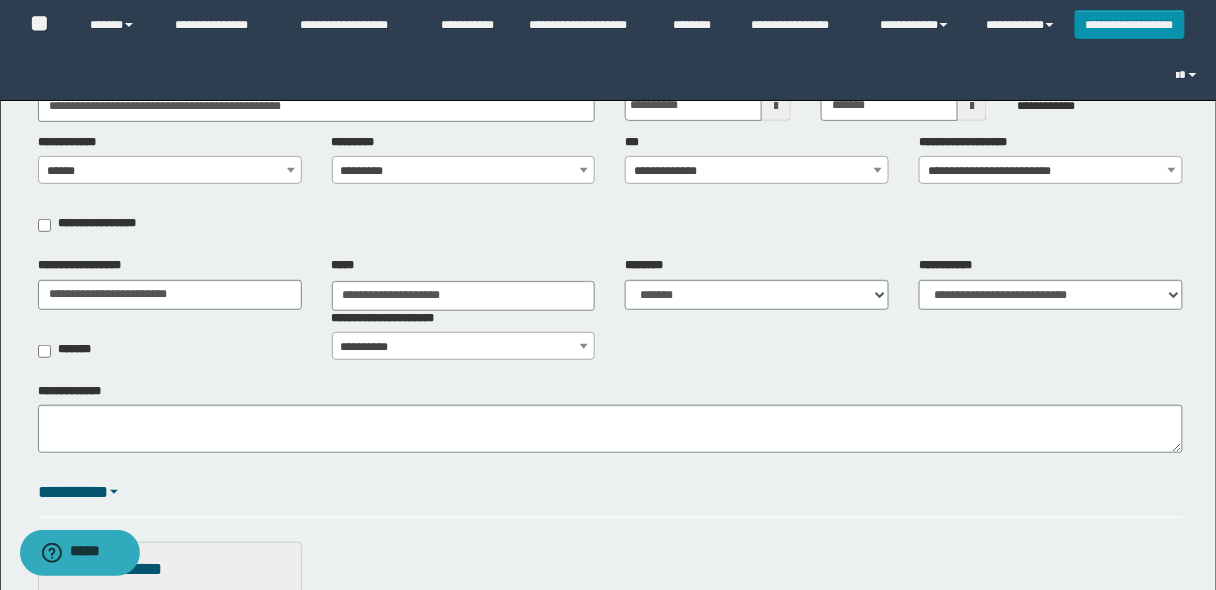 scroll, scrollTop: 0, scrollLeft: 0, axis: both 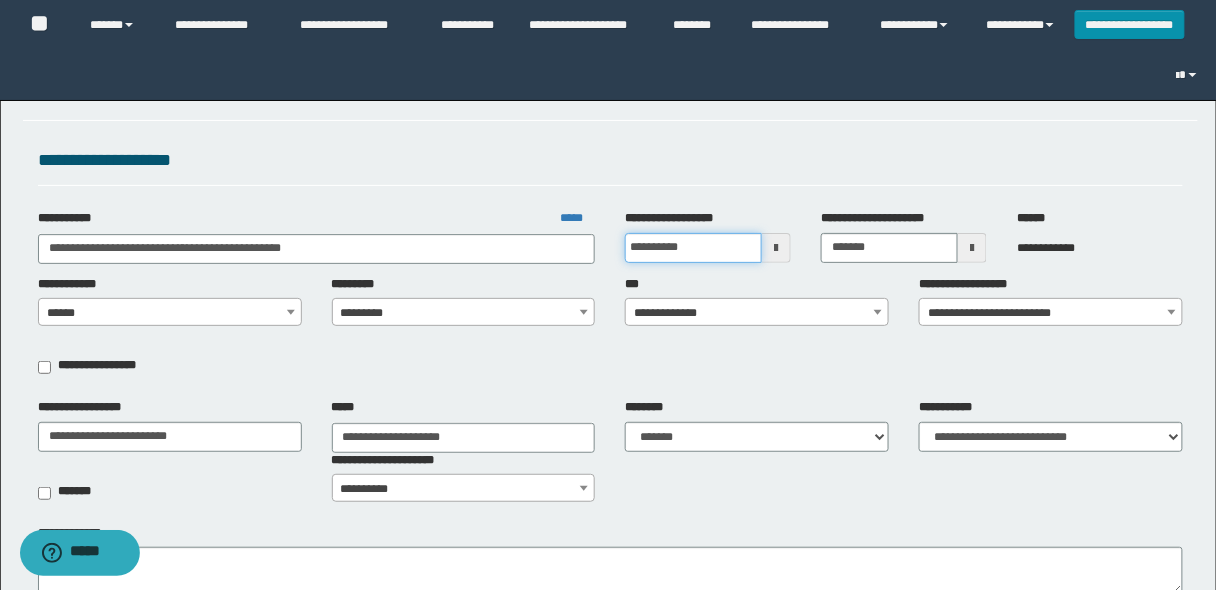 click on "**********" at bounding box center [693, 248] 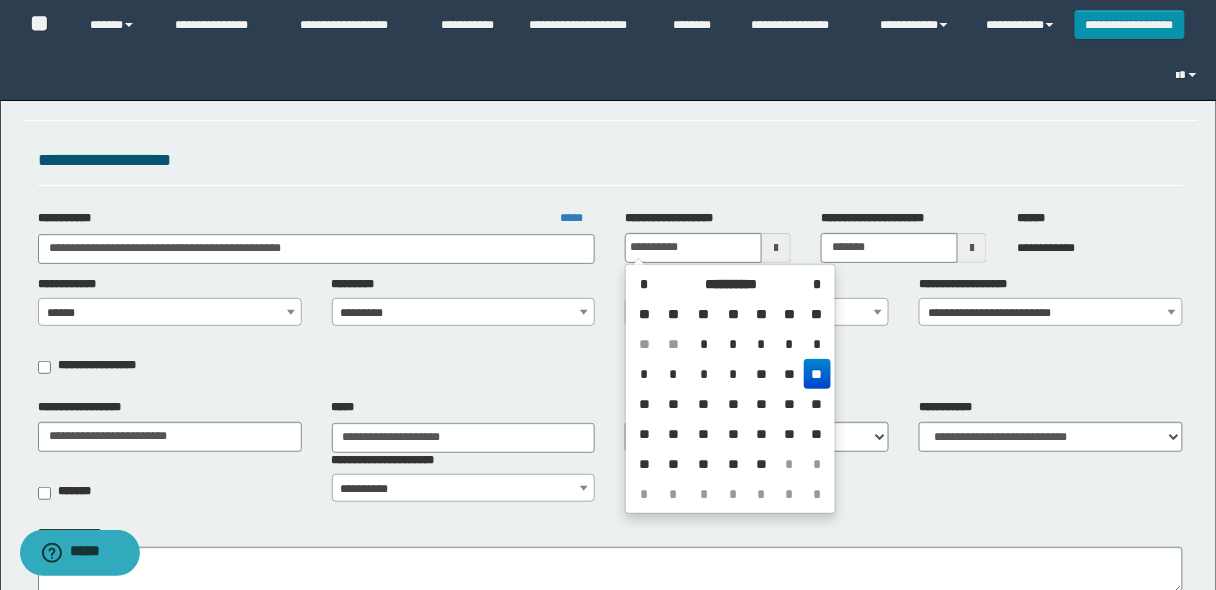 type on "**********" 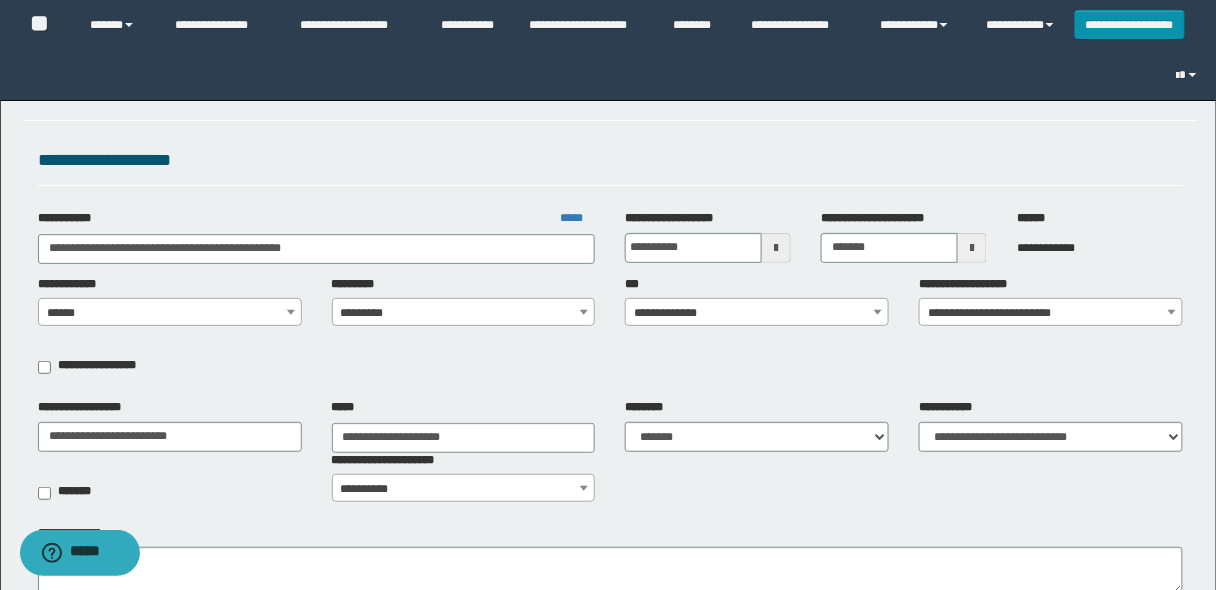 click on "**********" at bounding box center (611, 168) 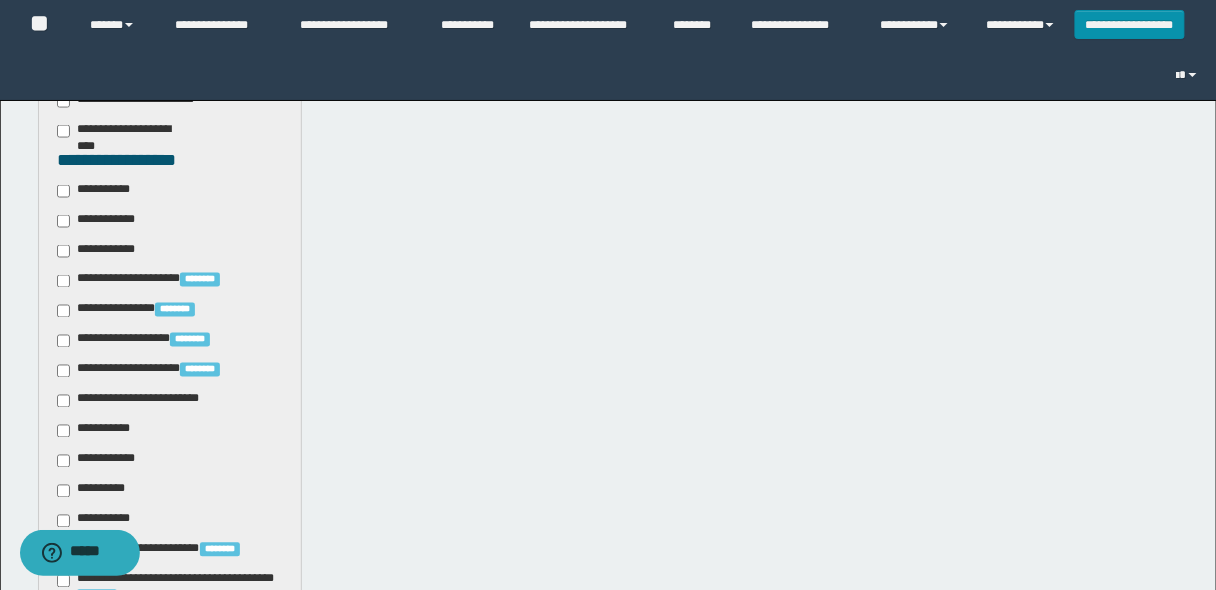 scroll, scrollTop: 800, scrollLeft: 0, axis: vertical 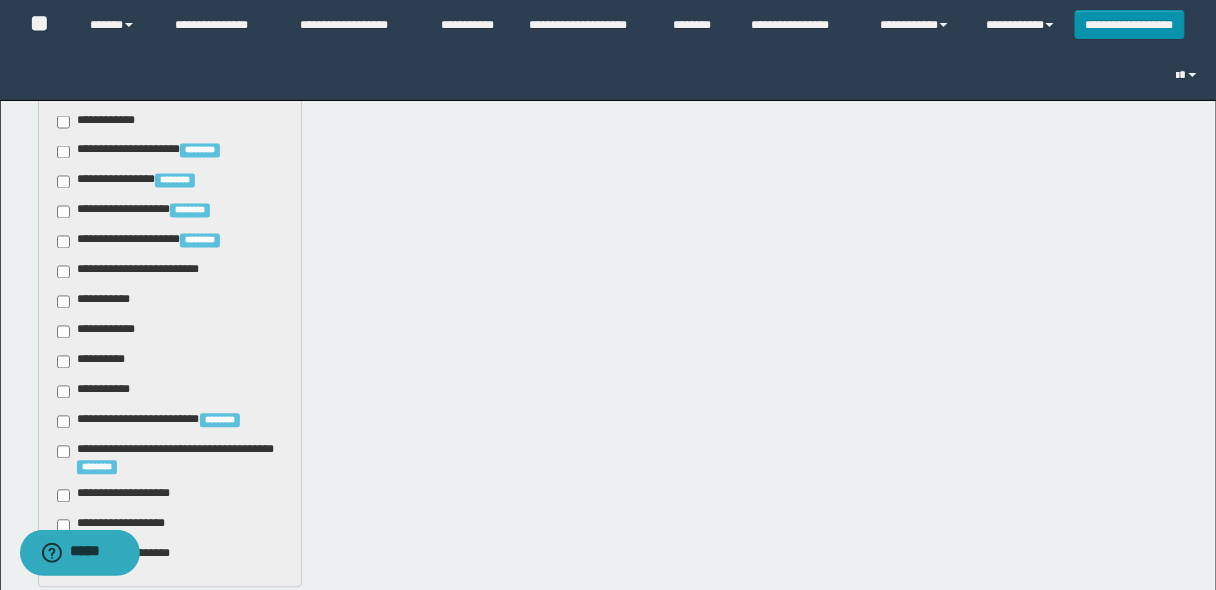 click on "**********" at bounding box center [97, 362] 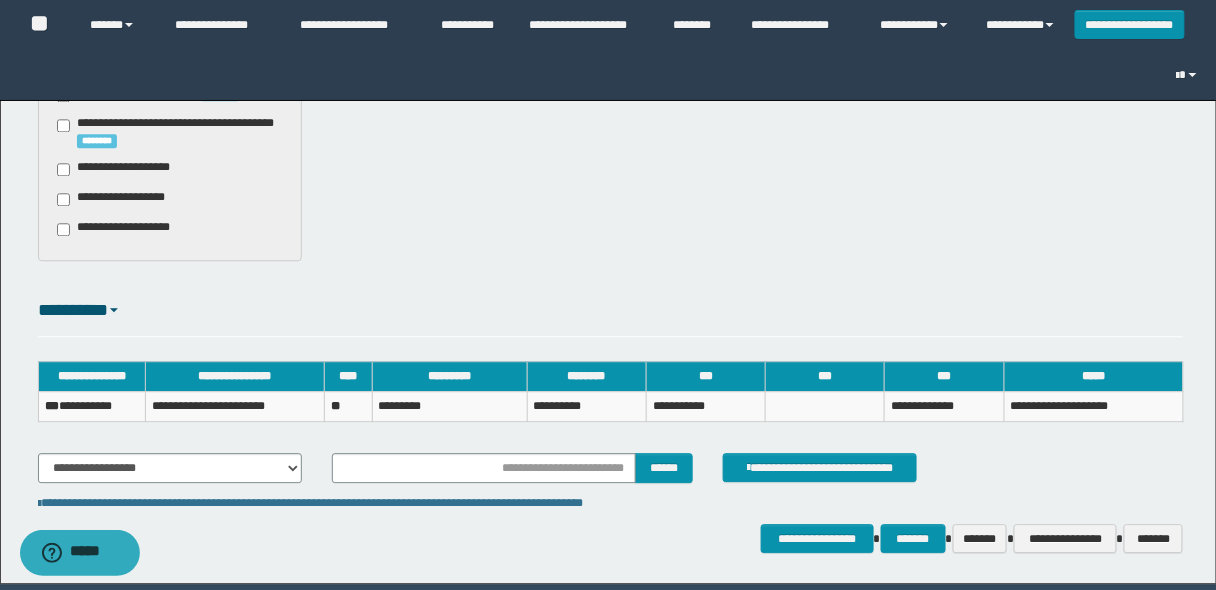 scroll, scrollTop: 1194, scrollLeft: 0, axis: vertical 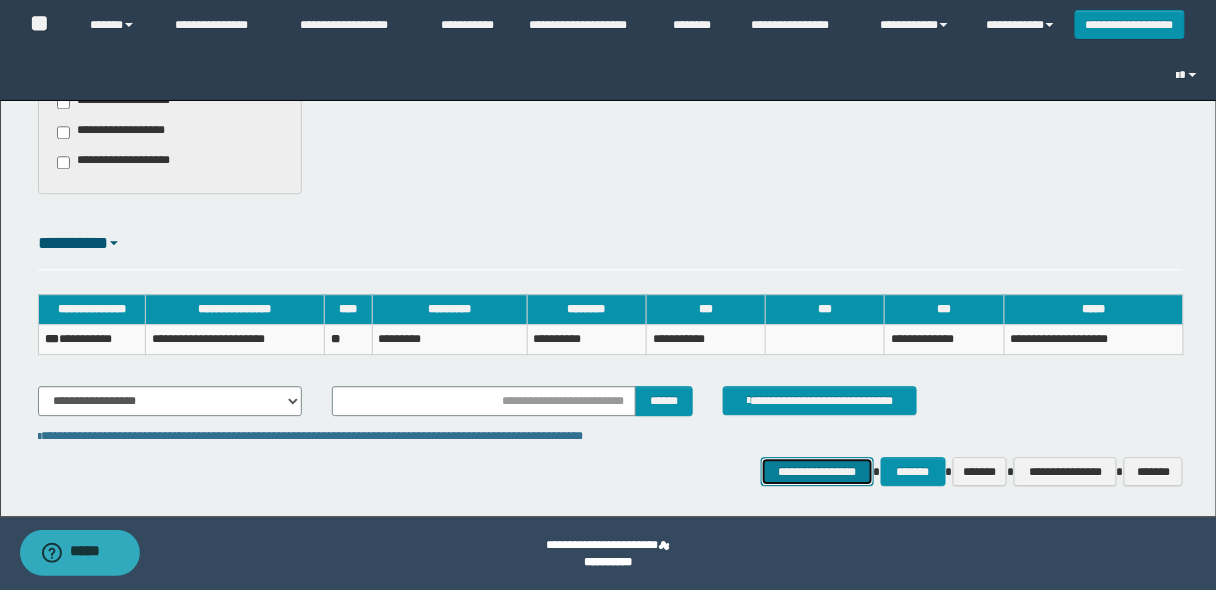 click on "**********" at bounding box center (817, 471) 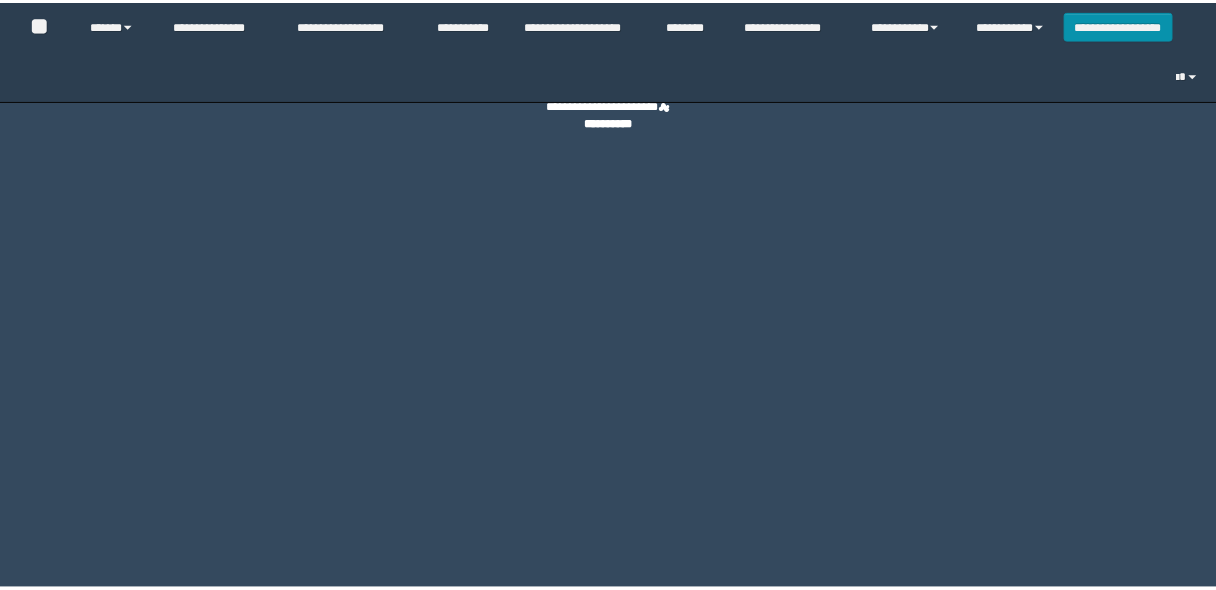 scroll, scrollTop: 0, scrollLeft: 0, axis: both 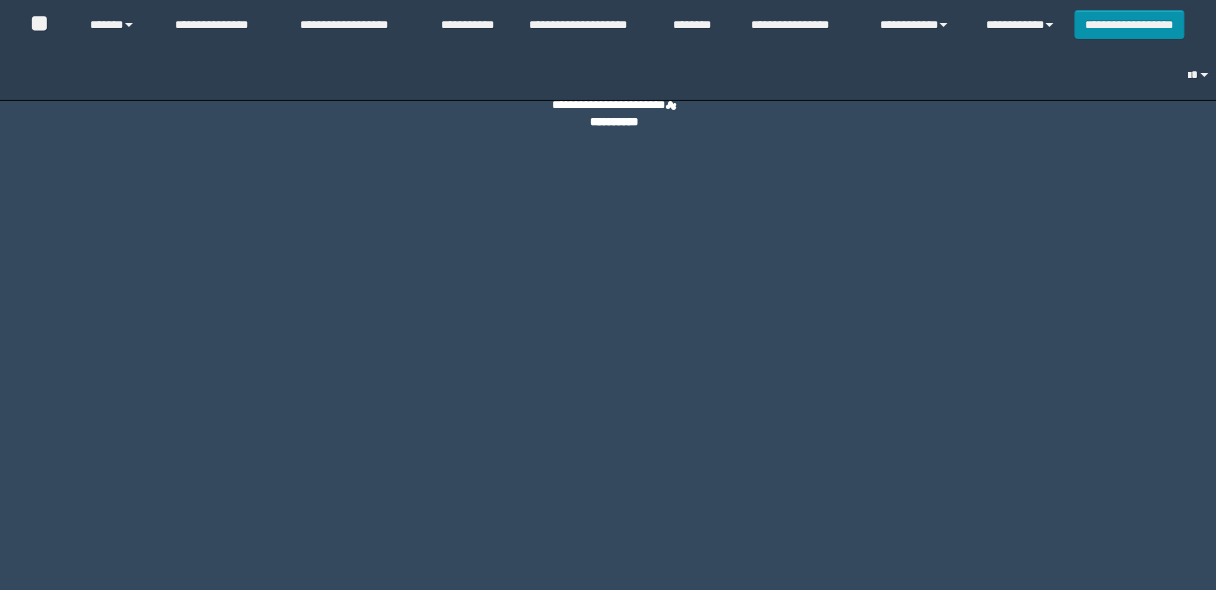 select on "*" 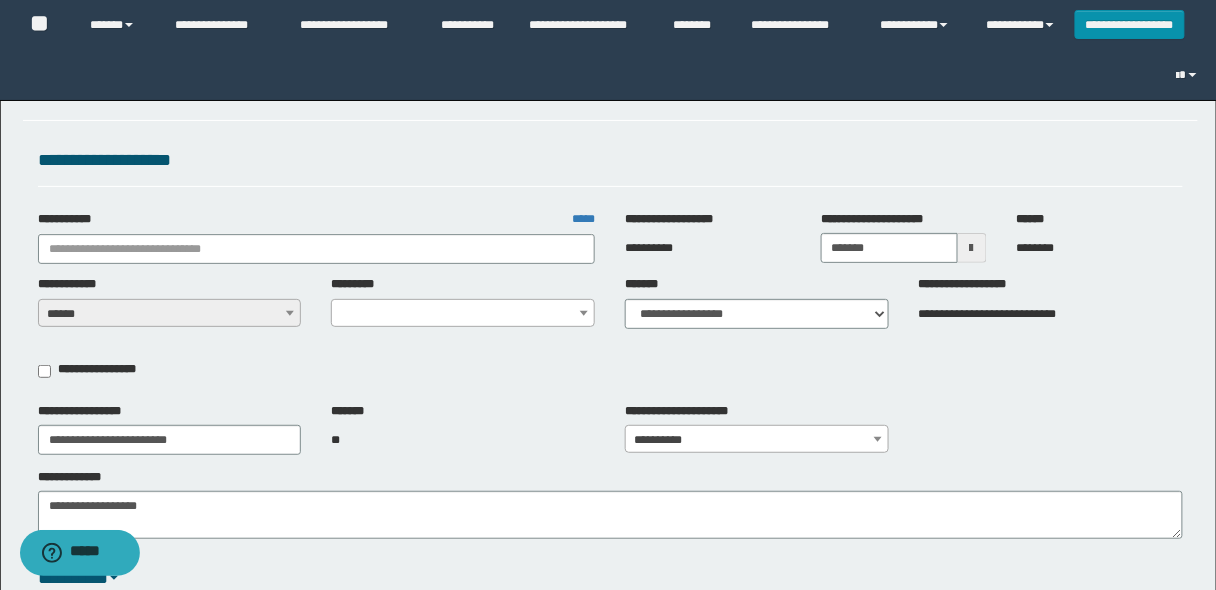 type on "**********" 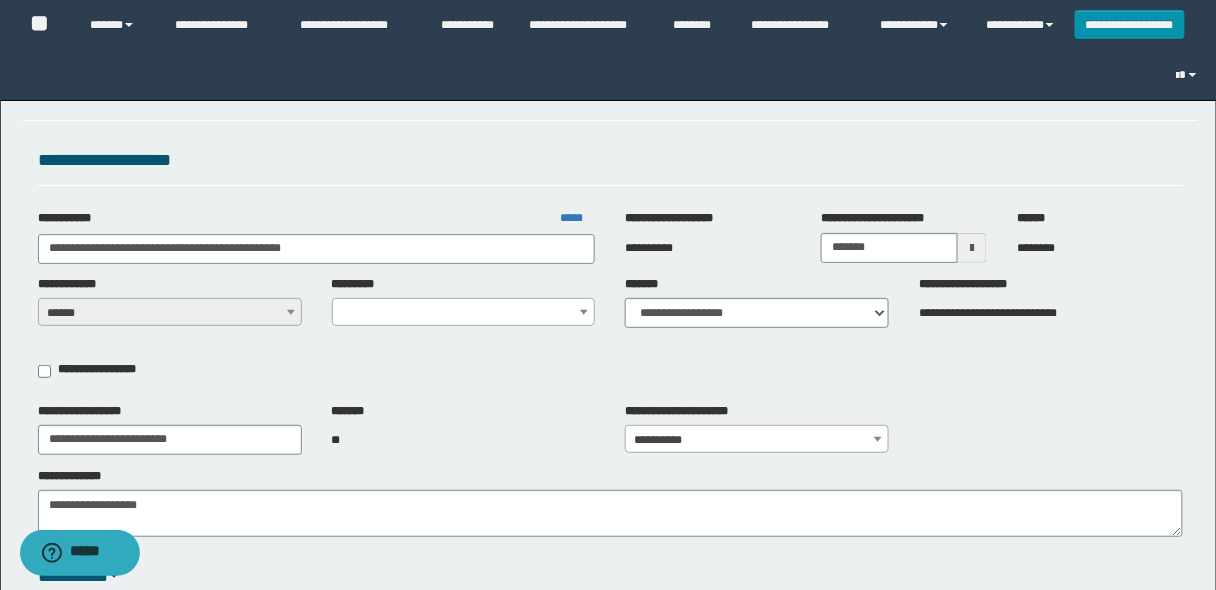 select on "****" 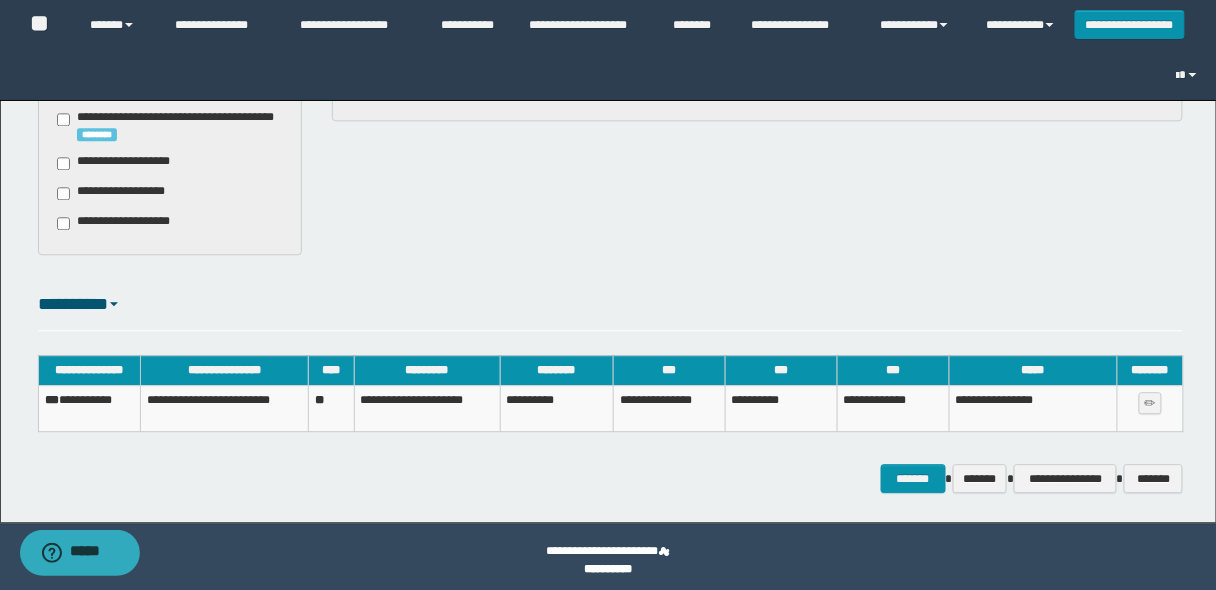 scroll, scrollTop: 1134, scrollLeft: 0, axis: vertical 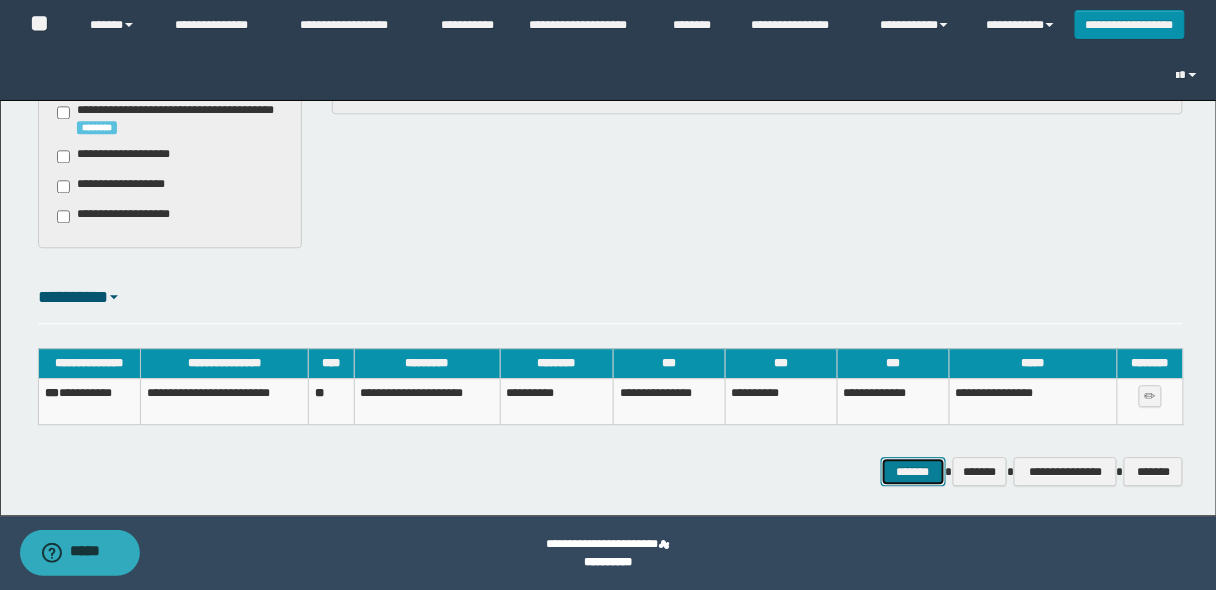 click on "*******" at bounding box center (913, 471) 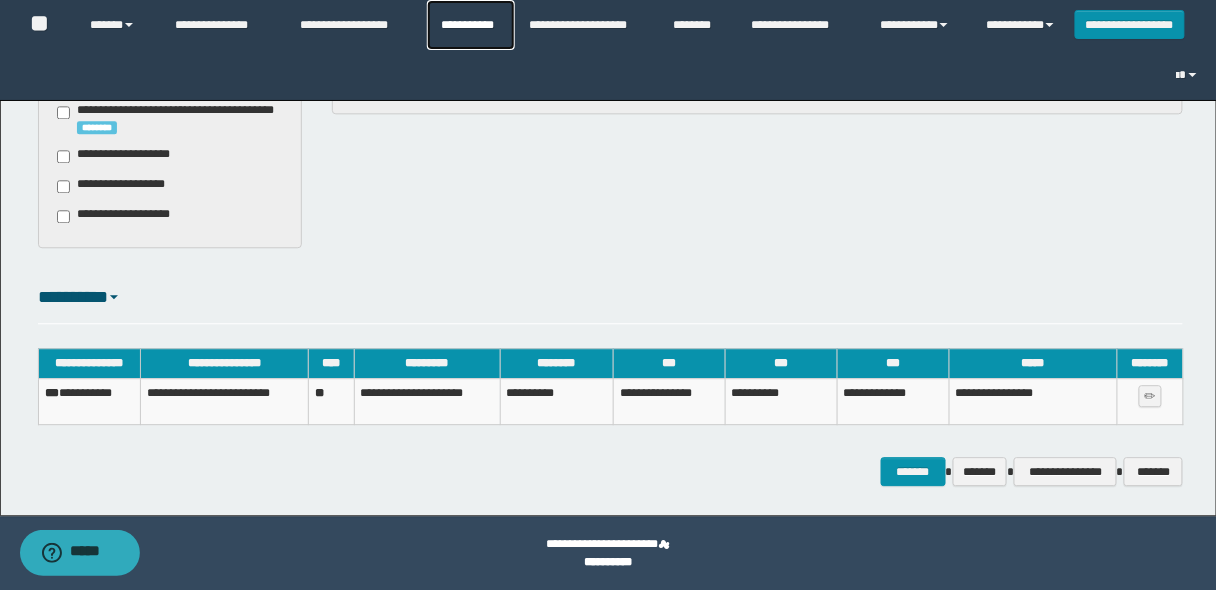click on "**********" at bounding box center (471, 25) 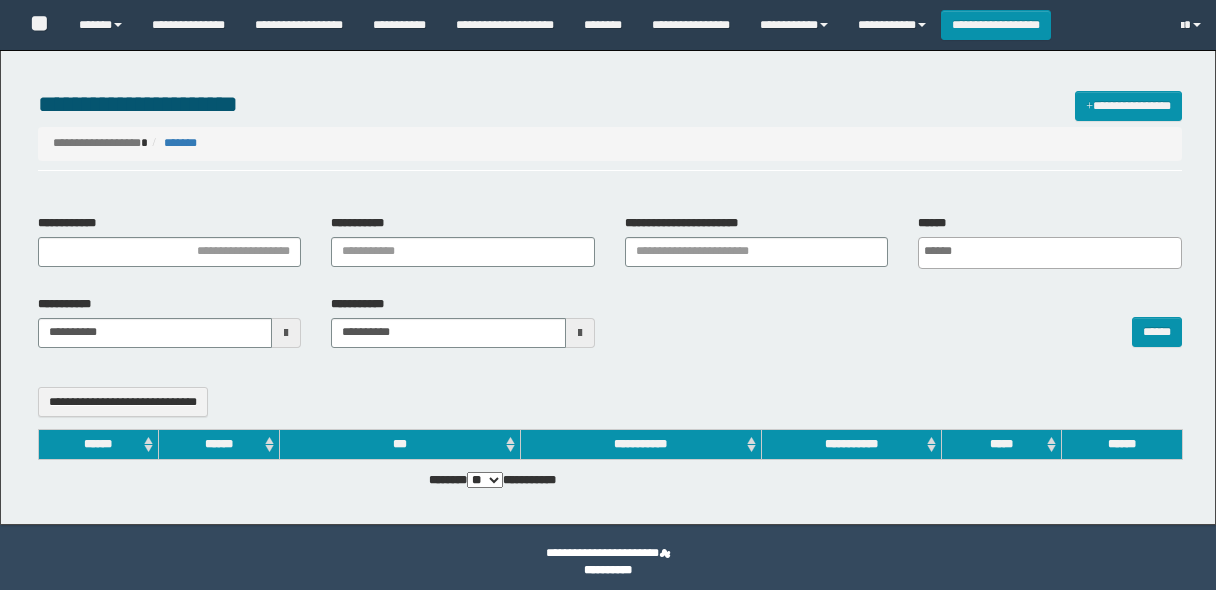 select 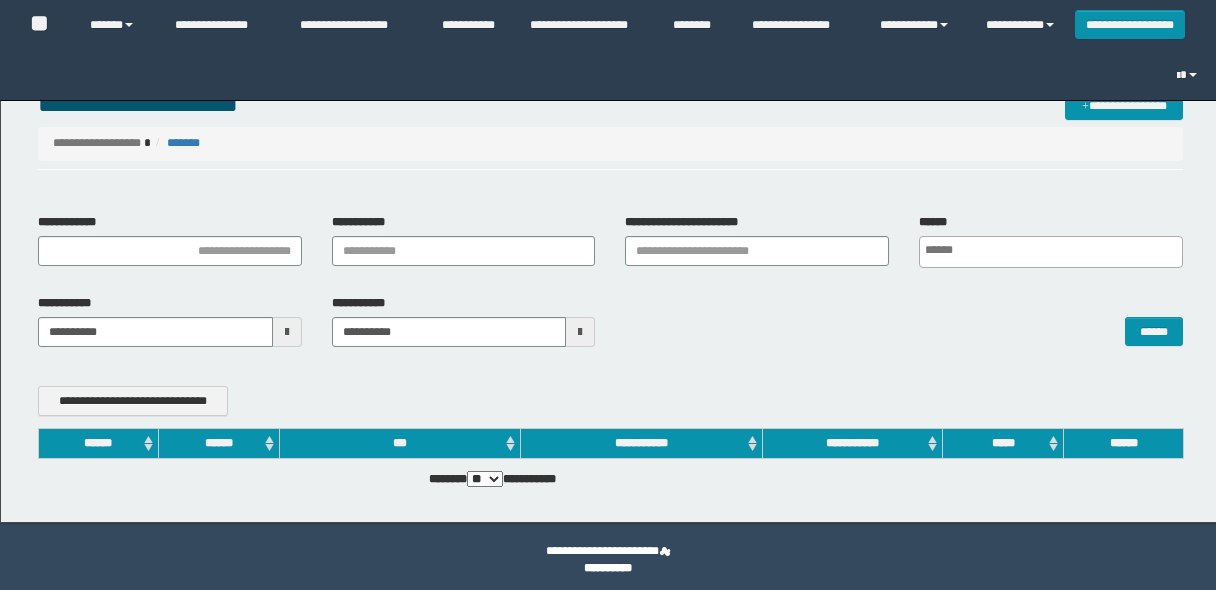 scroll, scrollTop: 0, scrollLeft: 0, axis: both 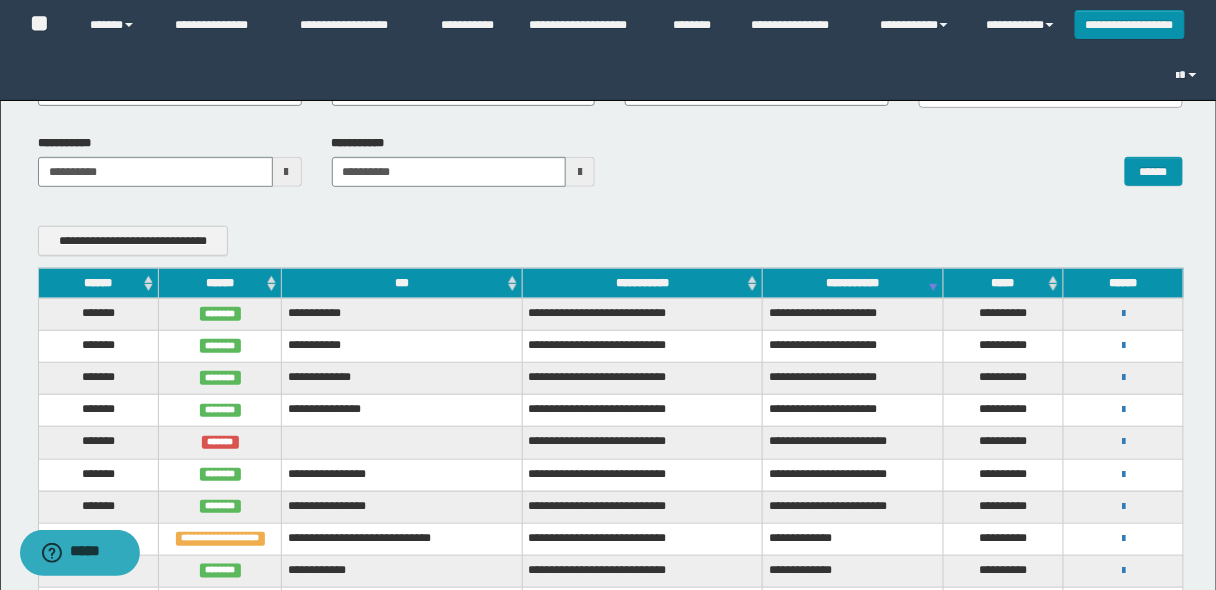 click on "******" at bounding box center [98, 283] 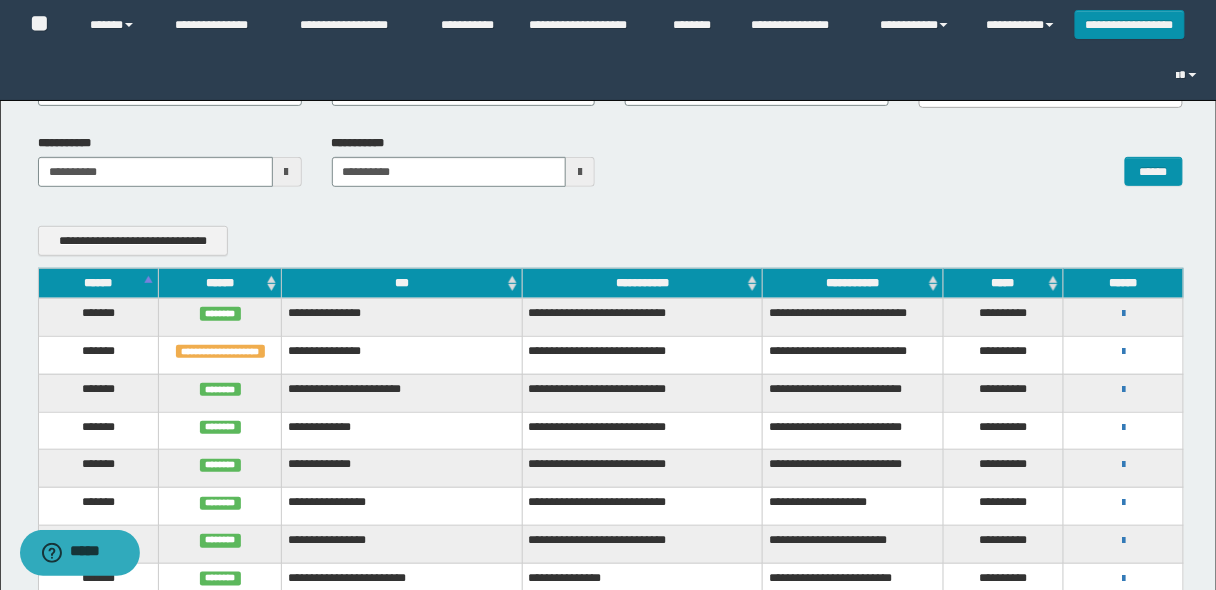 click on "******" at bounding box center (98, 283) 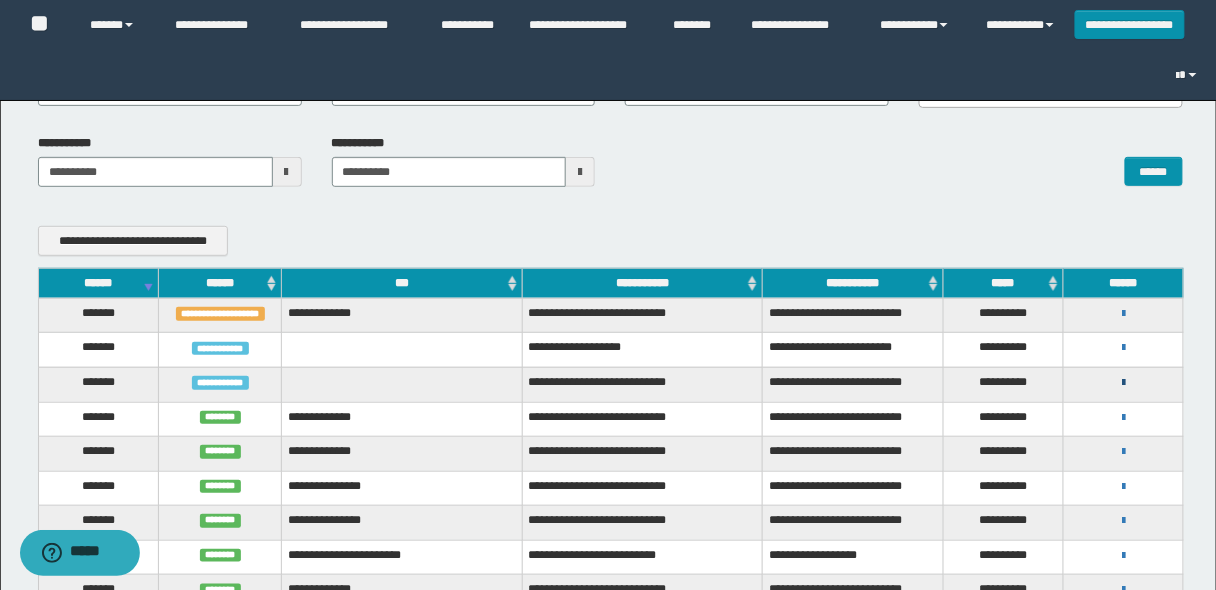click at bounding box center (1123, 383) 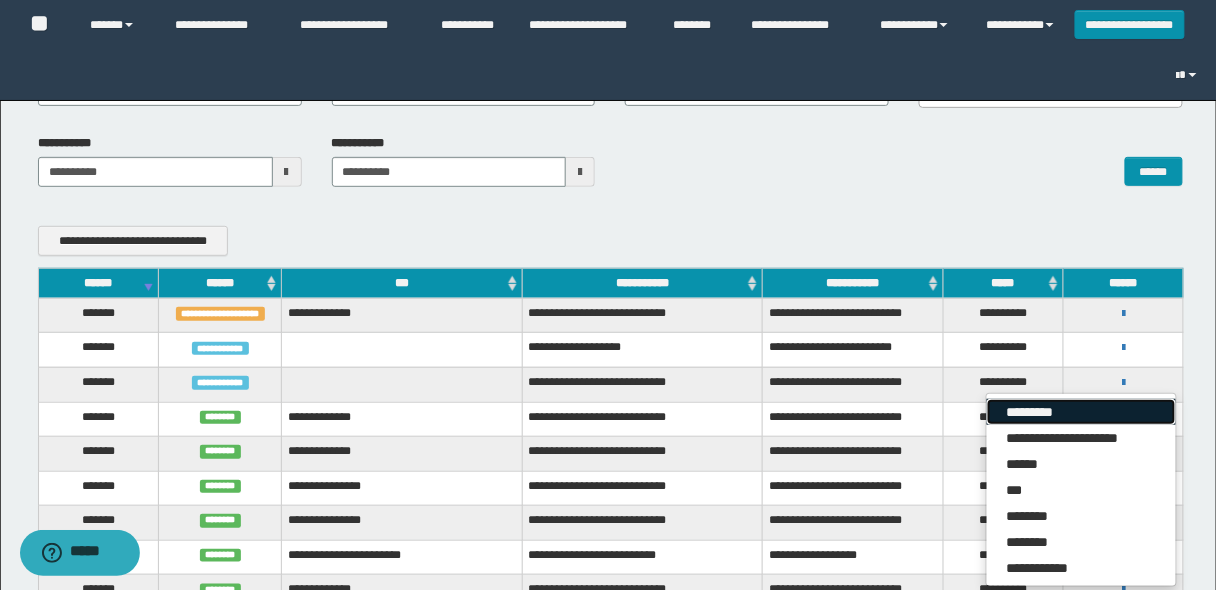click on "*********" at bounding box center [1081, 412] 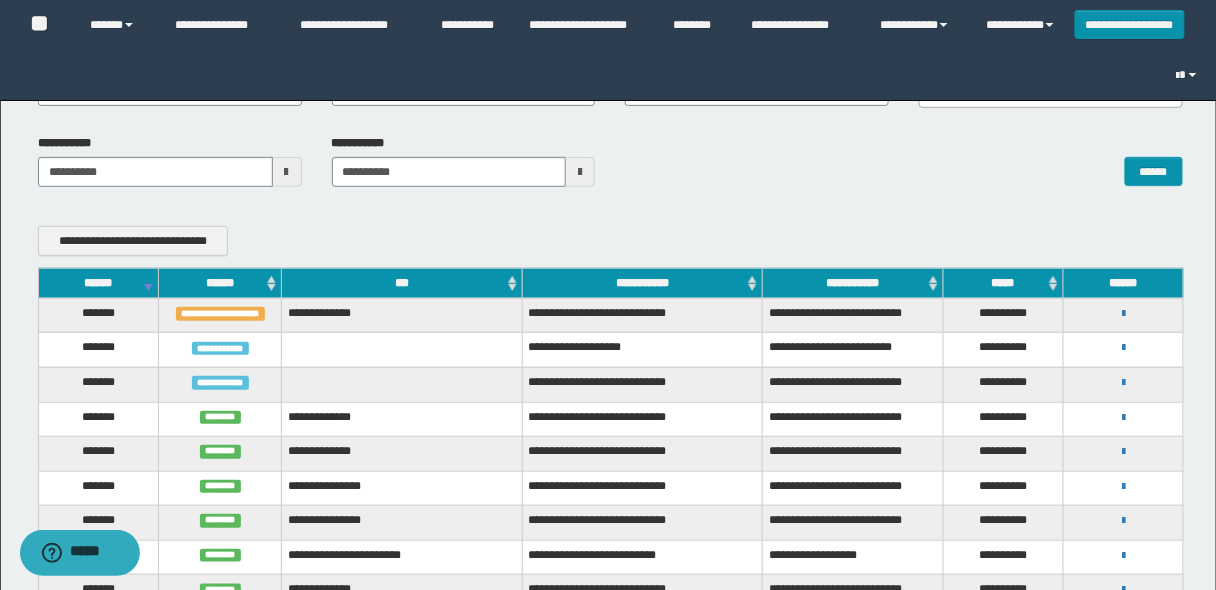 click on "******" at bounding box center [98, 283] 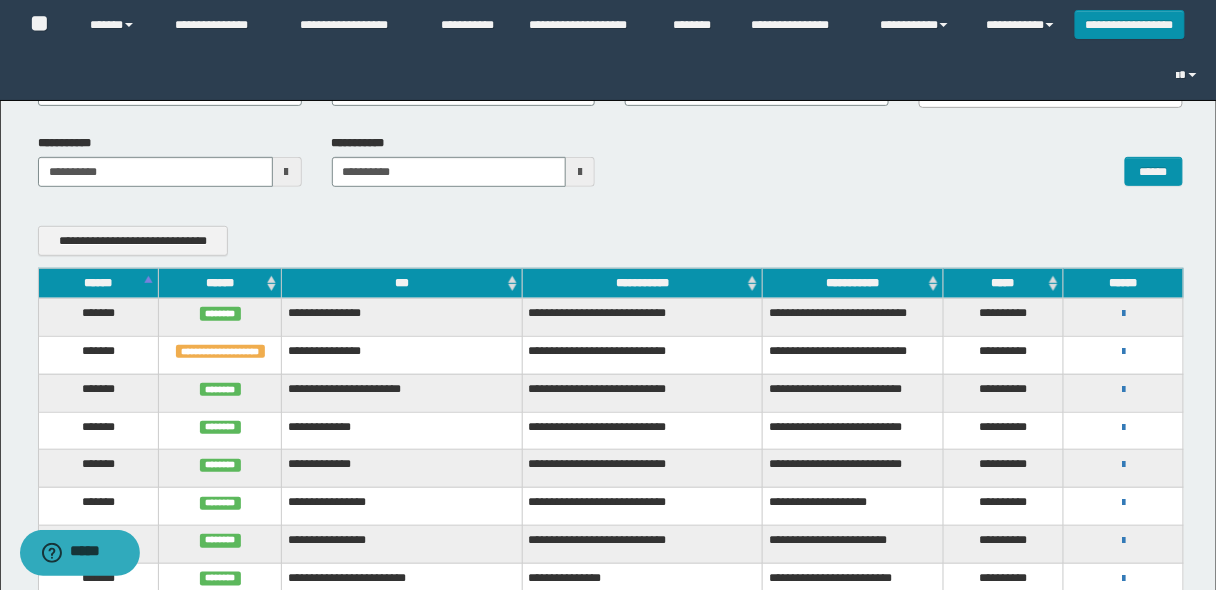click on "******" at bounding box center [98, 283] 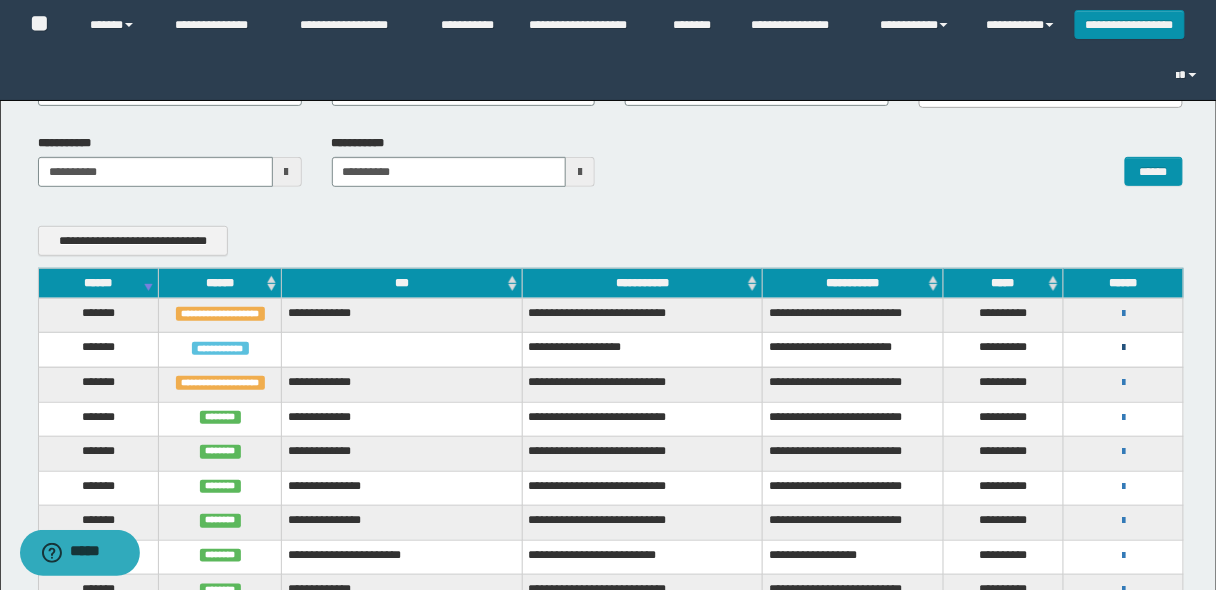 click at bounding box center [1123, 348] 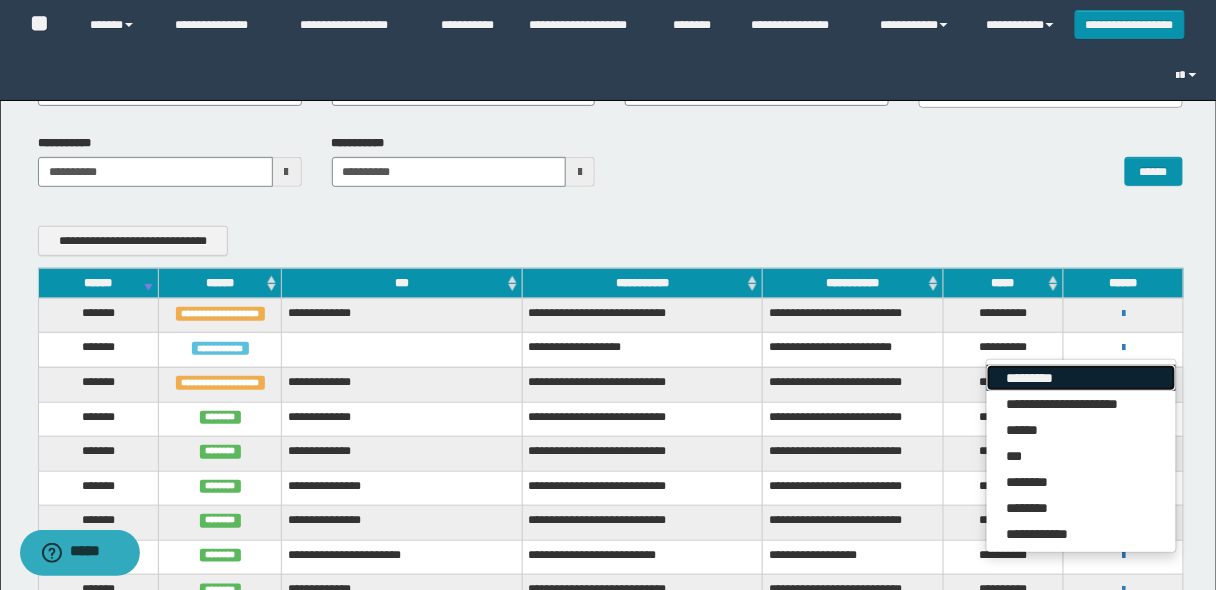 click on "*********" at bounding box center (1081, 378) 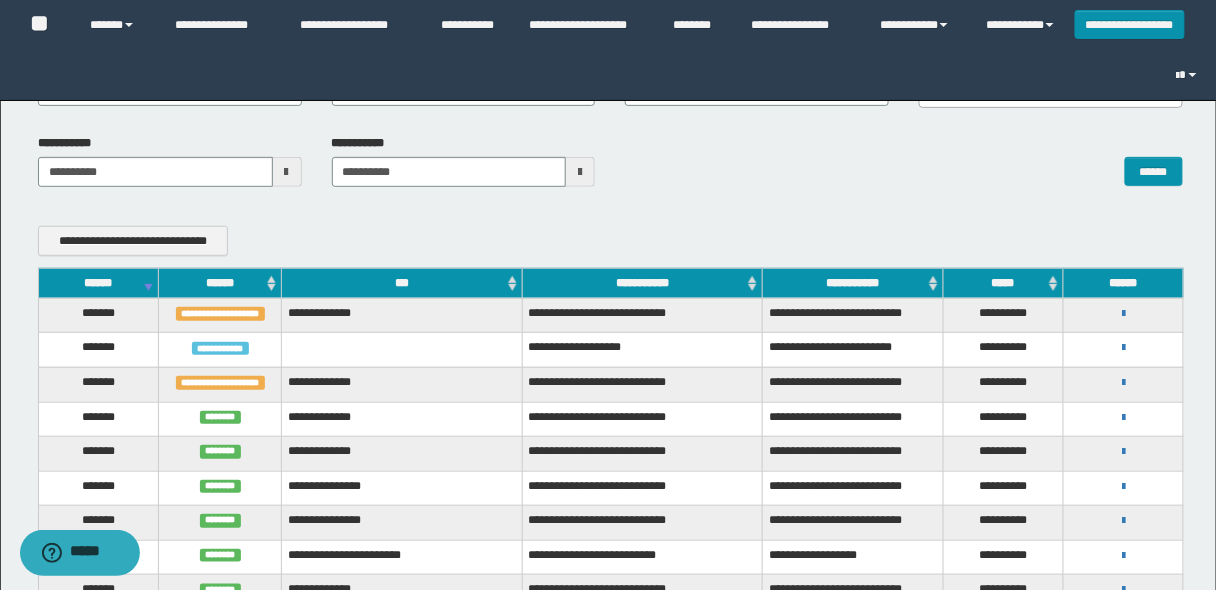 click on "******" at bounding box center (98, 283) 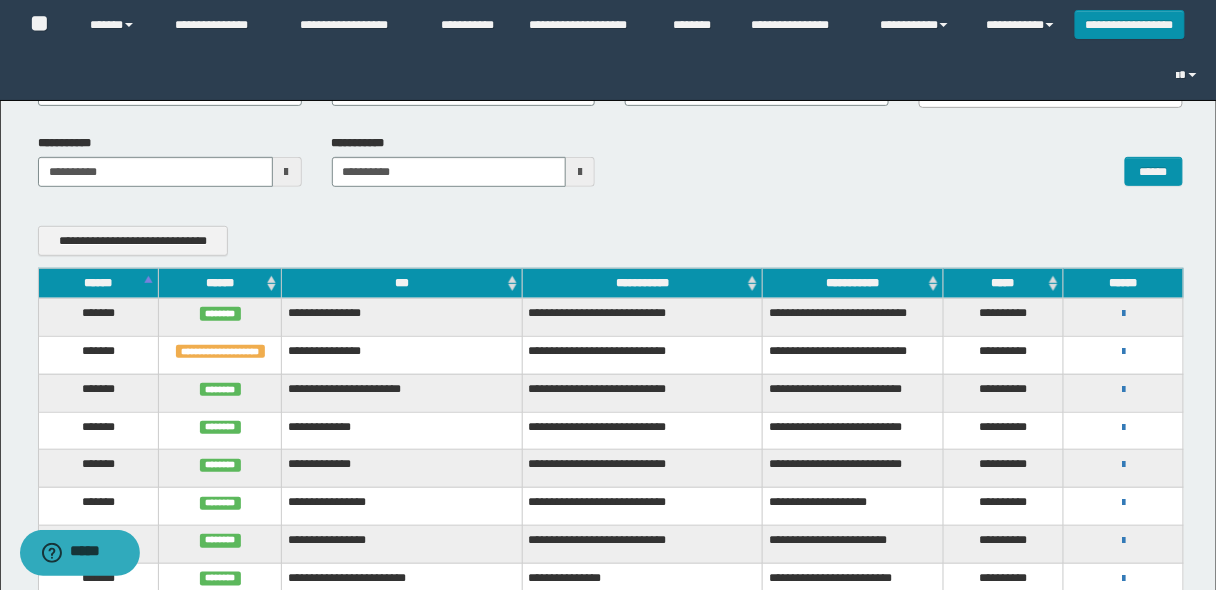 click on "******" at bounding box center (98, 283) 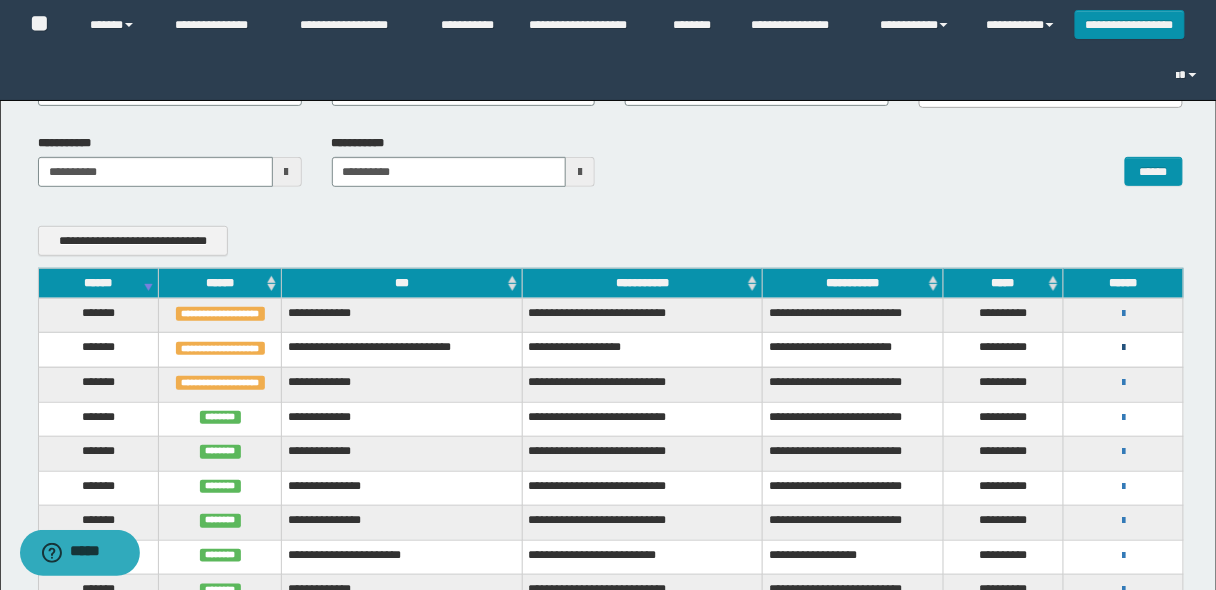 click at bounding box center [1123, 348] 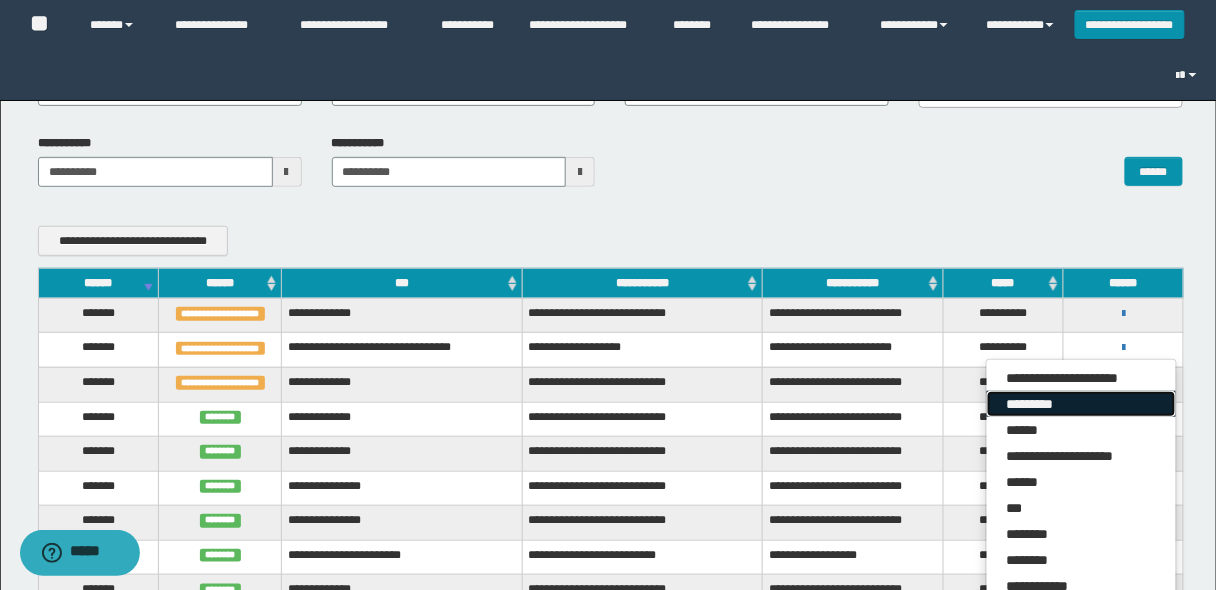 click on "*********" at bounding box center [1081, 404] 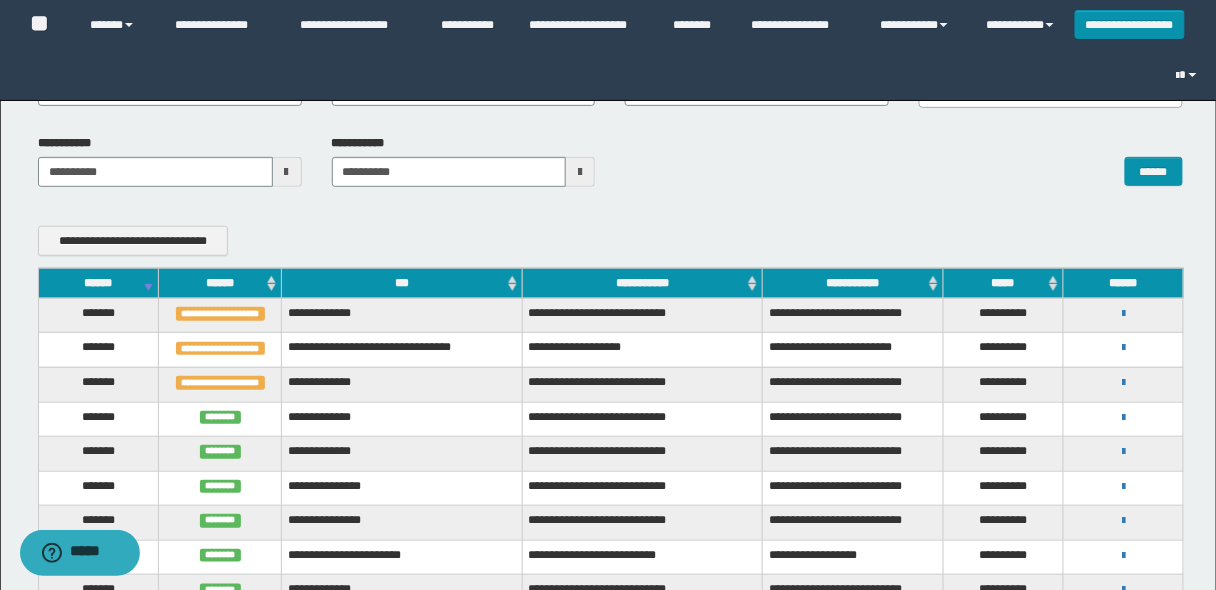 drag, startPoint x: 126, startPoint y: 288, endPoint x: 115, endPoint y: 282, distance: 12.529964 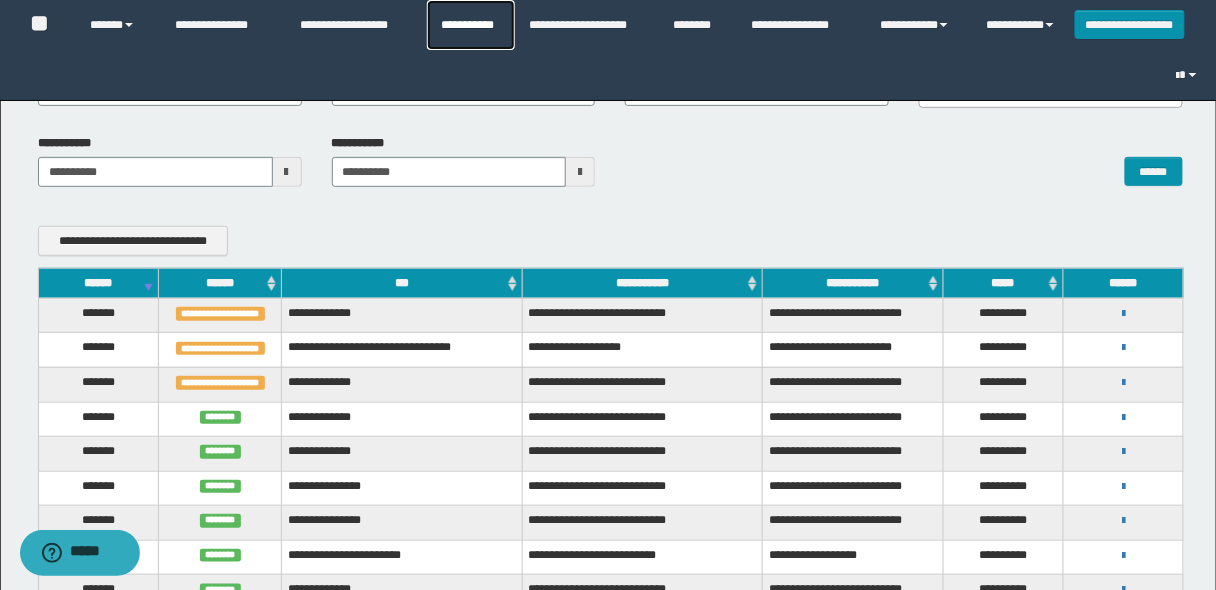click on "**********" at bounding box center [471, 25] 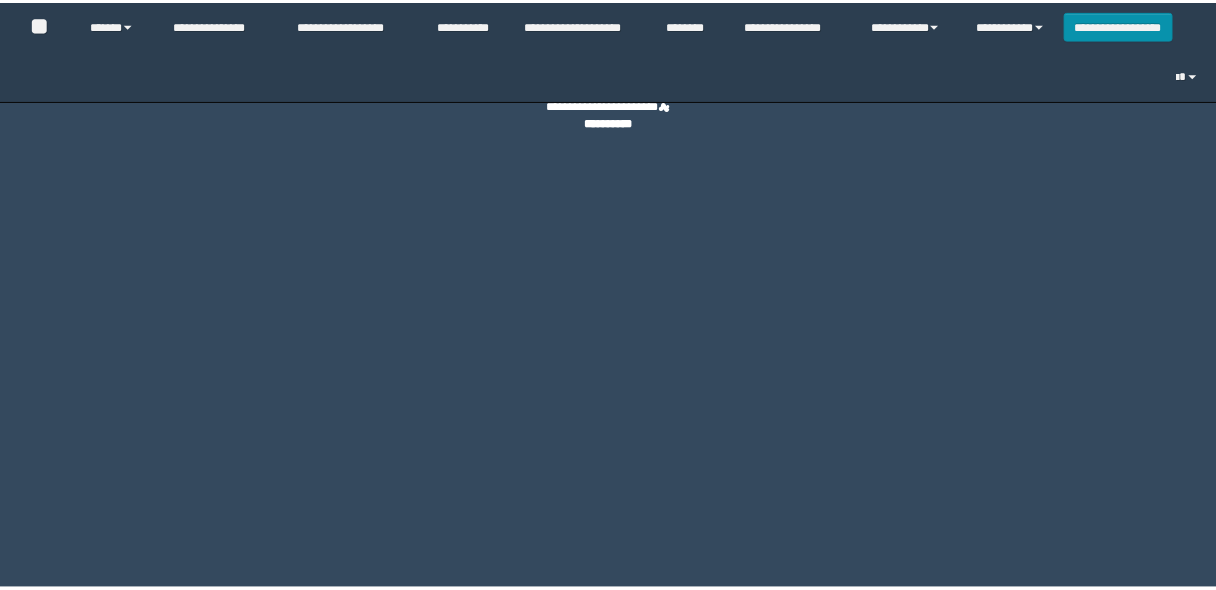 scroll, scrollTop: 0, scrollLeft: 0, axis: both 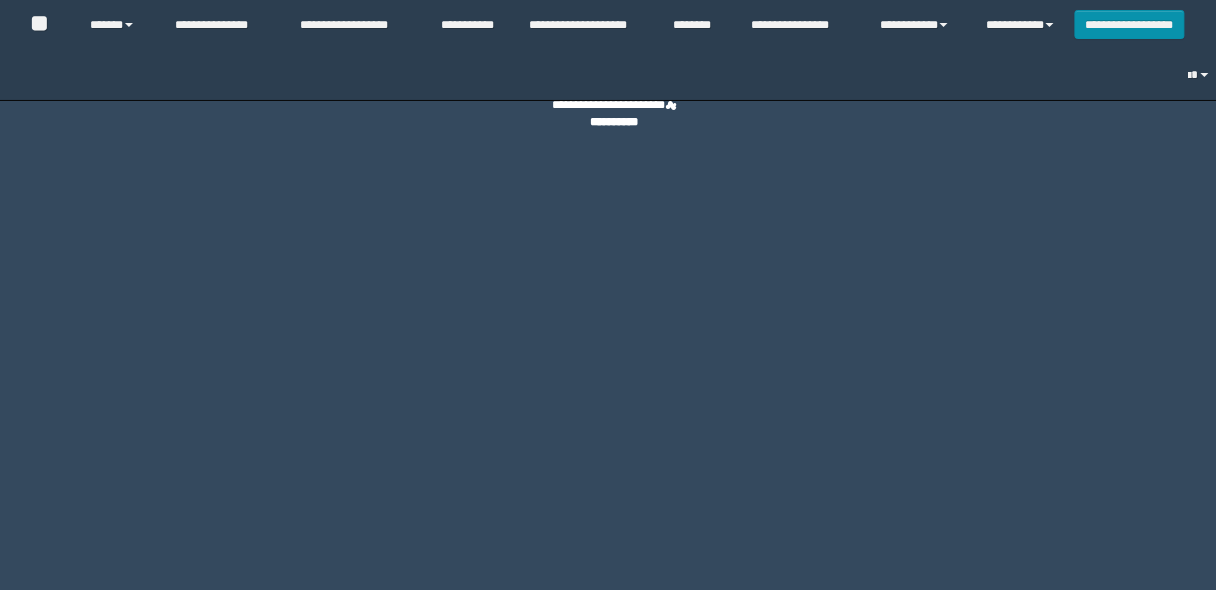 select on "*" 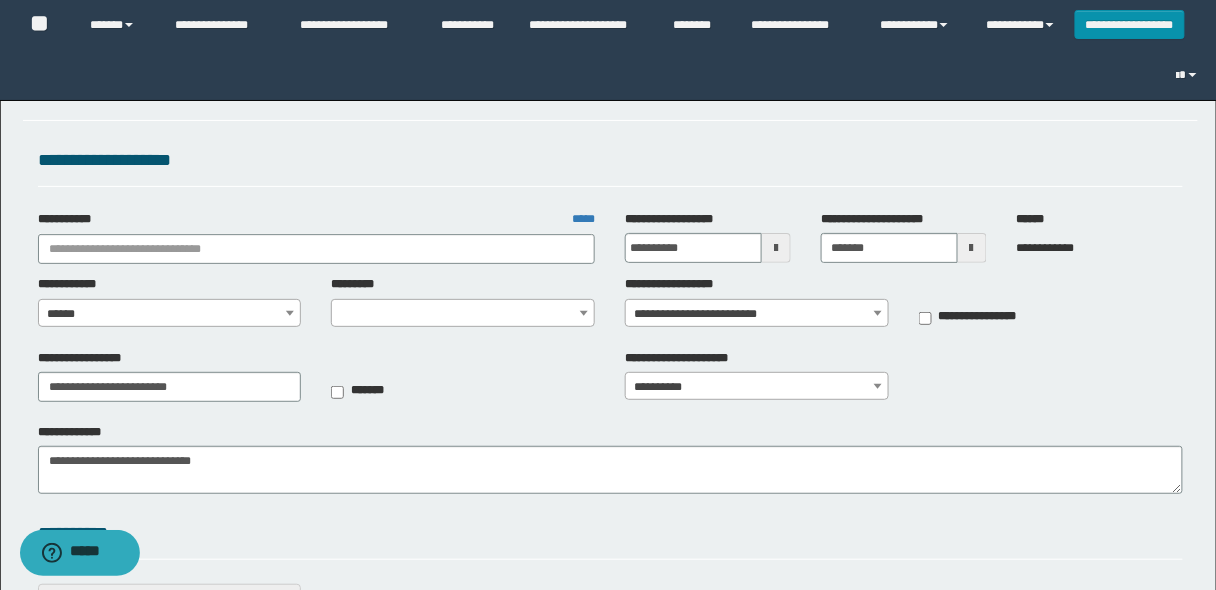 type on "**********" 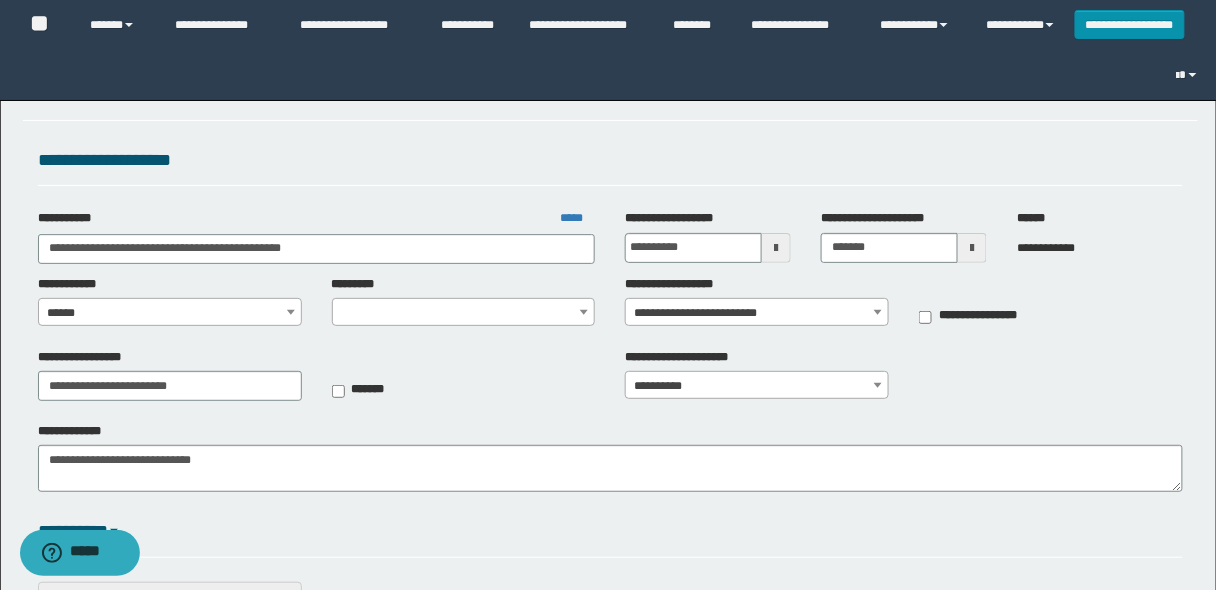 select on "****" 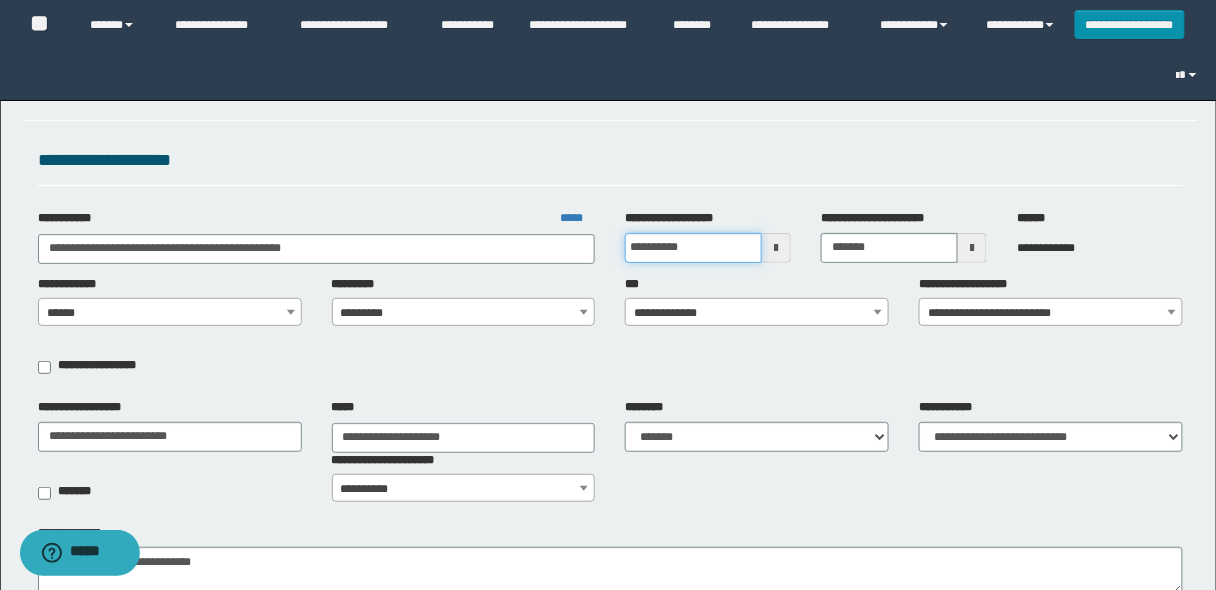 click on "**********" at bounding box center [693, 248] 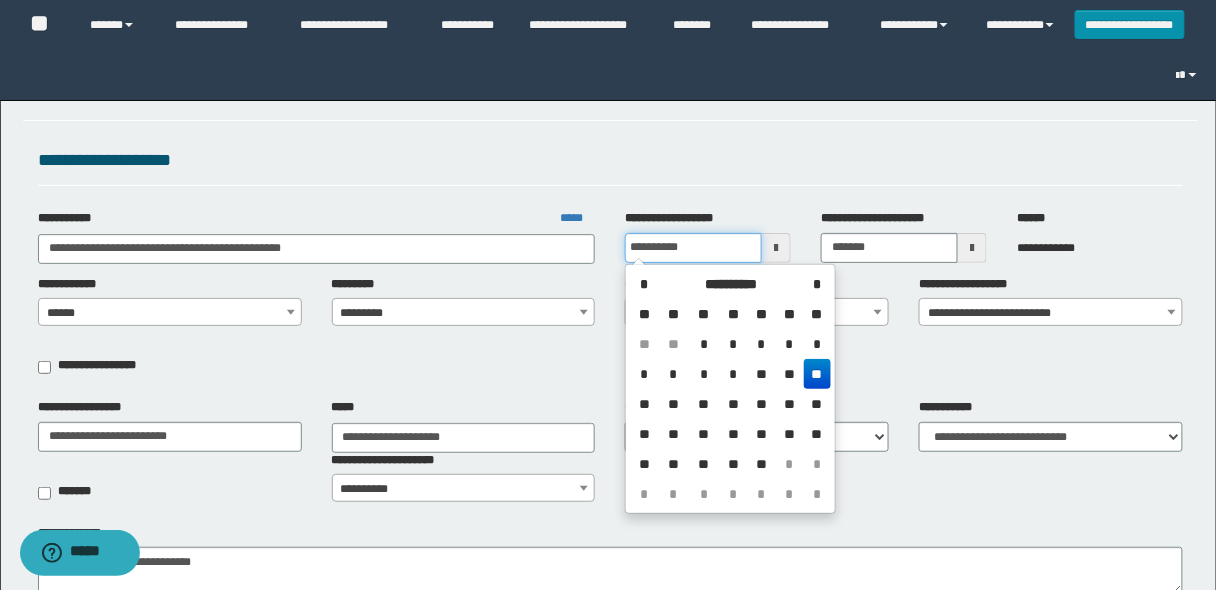 click on "**********" at bounding box center [693, 248] 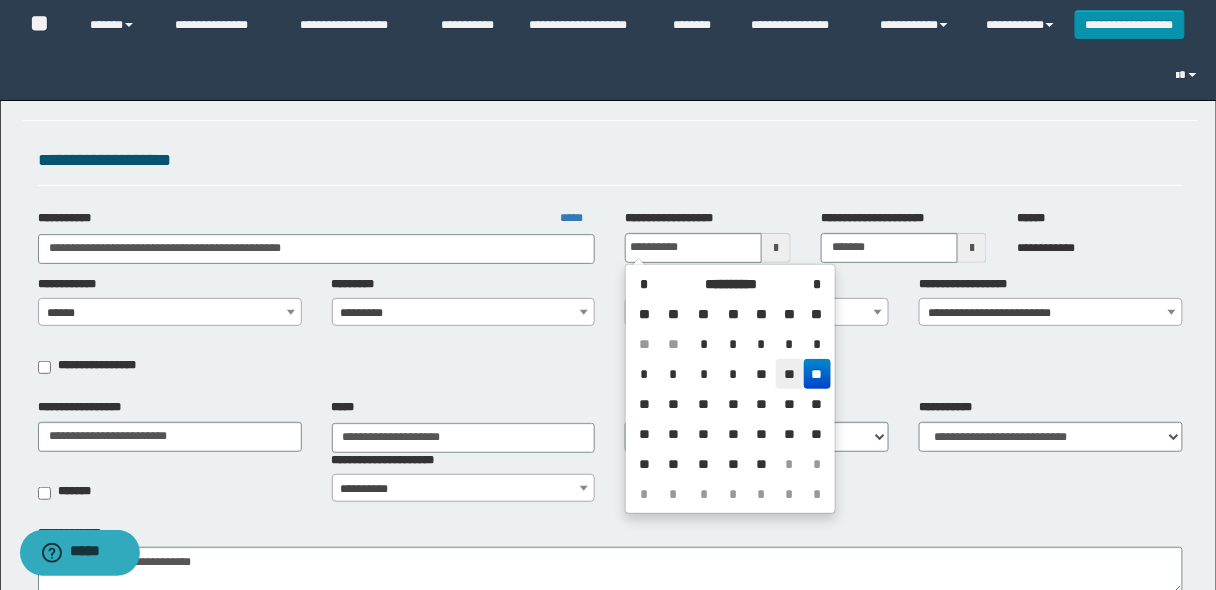 click on "**" at bounding box center (790, 374) 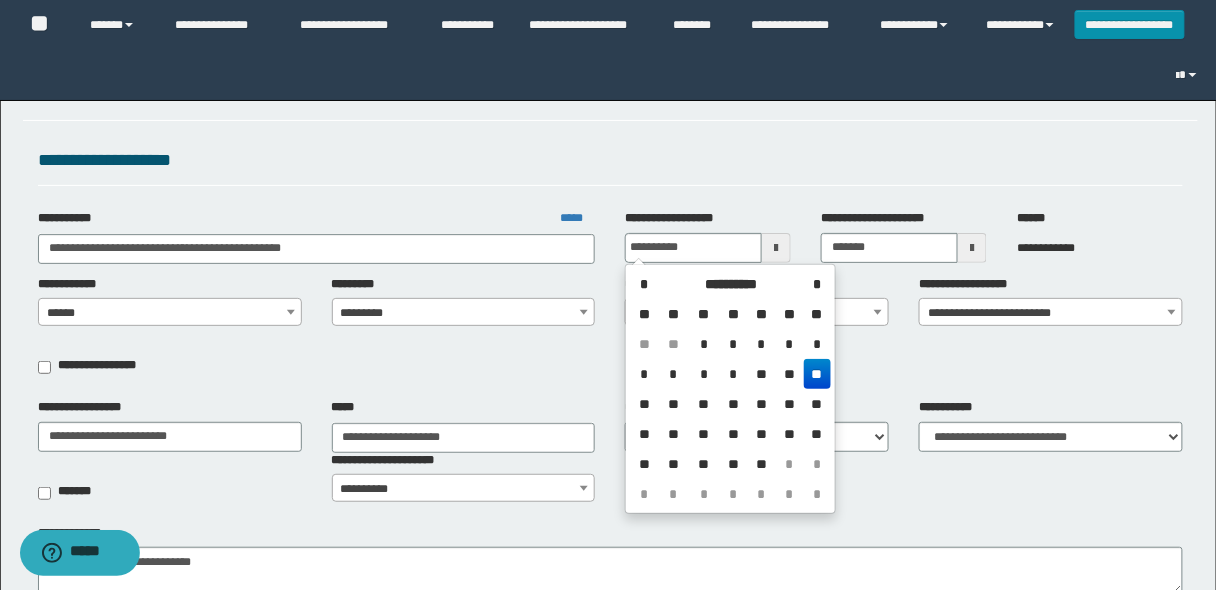 type on "**********" 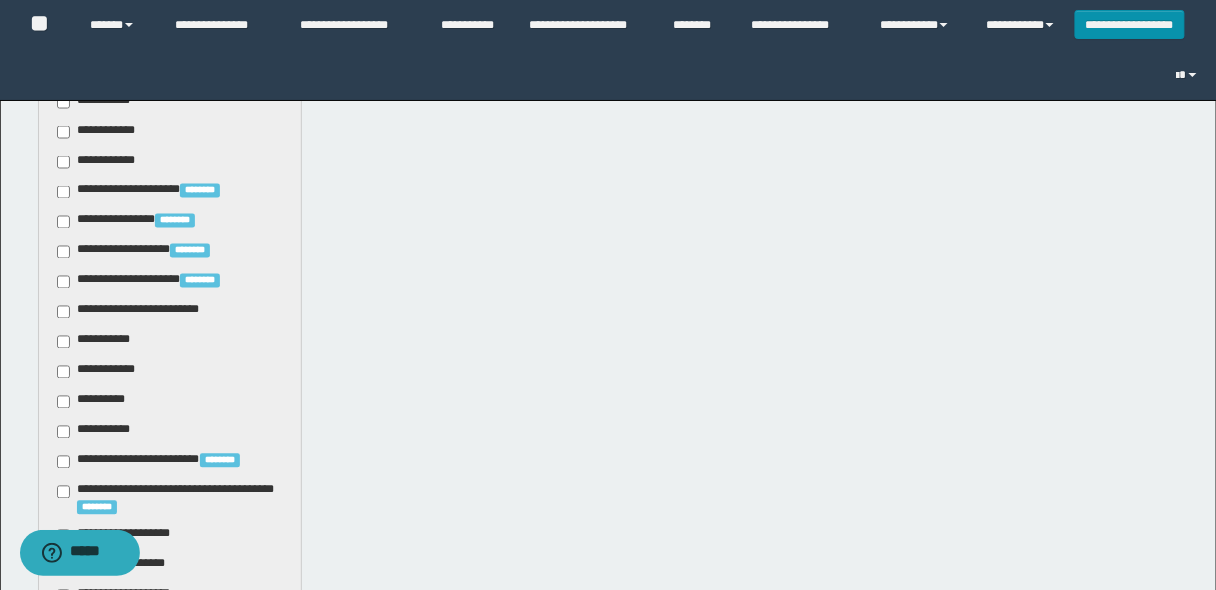 scroll, scrollTop: 800, scrollLeft: 0, axis: vertical 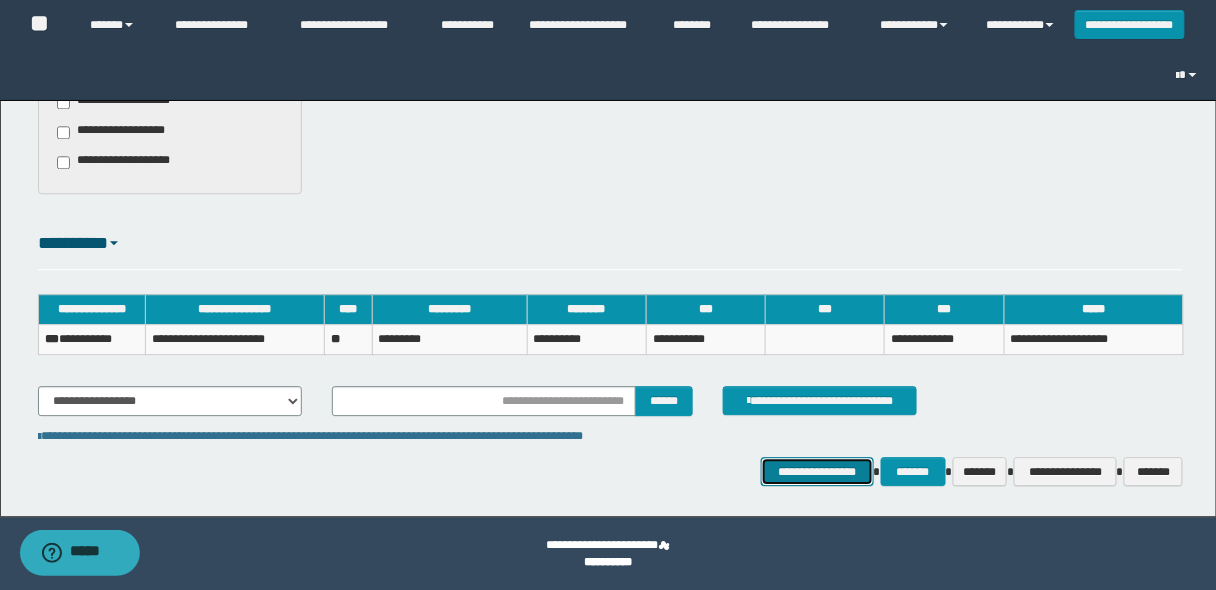 click on "**********" at bounding box center [817, 471] 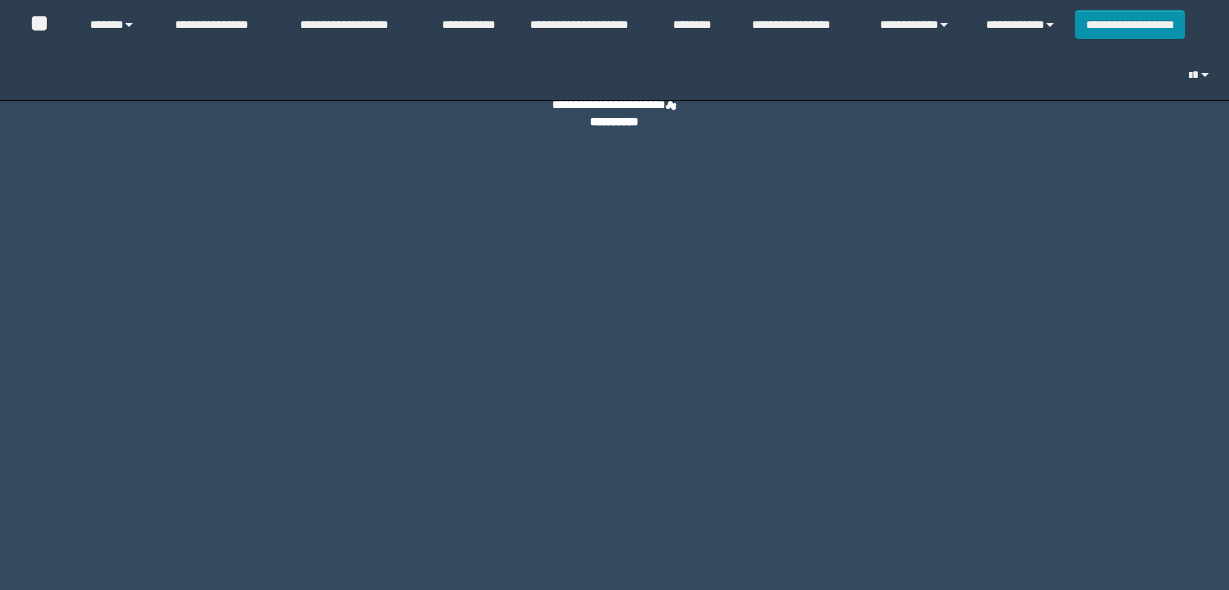 scroll, scrollTop: 0, scrollLeft: 0, axis: both 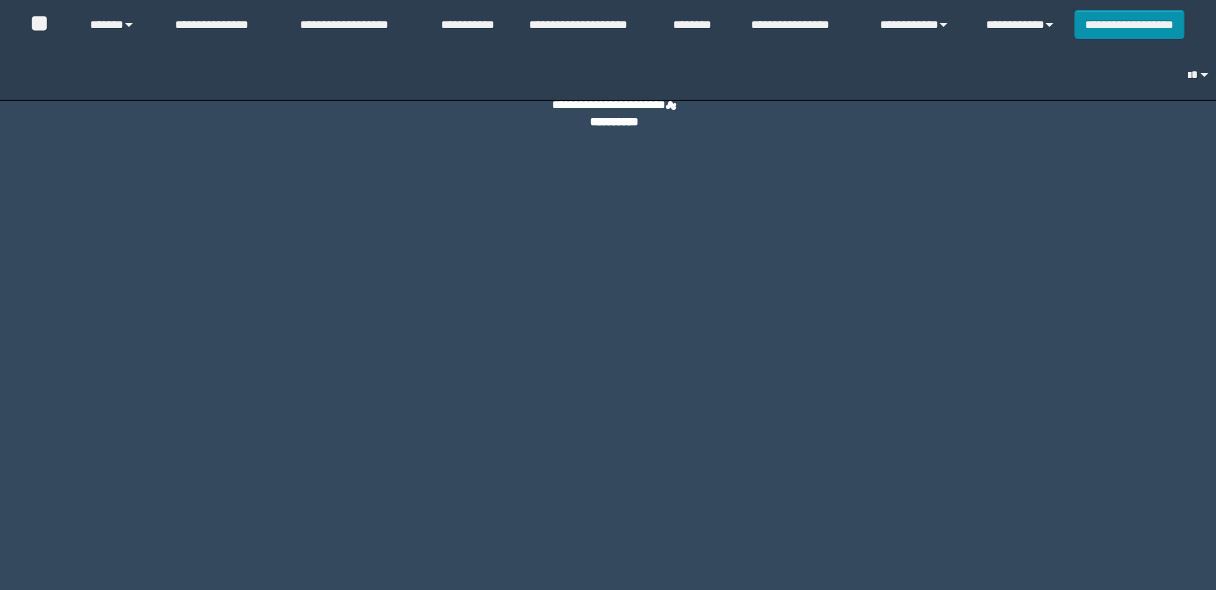select on "*" 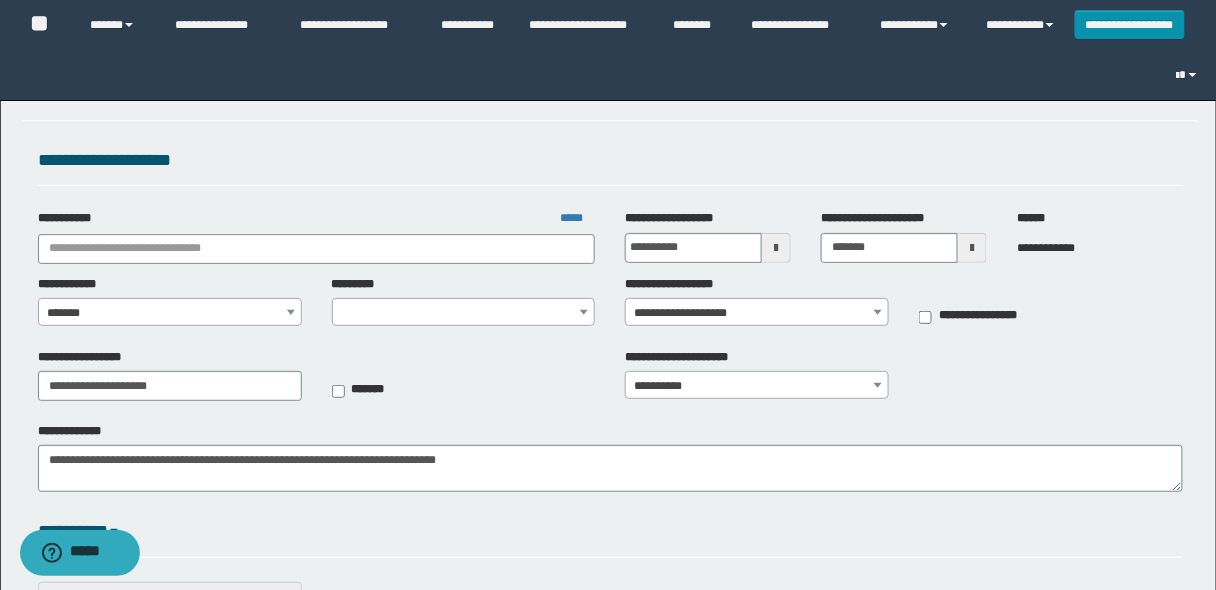 type on "**********" 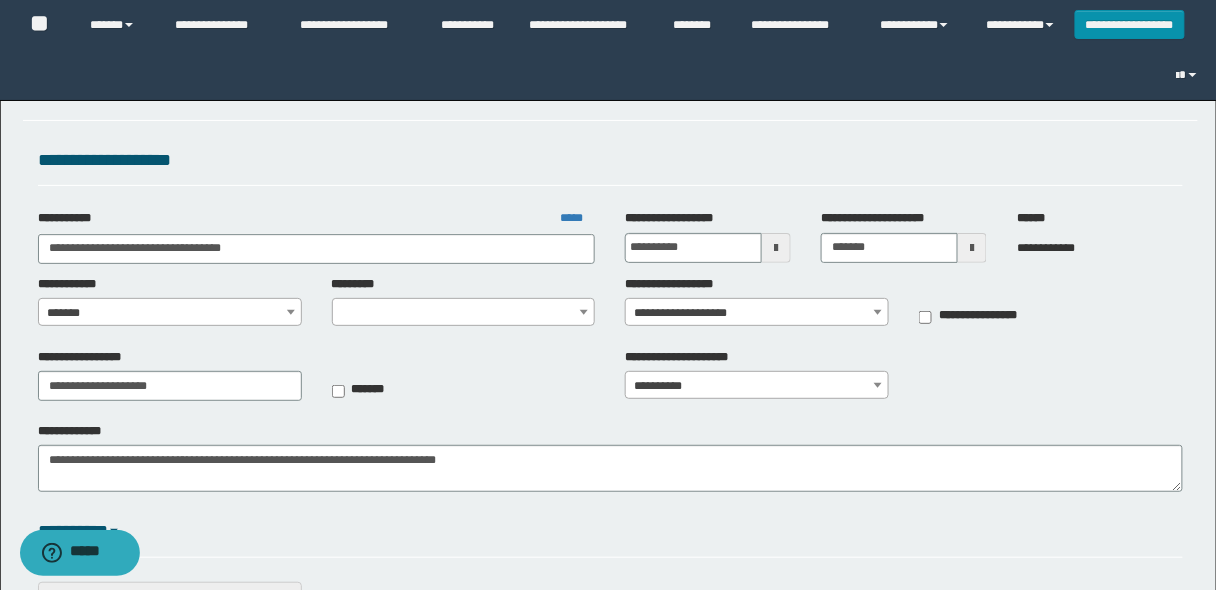 select on "***" 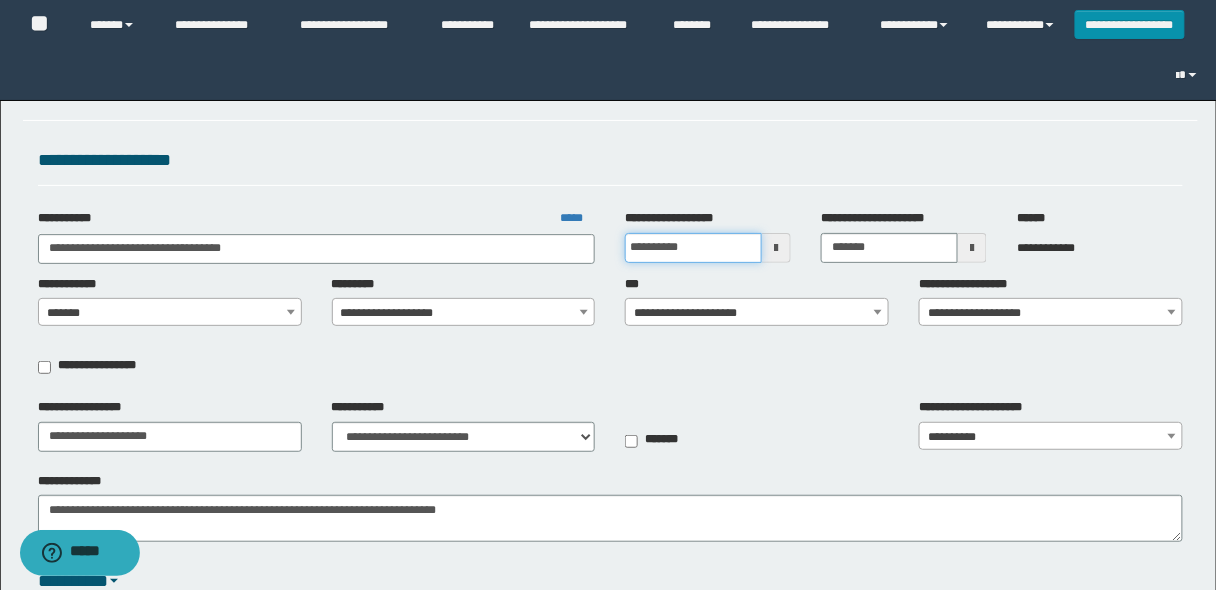 click on "**********" at bounding box center [693, 248] 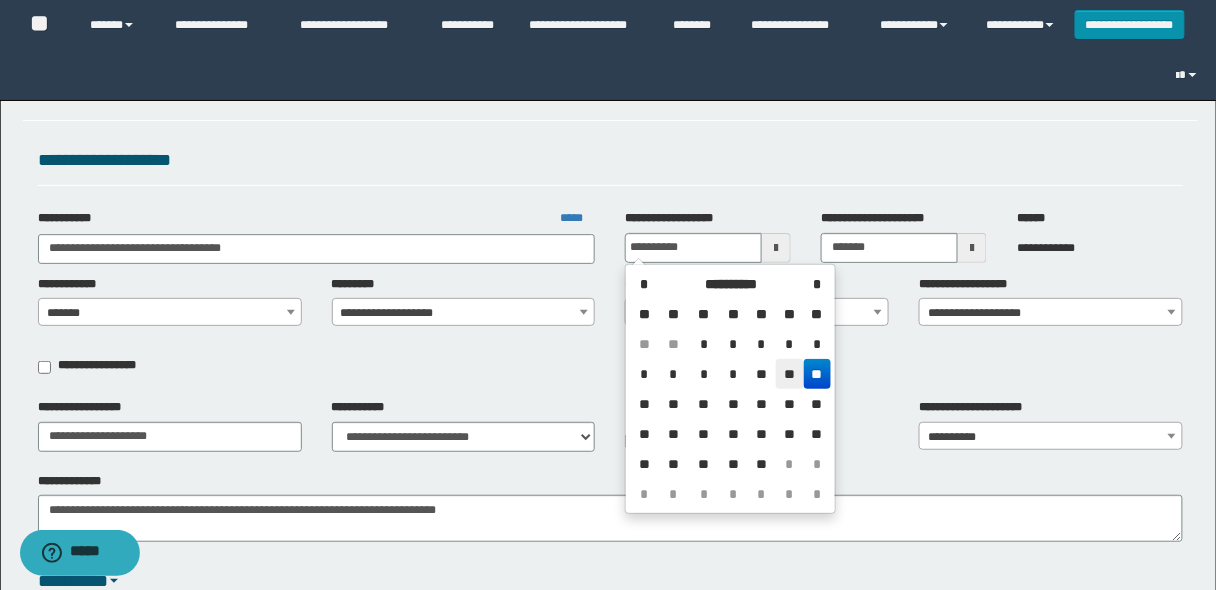 click on "**" at bounding box center [790, 374] 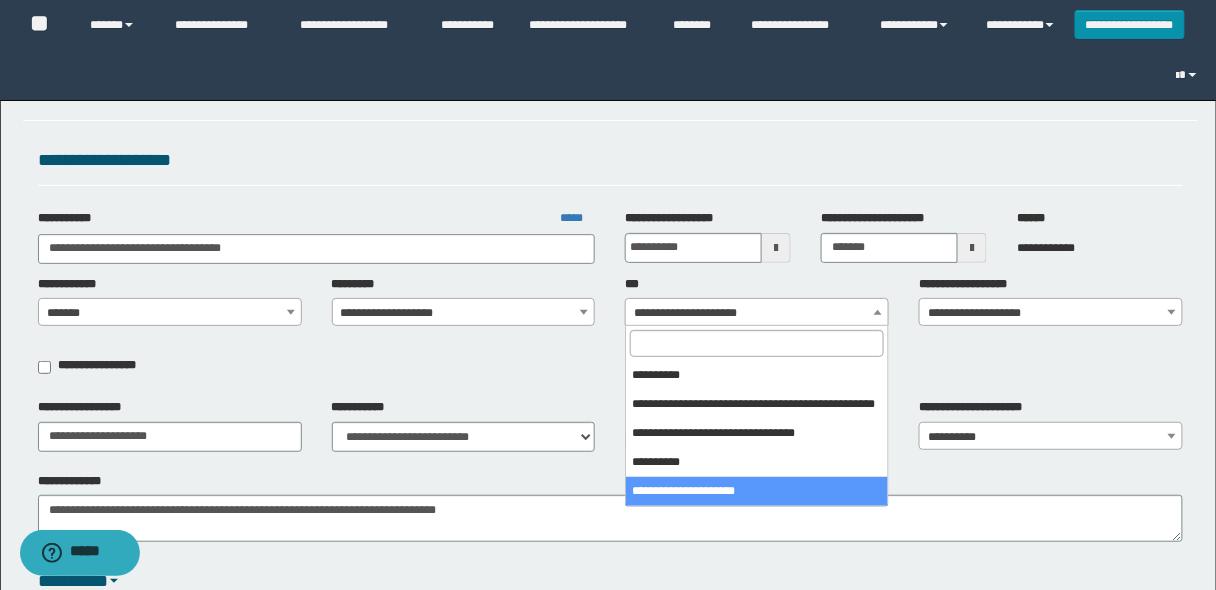 click on "**********" at bounding box center (757, 313) 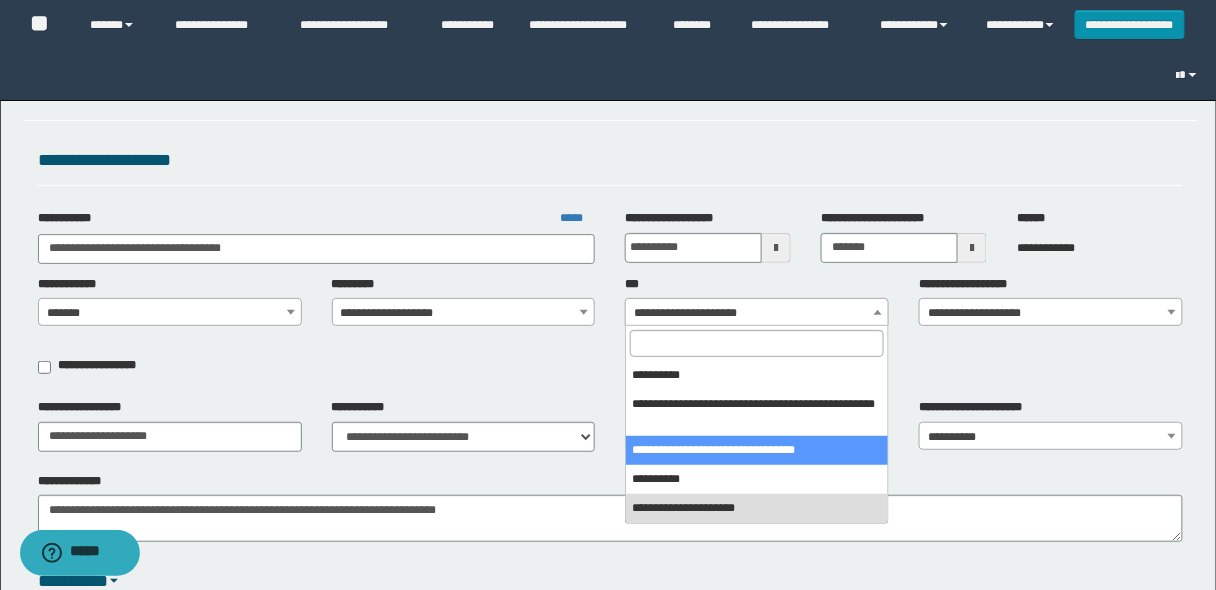 select on "***" 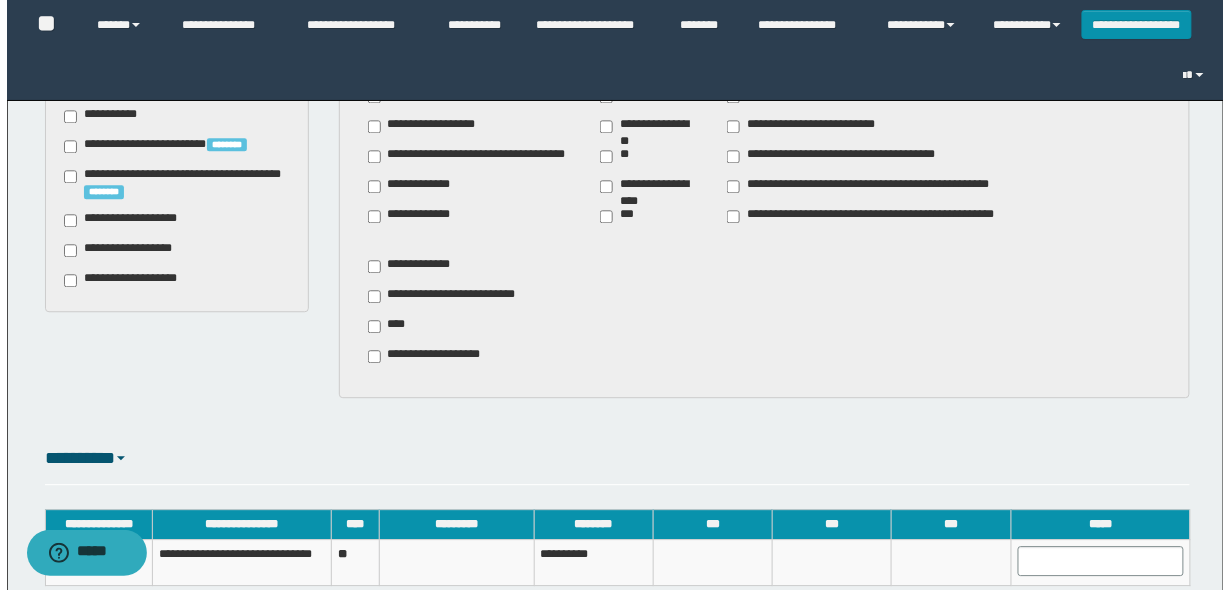 scroll, scrollTop: 1347, scrollLeft: 0, axis: vertical 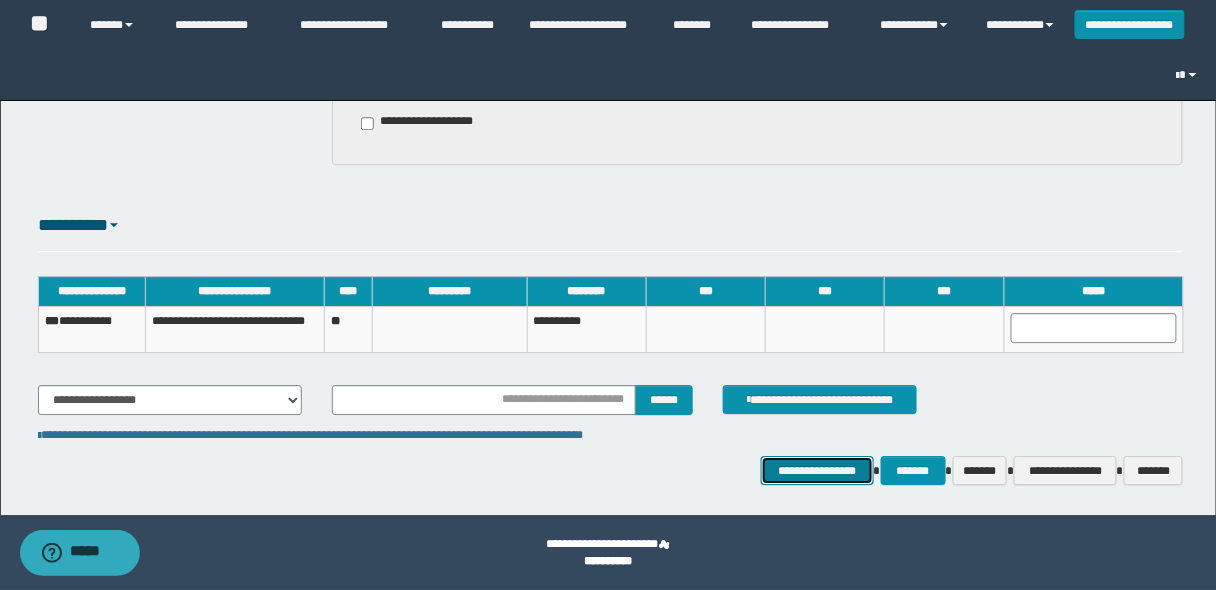 click on "**********" at bounding box center [817, 470] 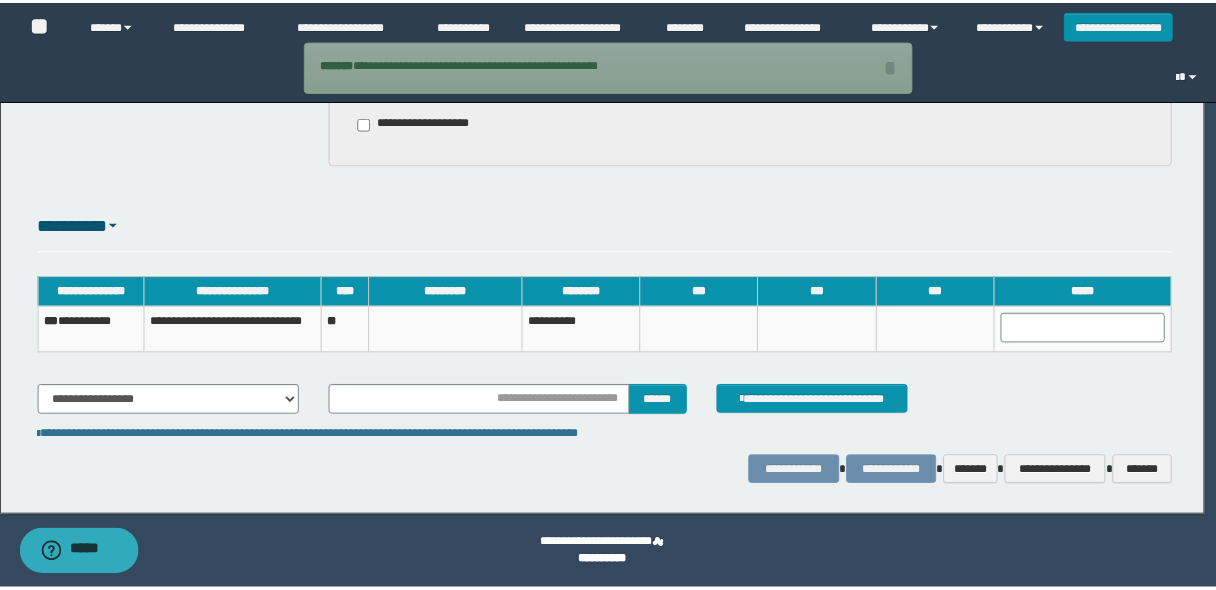 scroll, scrollTop: 1249, scrollLeft: 0, axis: vertical 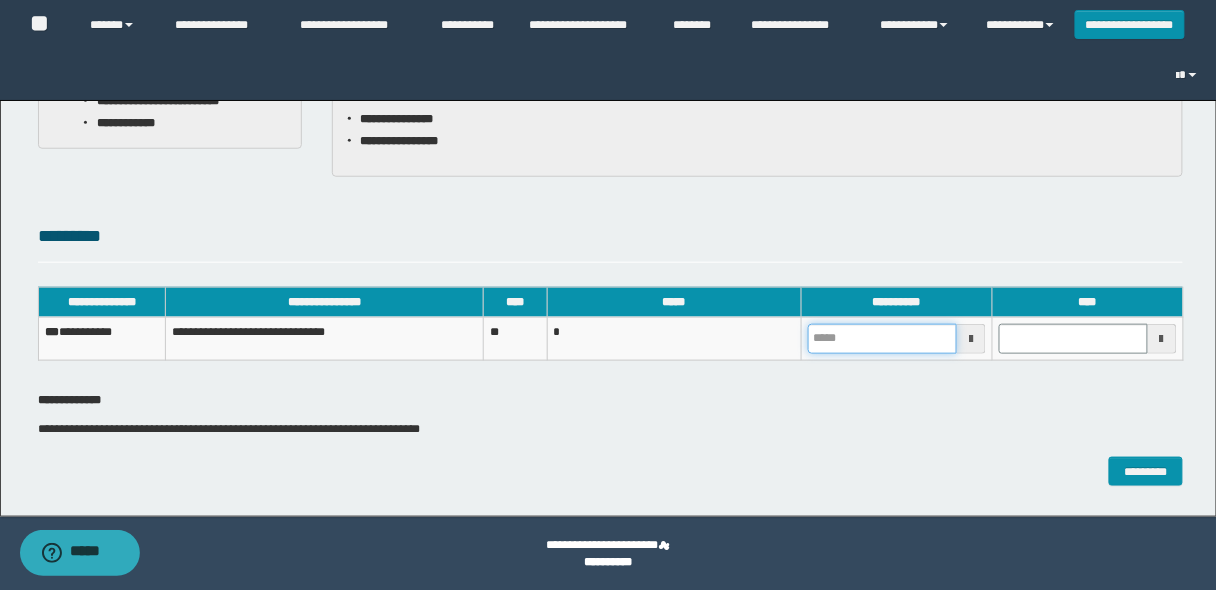 click at bounding box center [882, 339] 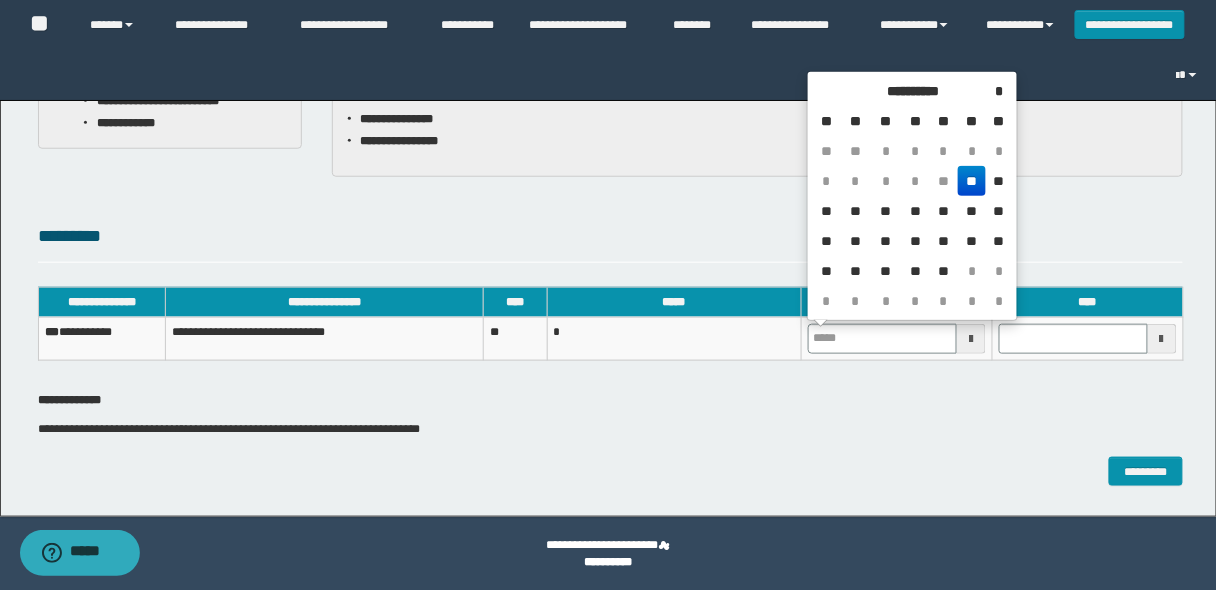 click on "**" at bounding box center [972, 181] 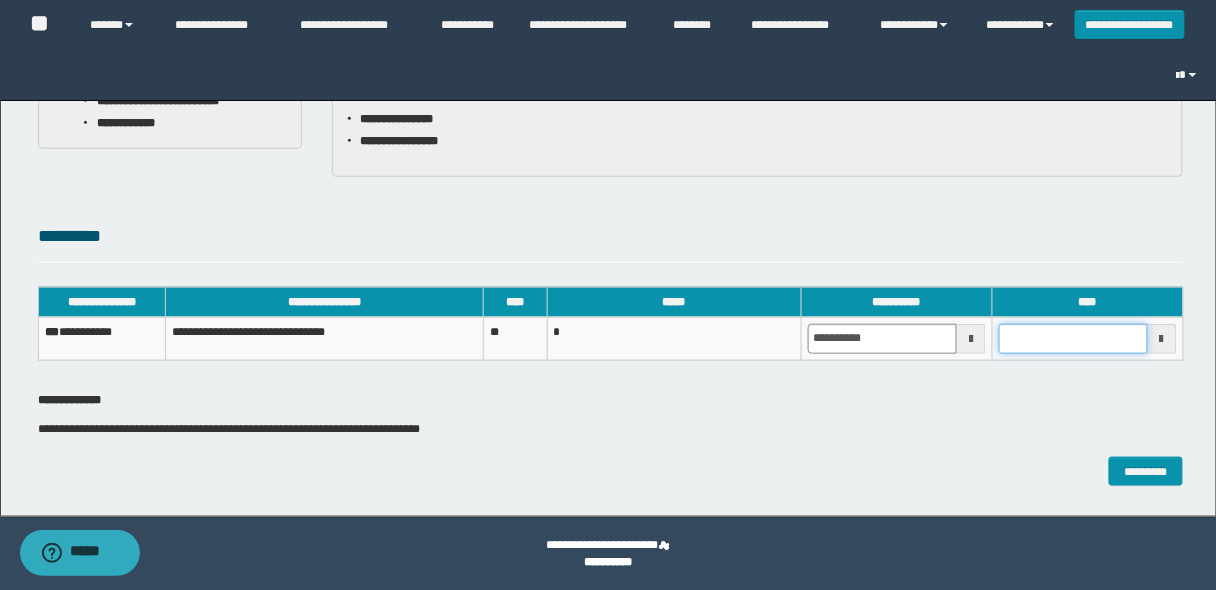 click at bounding box center (1073, 339) 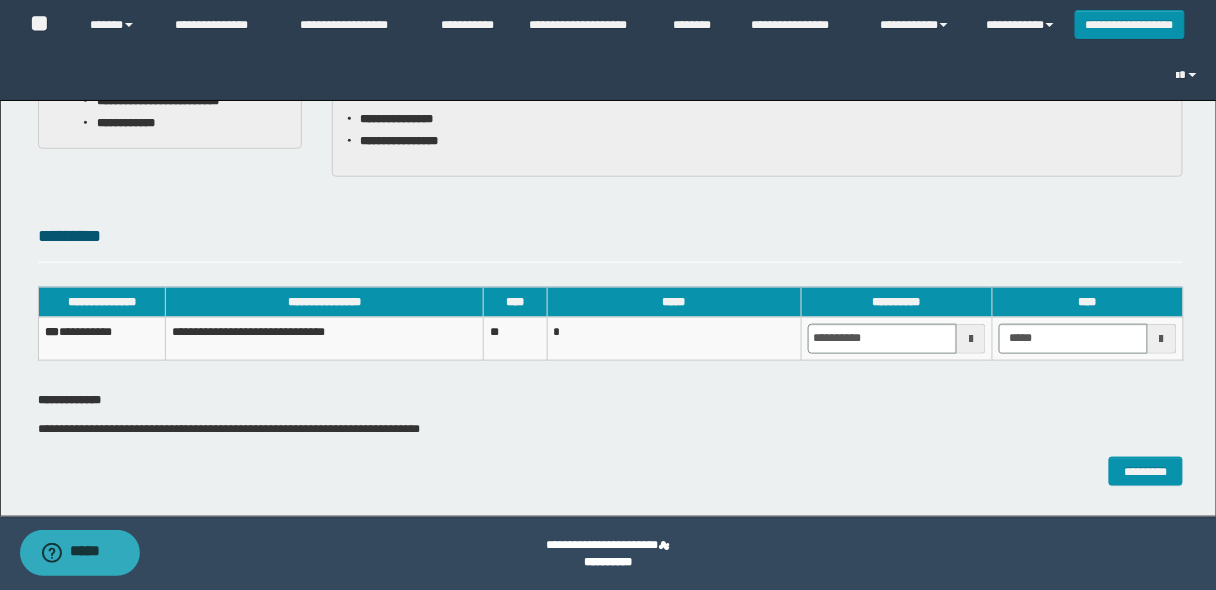 type on "*******" 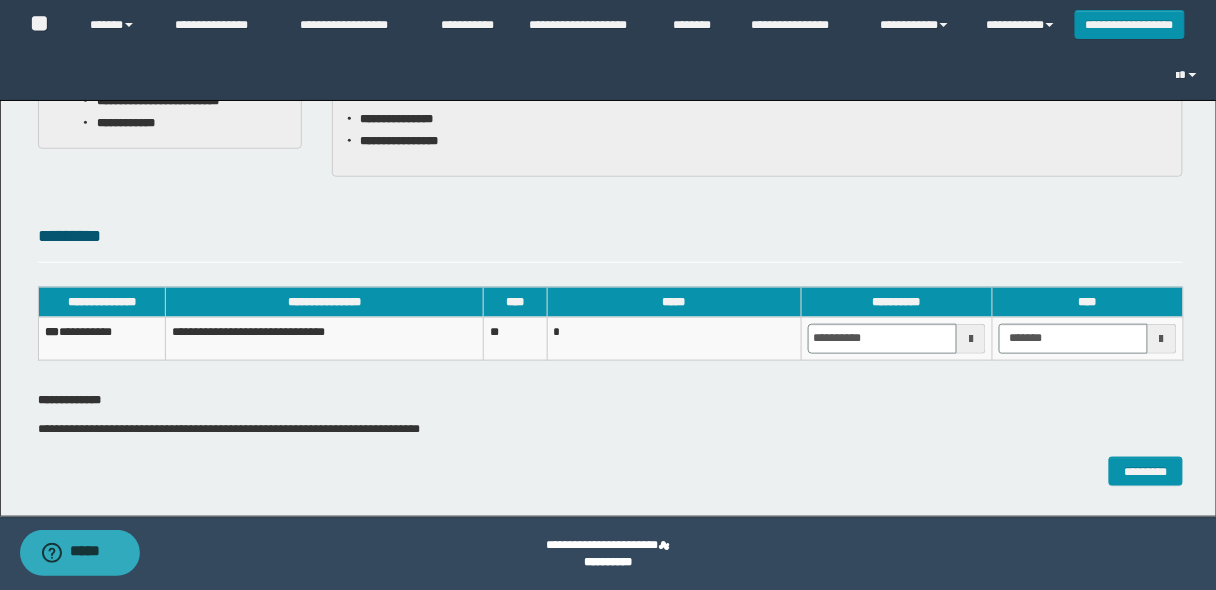 click on "**********" at bounding box center [611, 418] 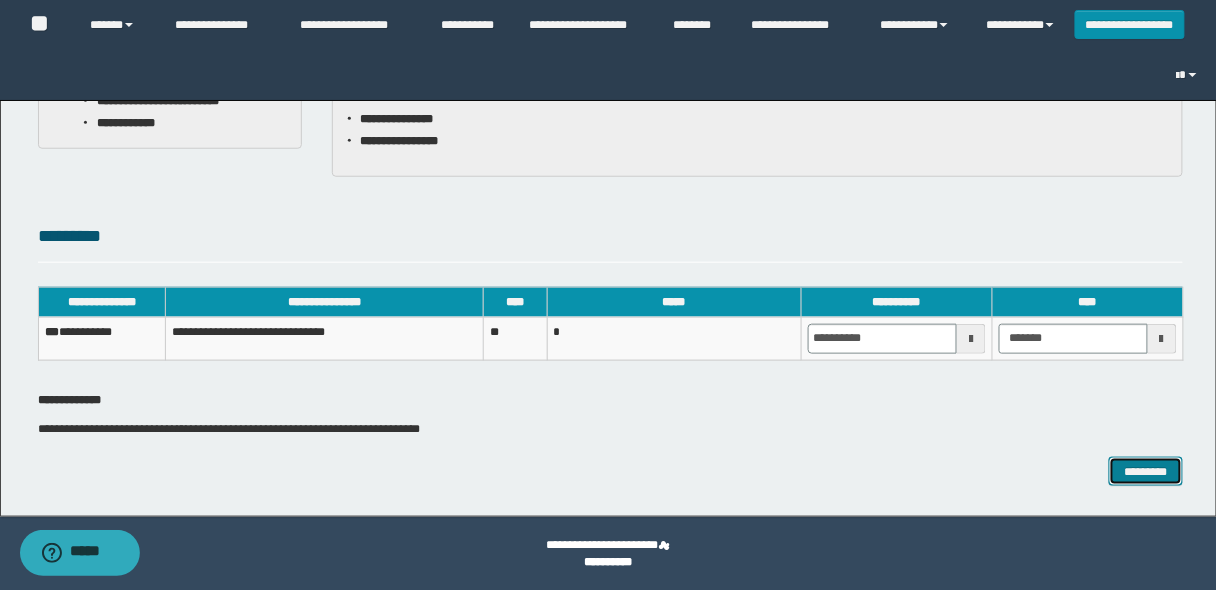click on "*********" at bounding box center [1146, 471] 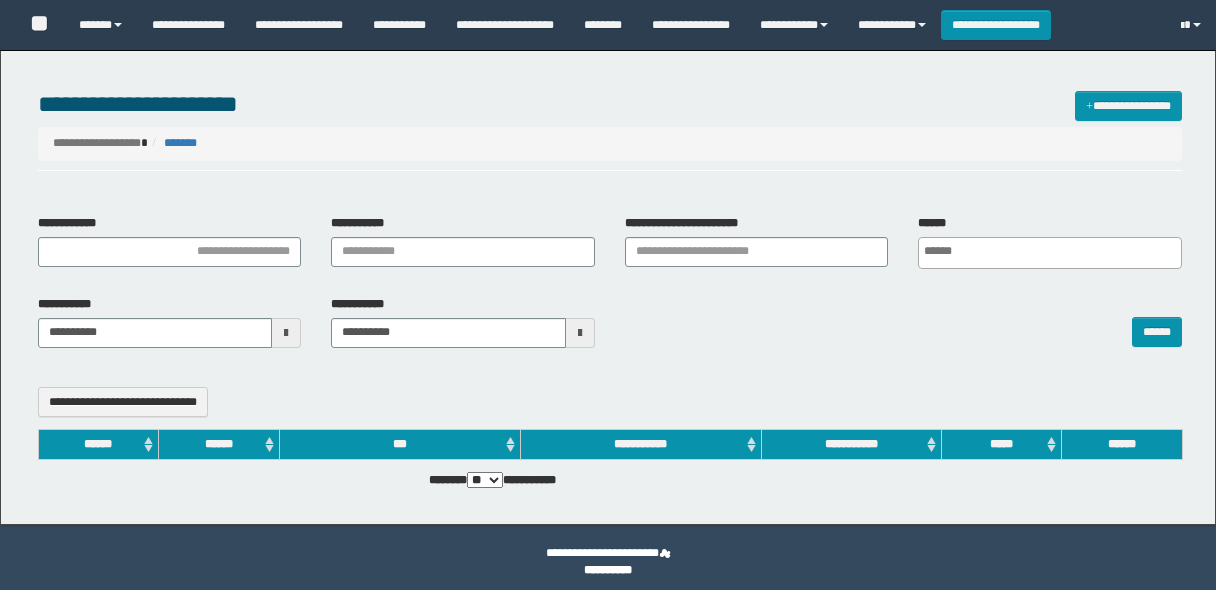 select 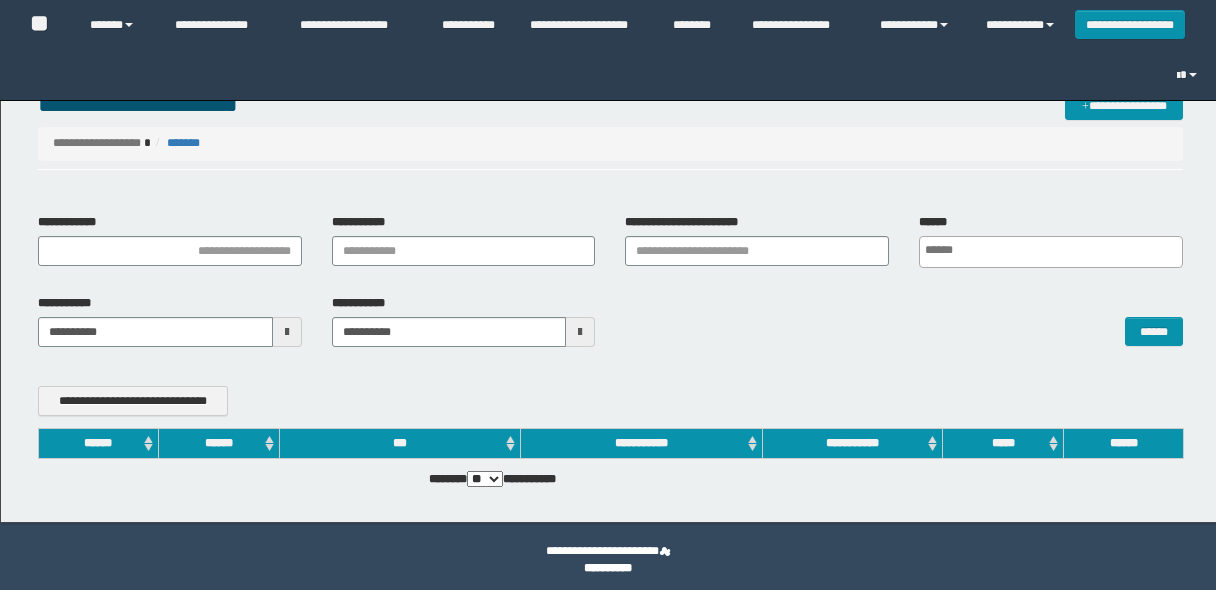 scroll, scrollTop: 0, scrollLeft: 0, axis: both 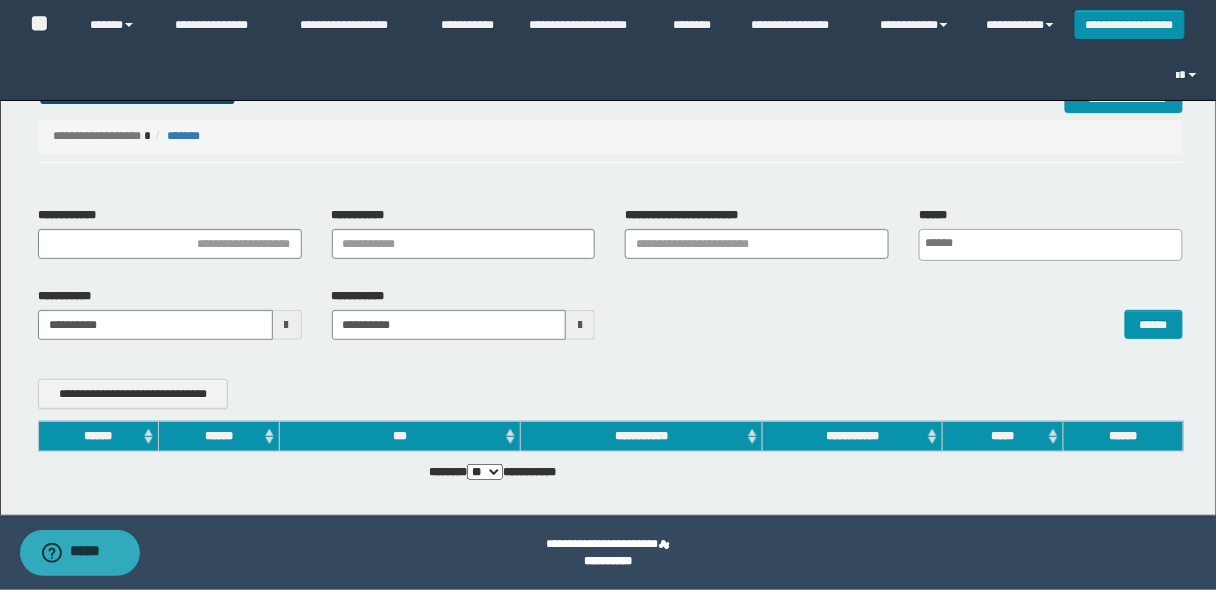 click on "******" at bounding box center (98, 436) 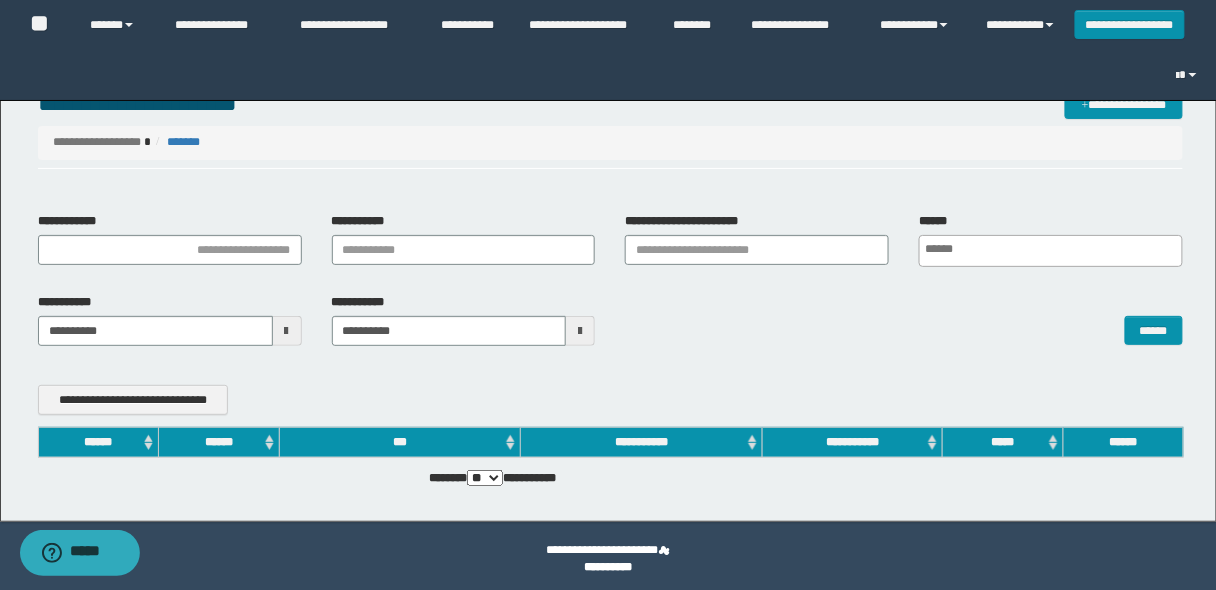 scroll, scrollTop: 0, scrollLeft: 0, axis: both 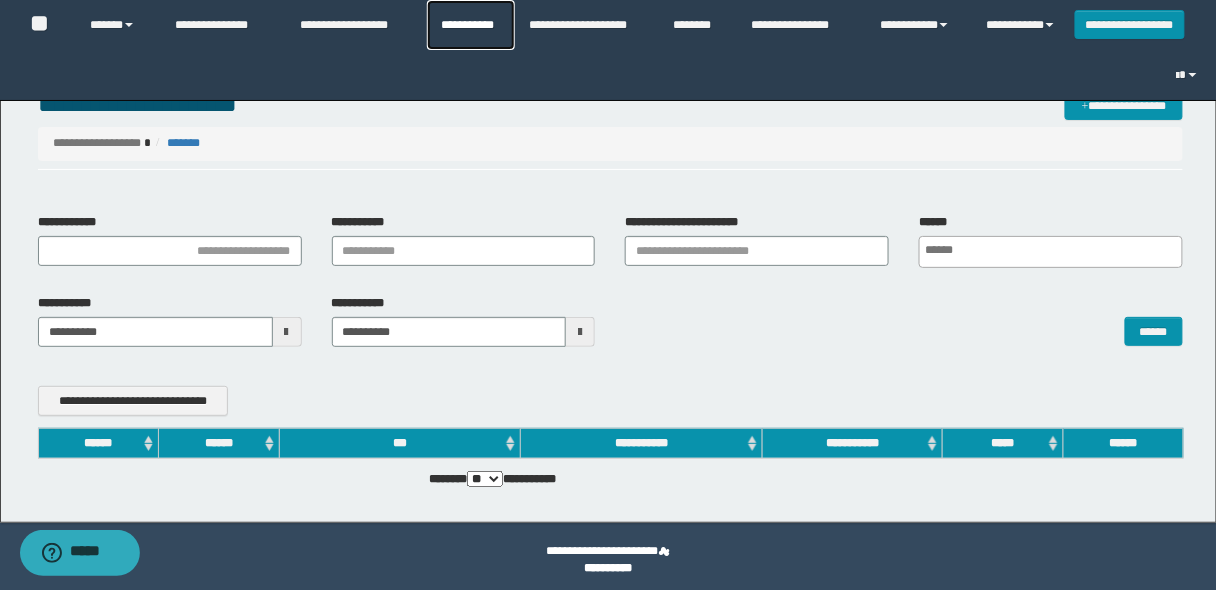 click on "**********" at bounding box center [471, 25] 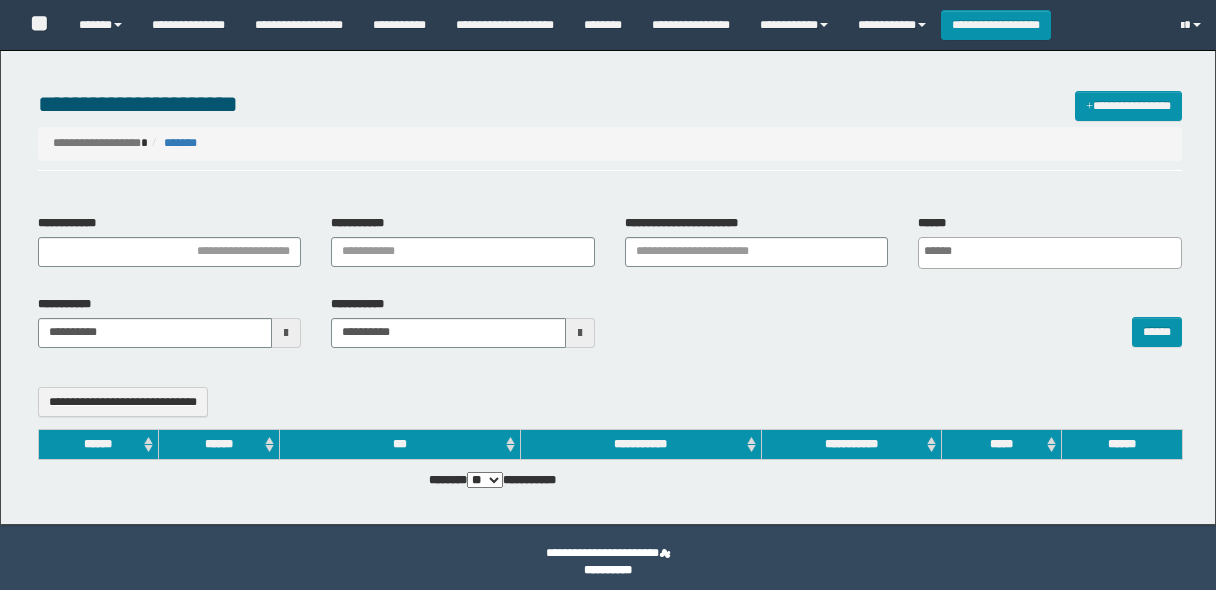 select 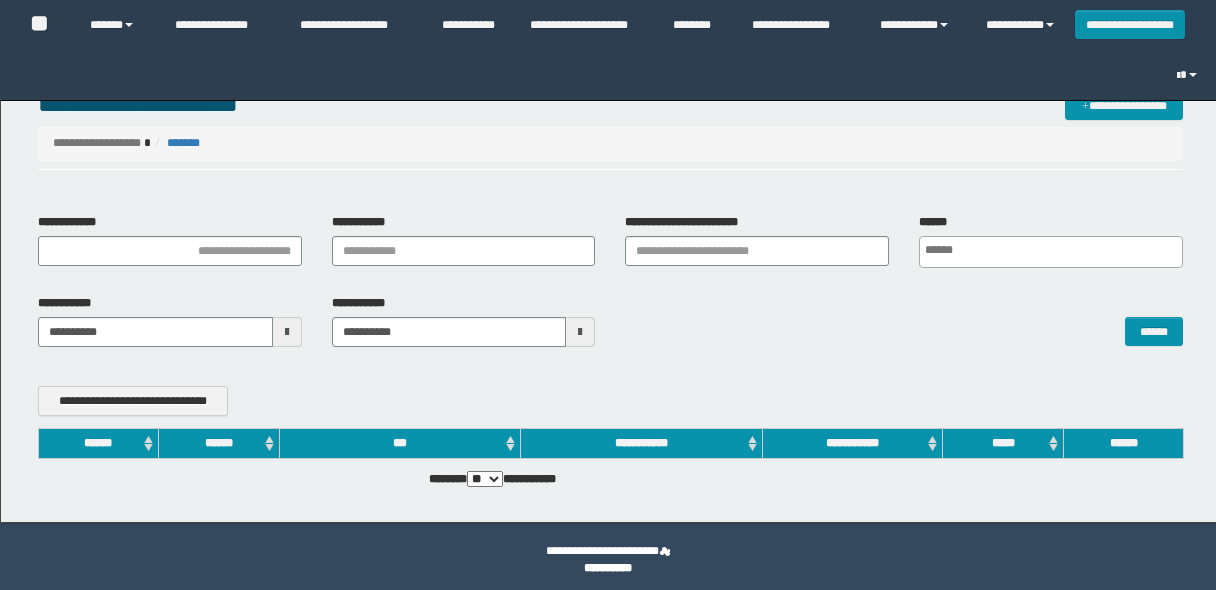 scroll, scrollTop: 0, scrollLeft: 0, axis: both 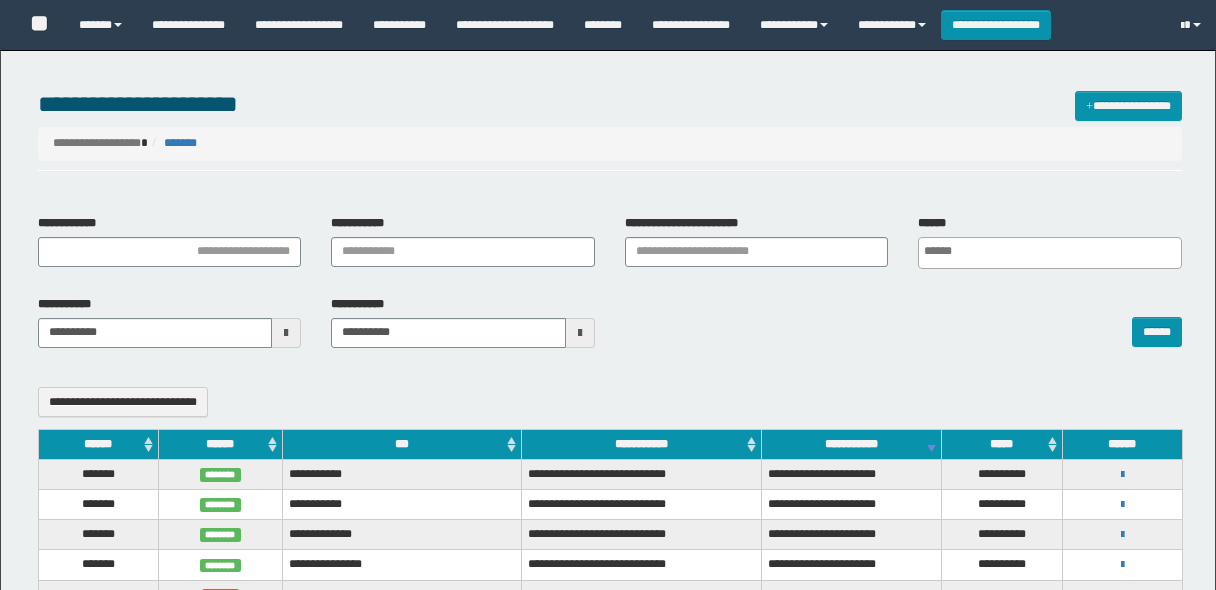 select 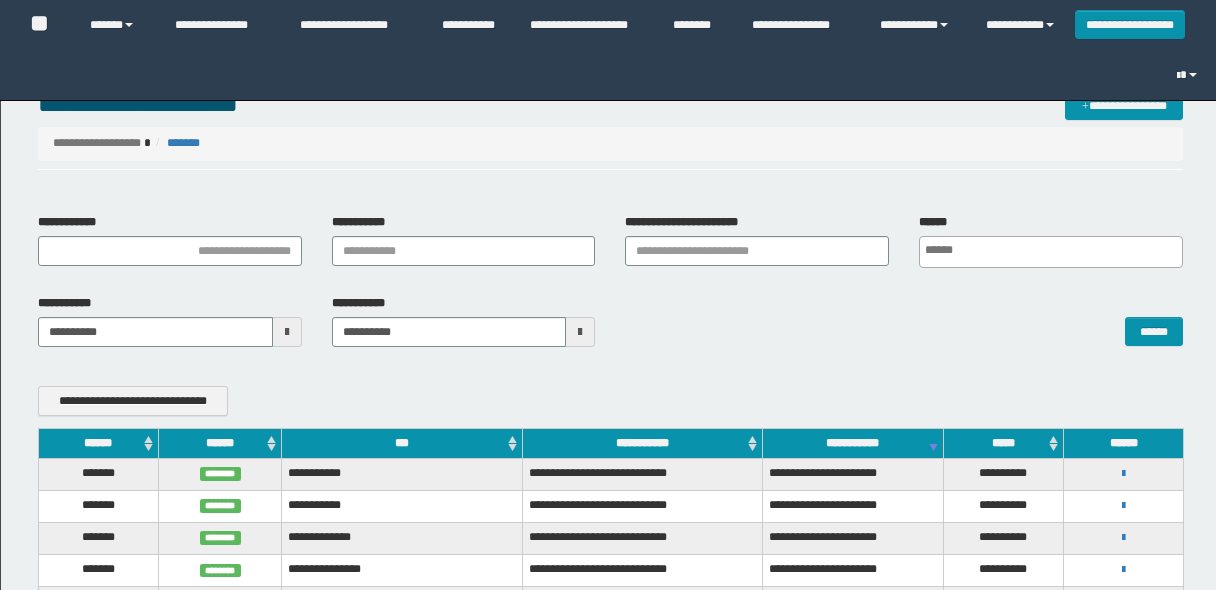 scroll, scrollTop: 0, scrollLeft: 0, axis: both 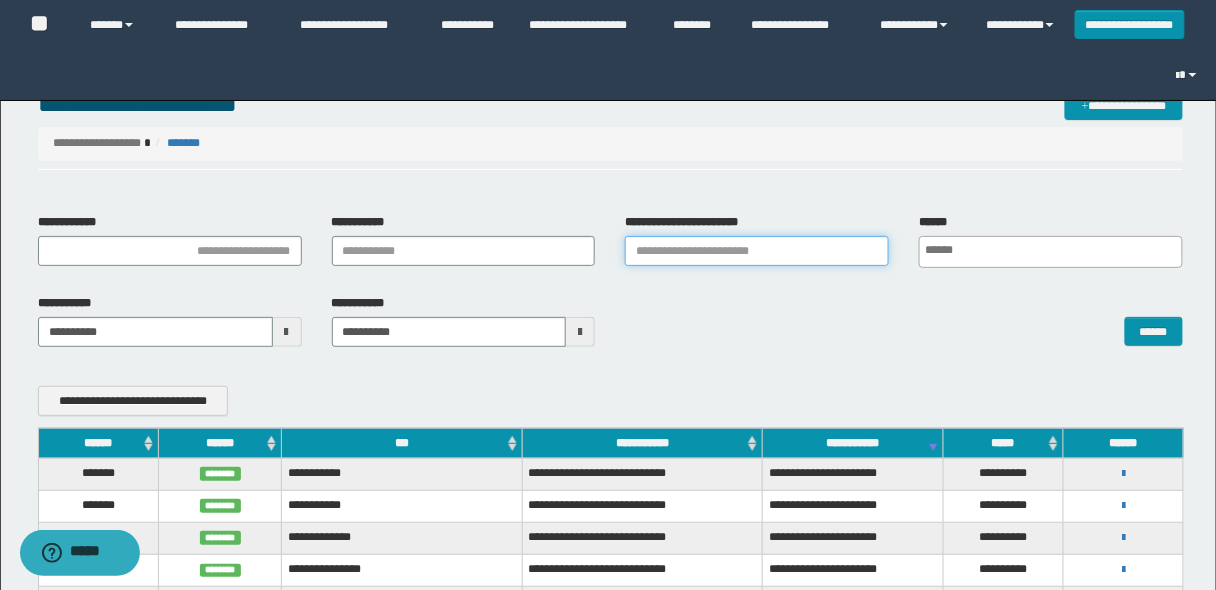 click on "**********" at bounding box center (757, 251) 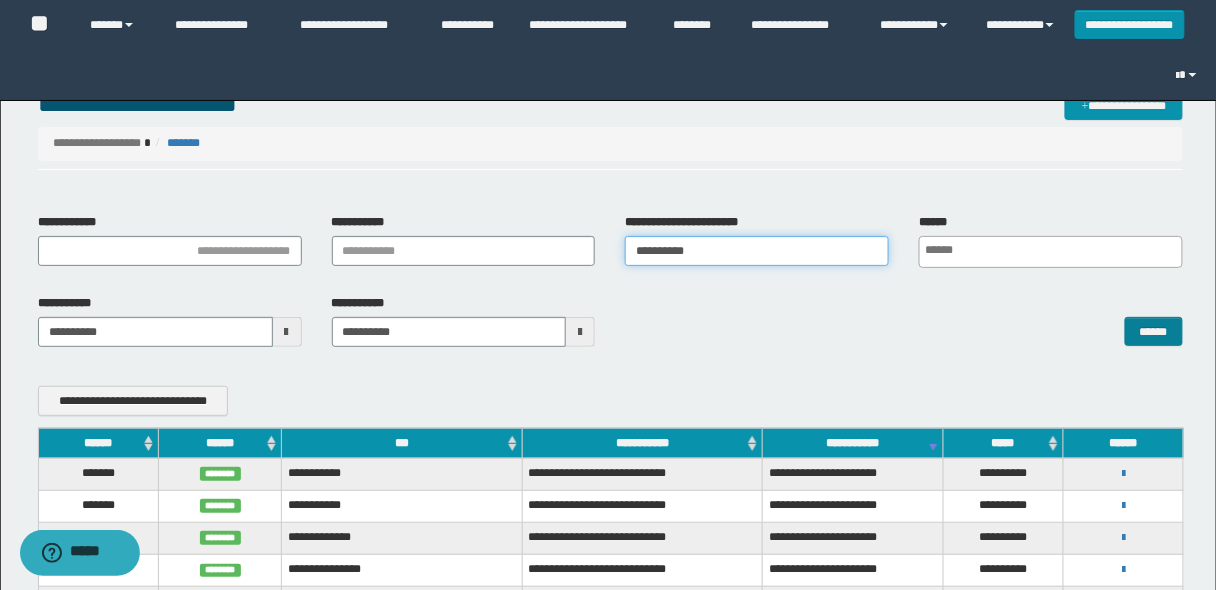 type on "**********" 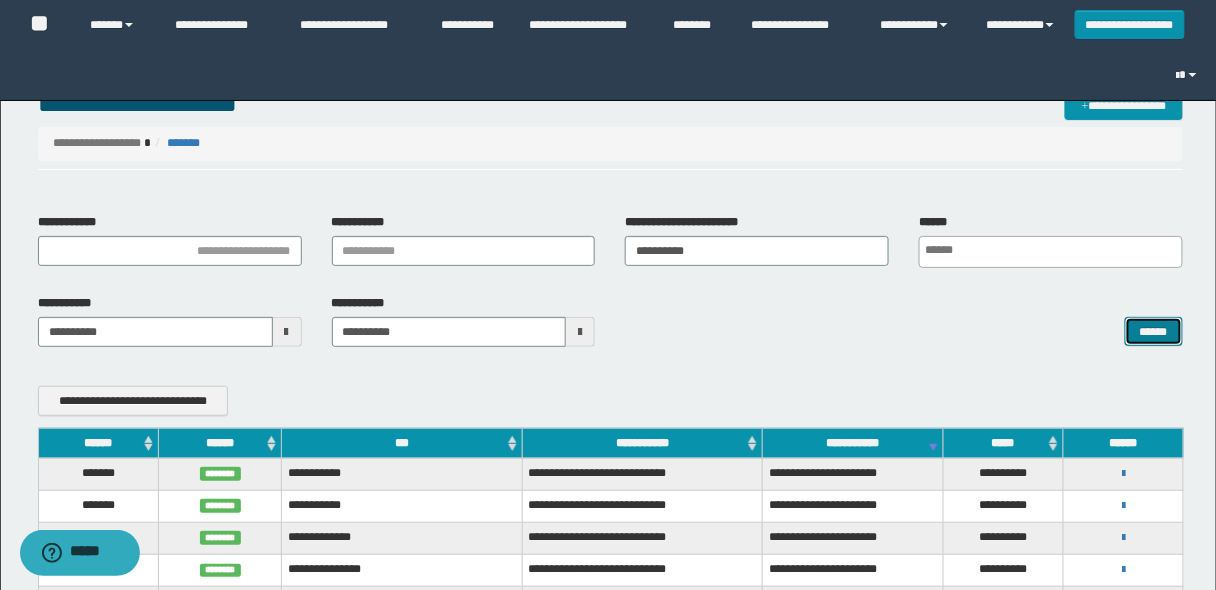 click on "******" at bounding box center [1154, 331] 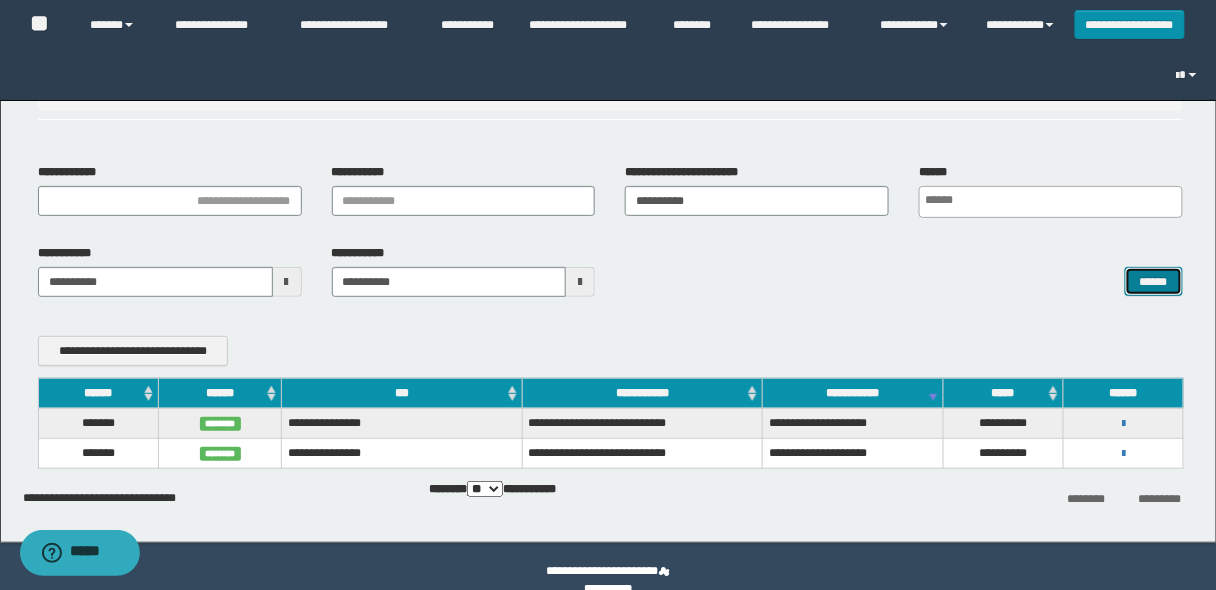 scroll, scrollTop: 77, scrollLeft: 0, axis: vertical 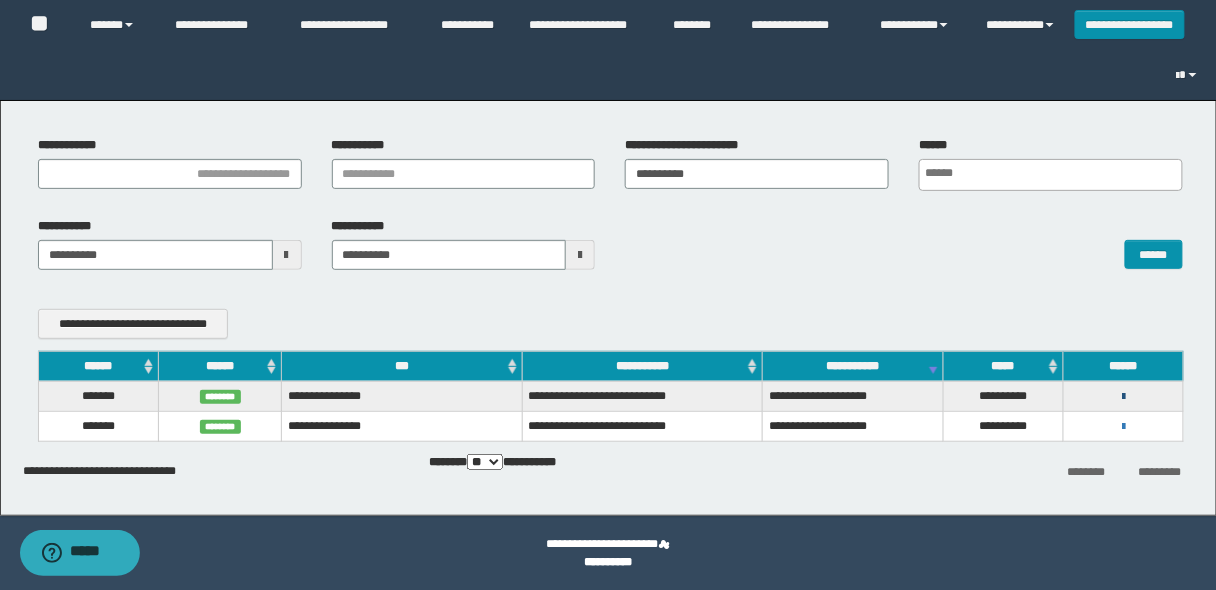 click at bounding box center (1123, 397) 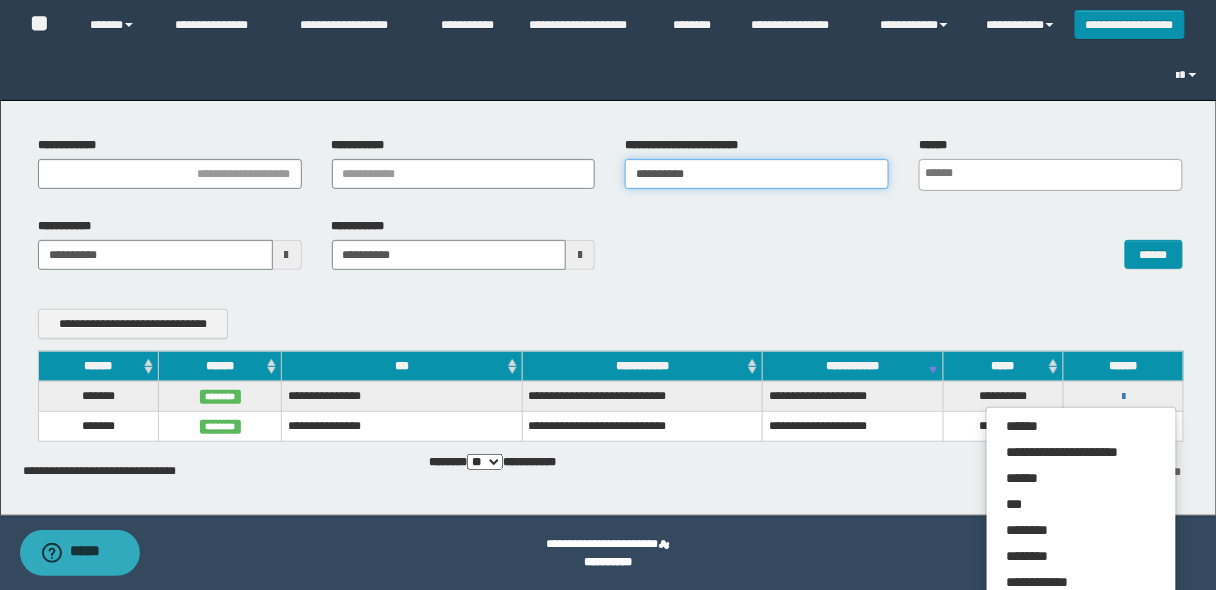 drag, startPoint x: 636, startPoint y: 168, endPoint x: 711, endPoint y: 174, distance: 75.23962 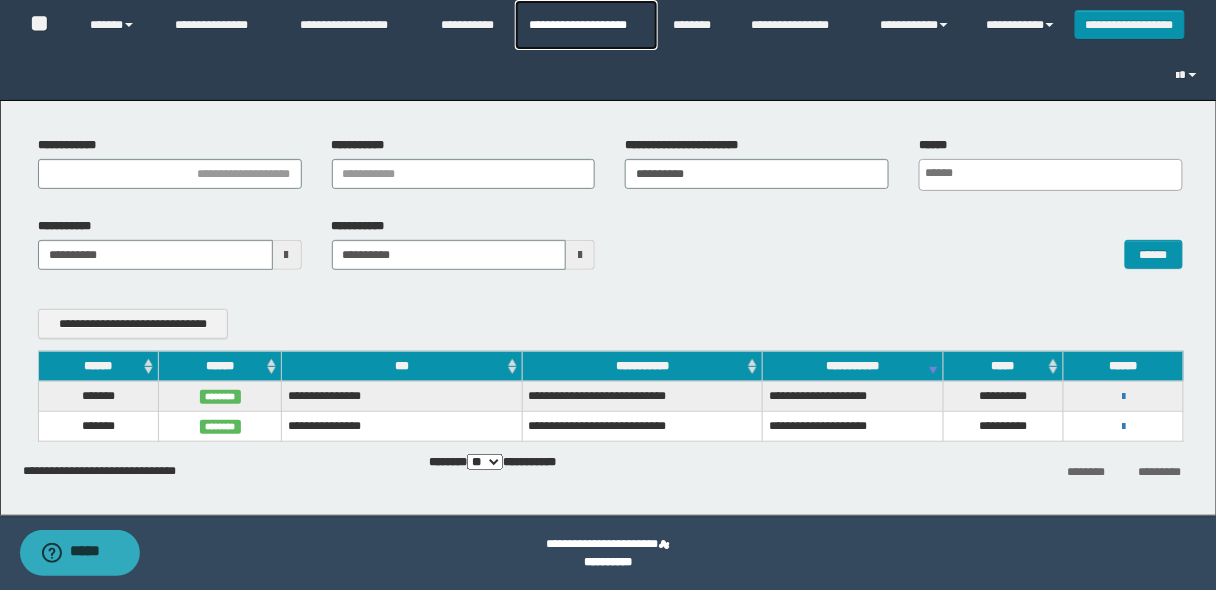 click on "**********" at bounding box center (586, 25) 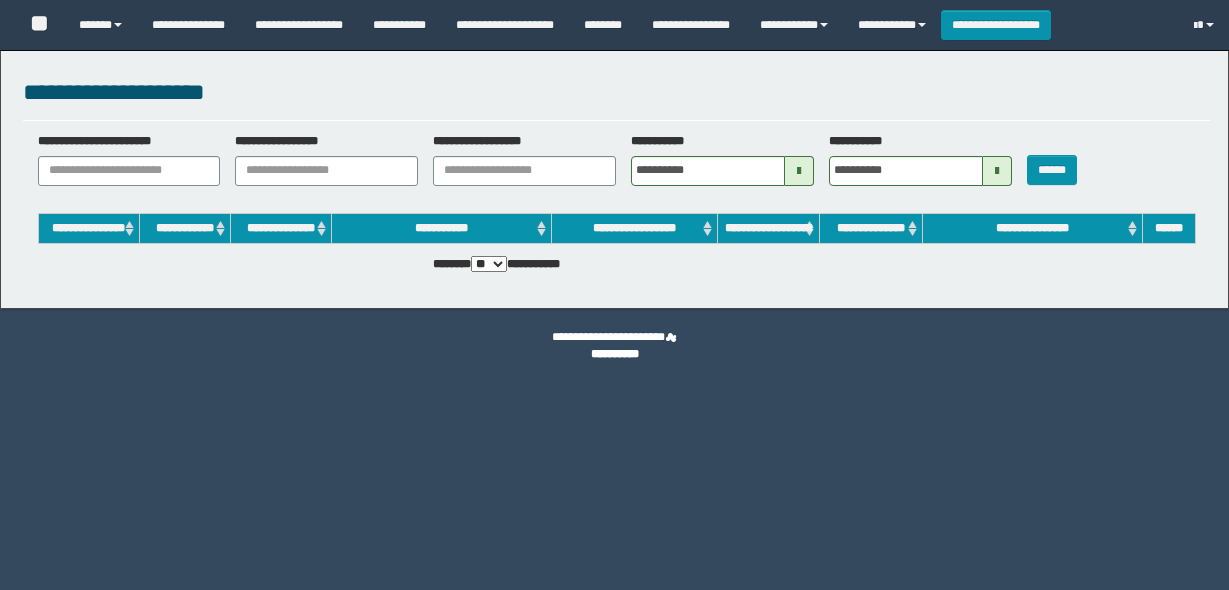scroll, scrollTop: 0, scrollLeft: 0, axis: both 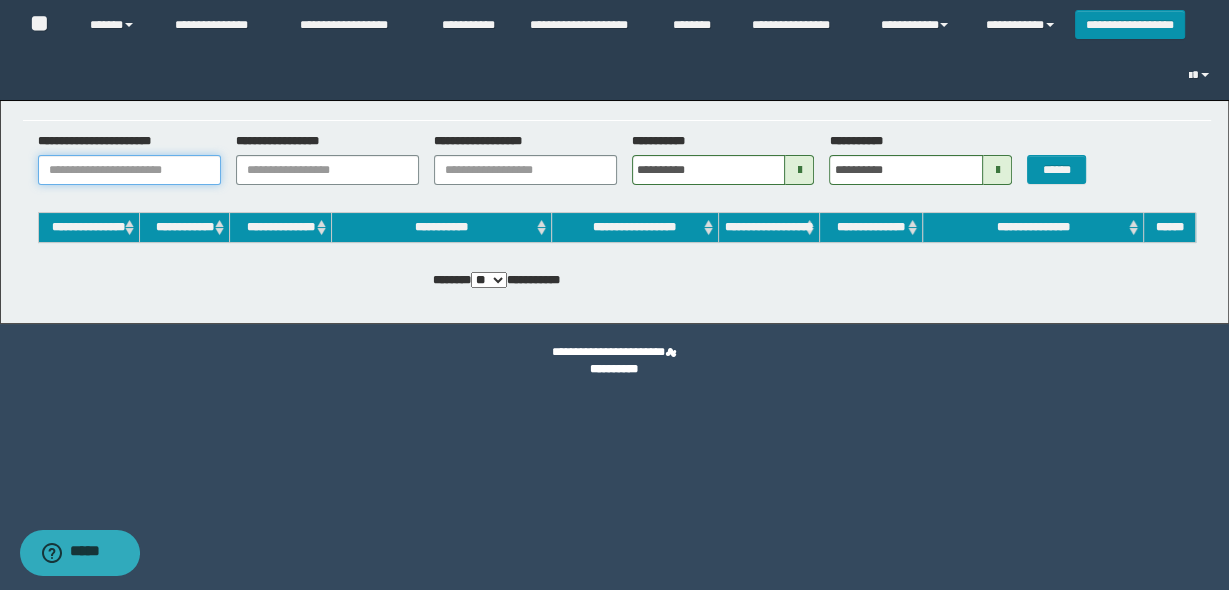 click on "**********" at bounding box center (129, 170) 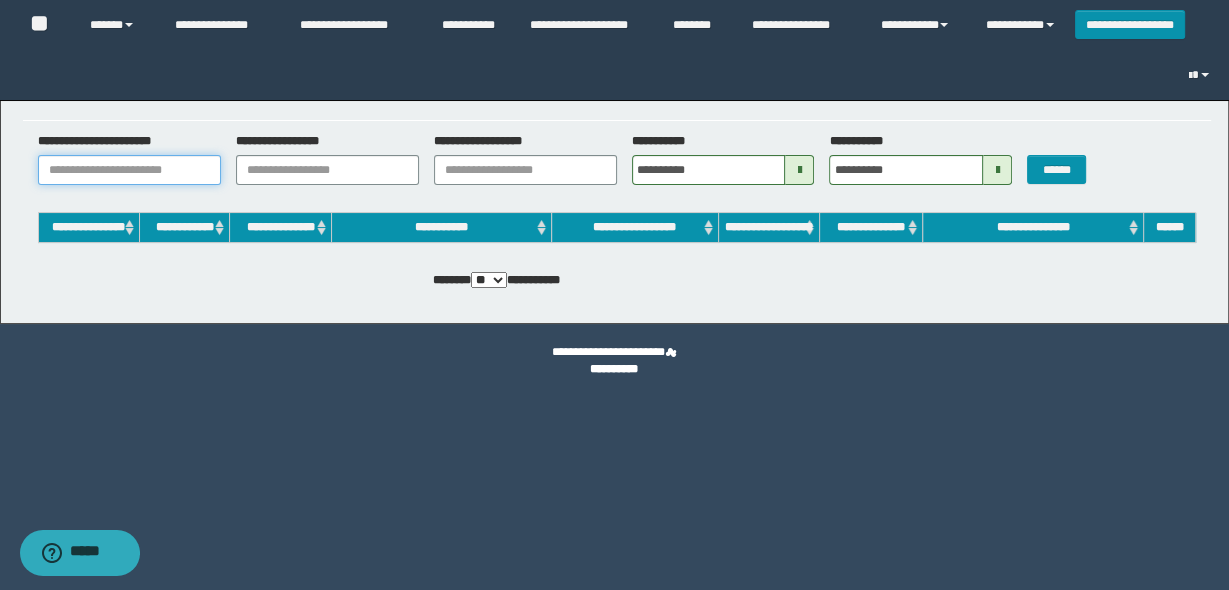 paste on "**********" 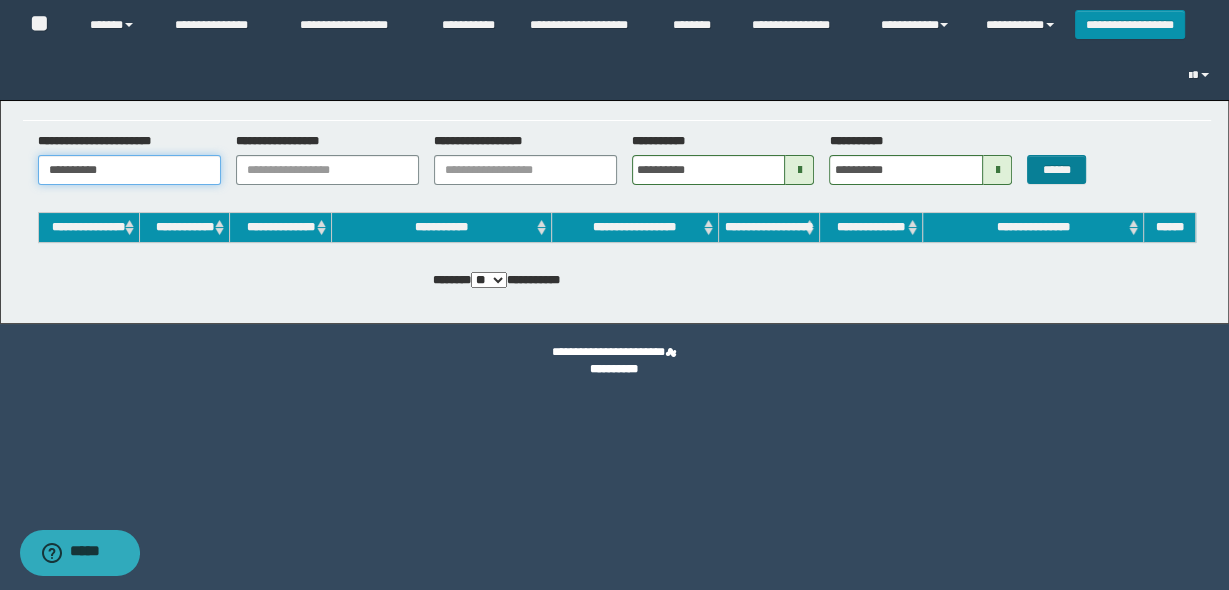 type on "**********" 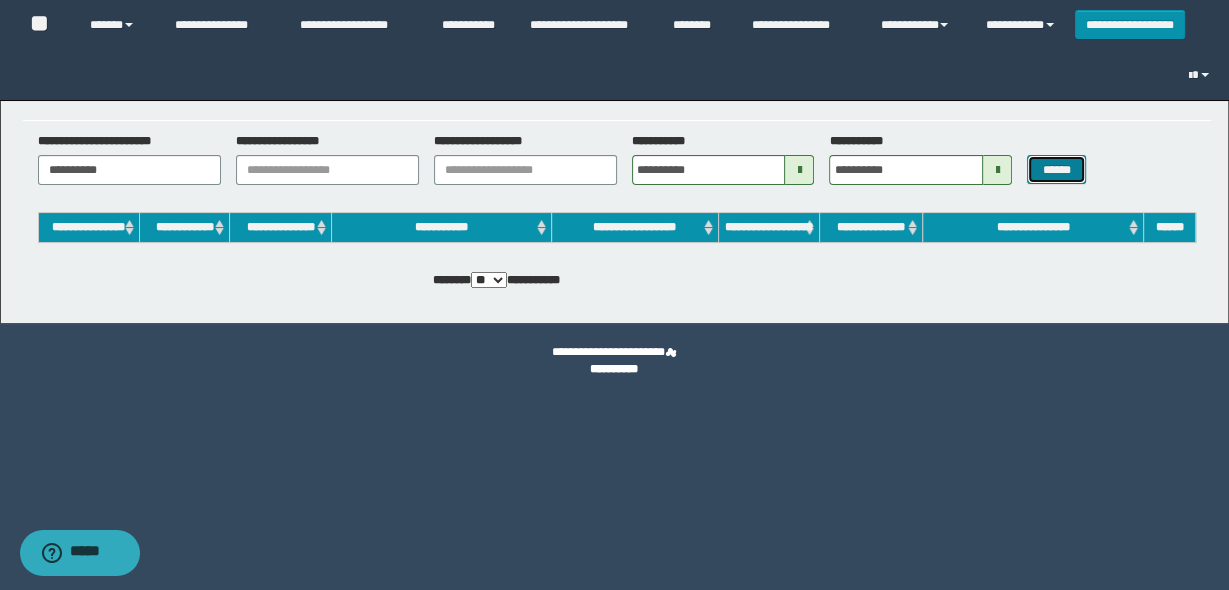 click on "******" at bounding box center (1056, 169) 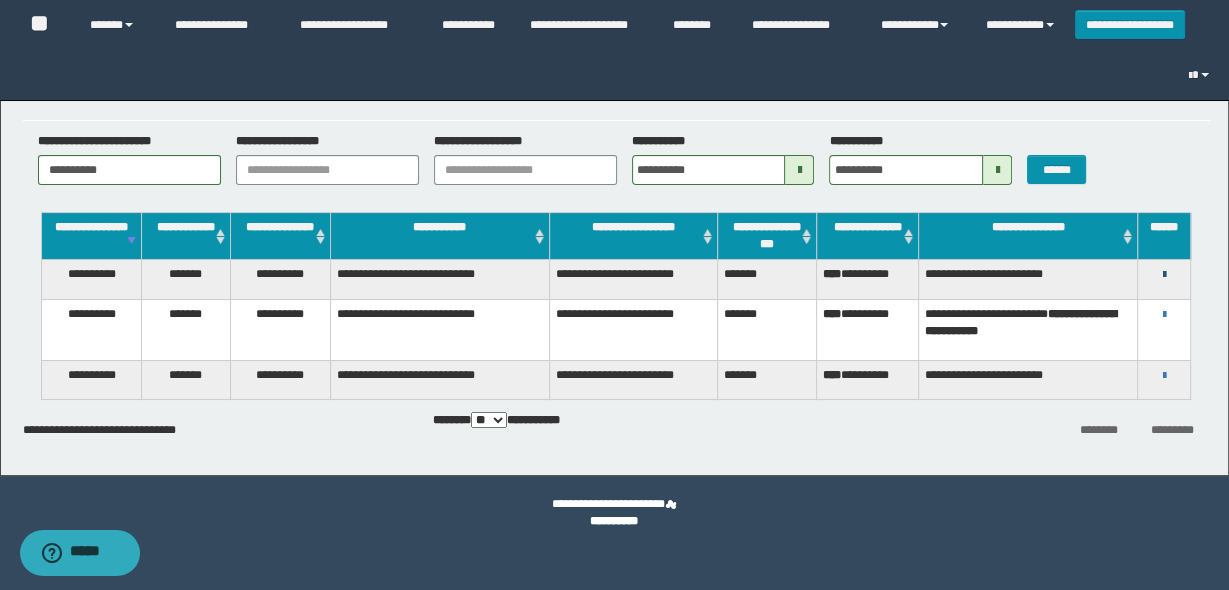 click at bounding box center (1164, 275) 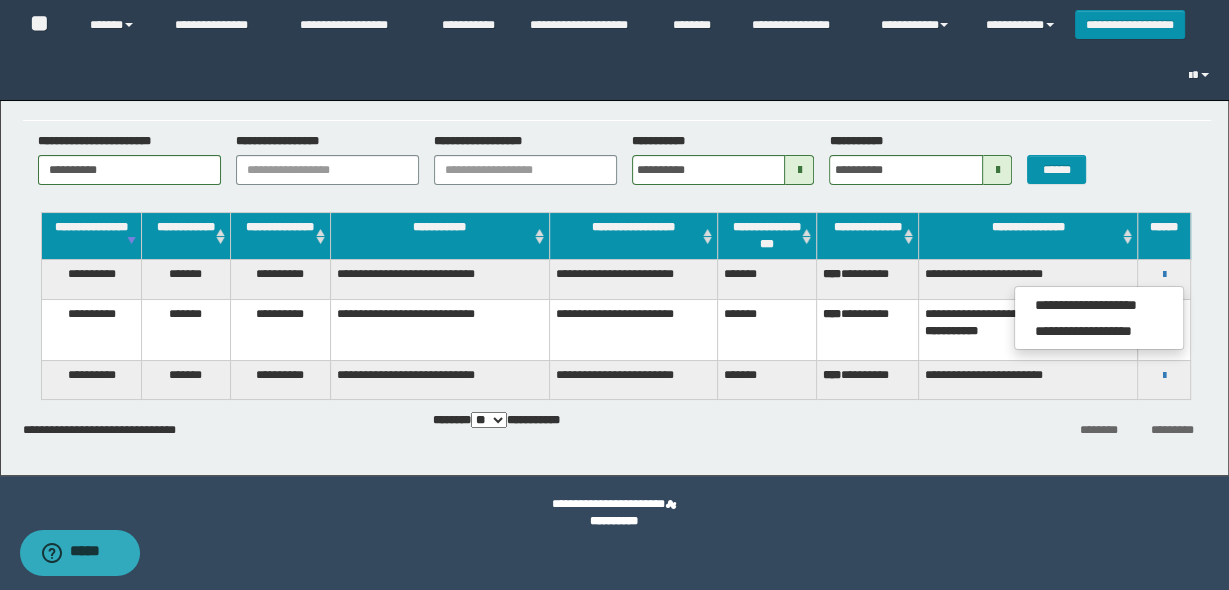 click on "**********" at bounding box center (617, 166) 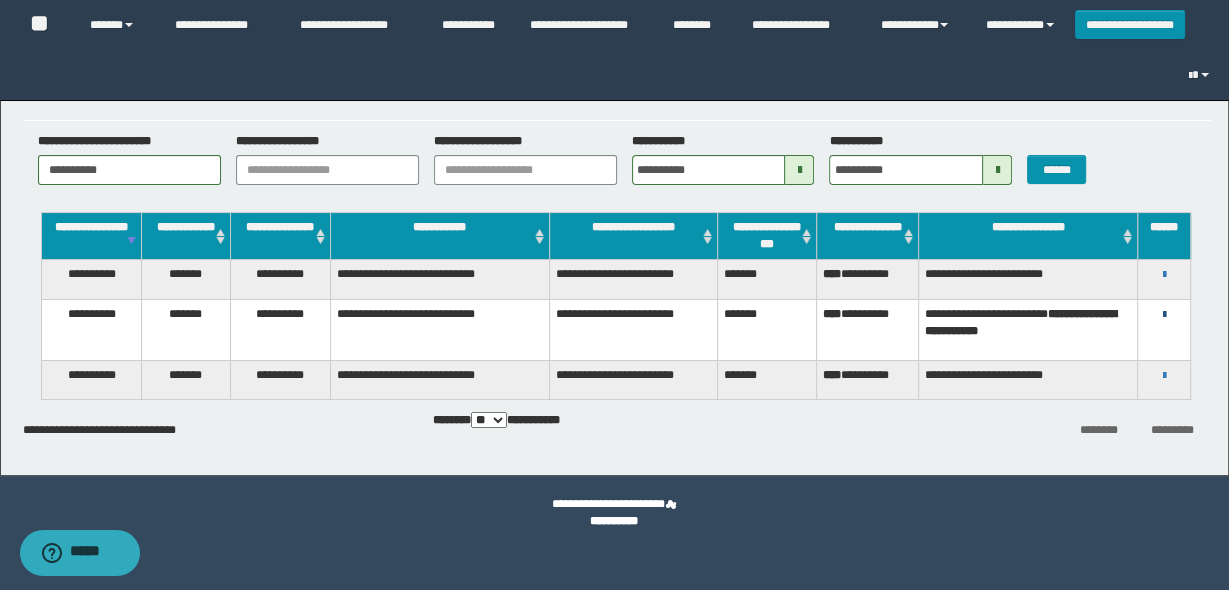 click at bounding box center (1164, 315) 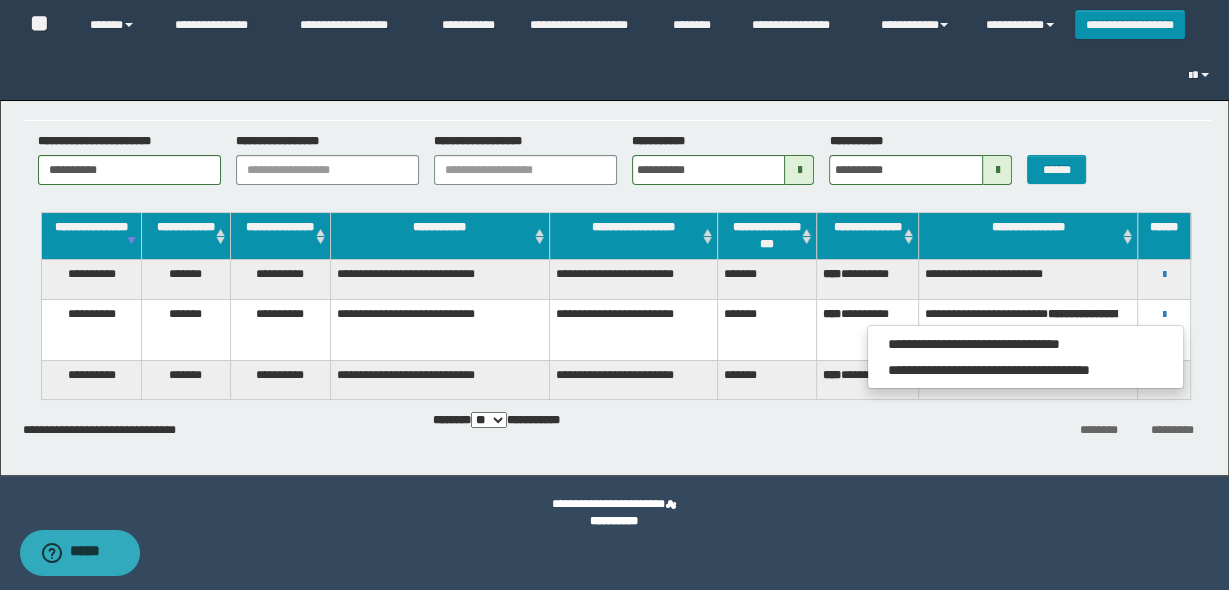 click on "**********" at bounding box center [617, 166] 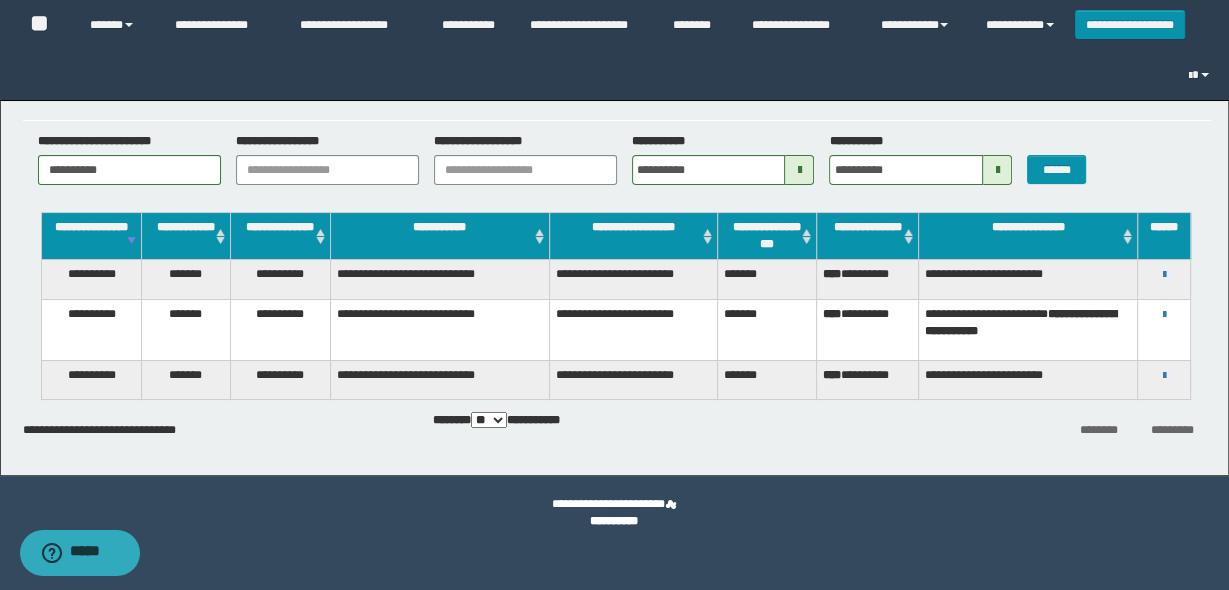 click on "**********" at bounding box center [1164, 380] 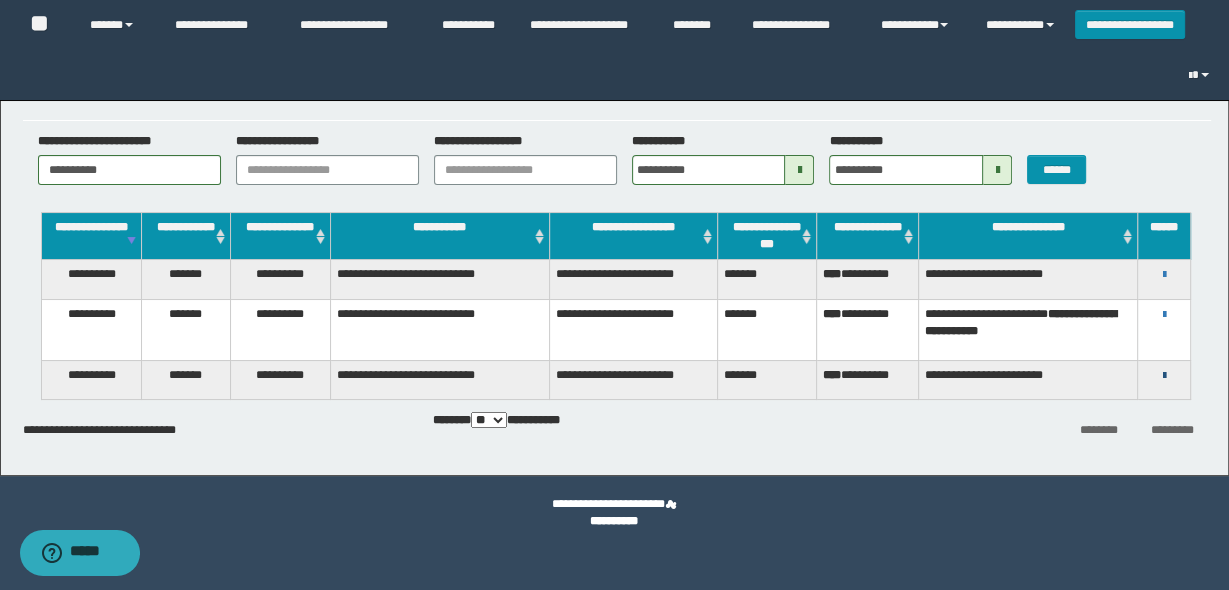 click at bounding box center [1164, 376] 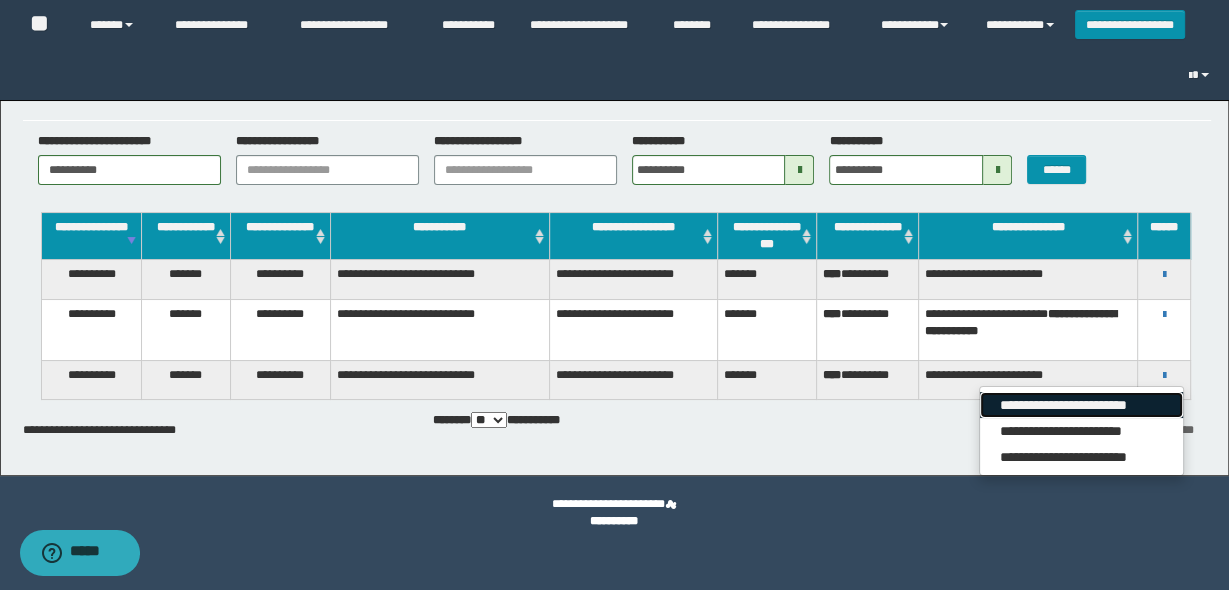 click on "**********" at bounding box center (1081, 405) 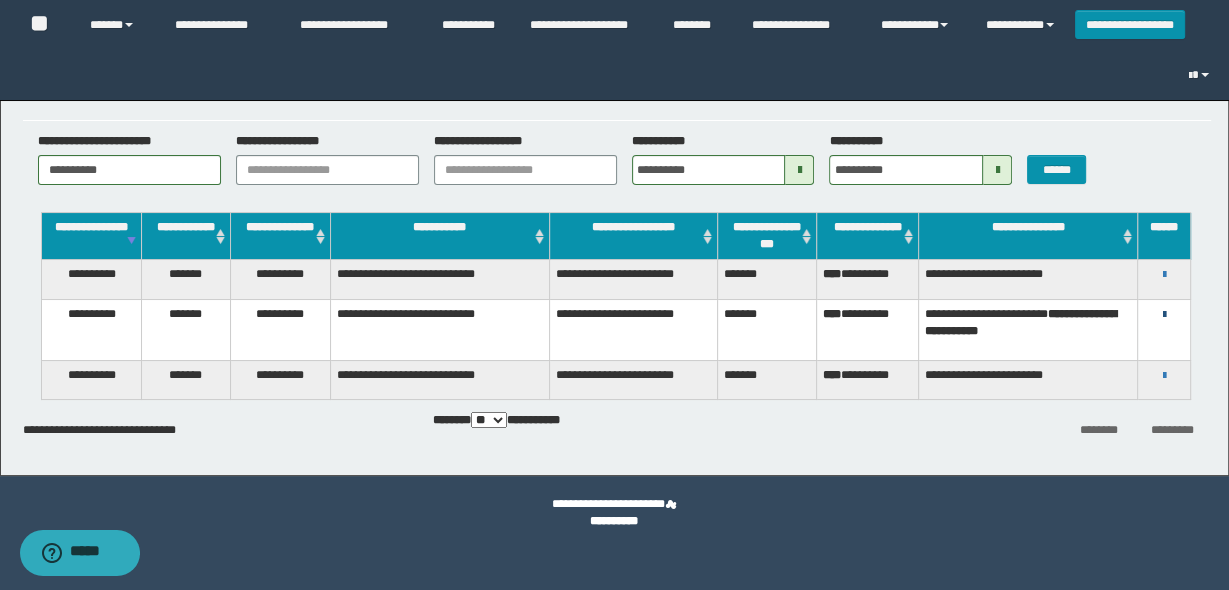 click at bounding box center (1164, 315) 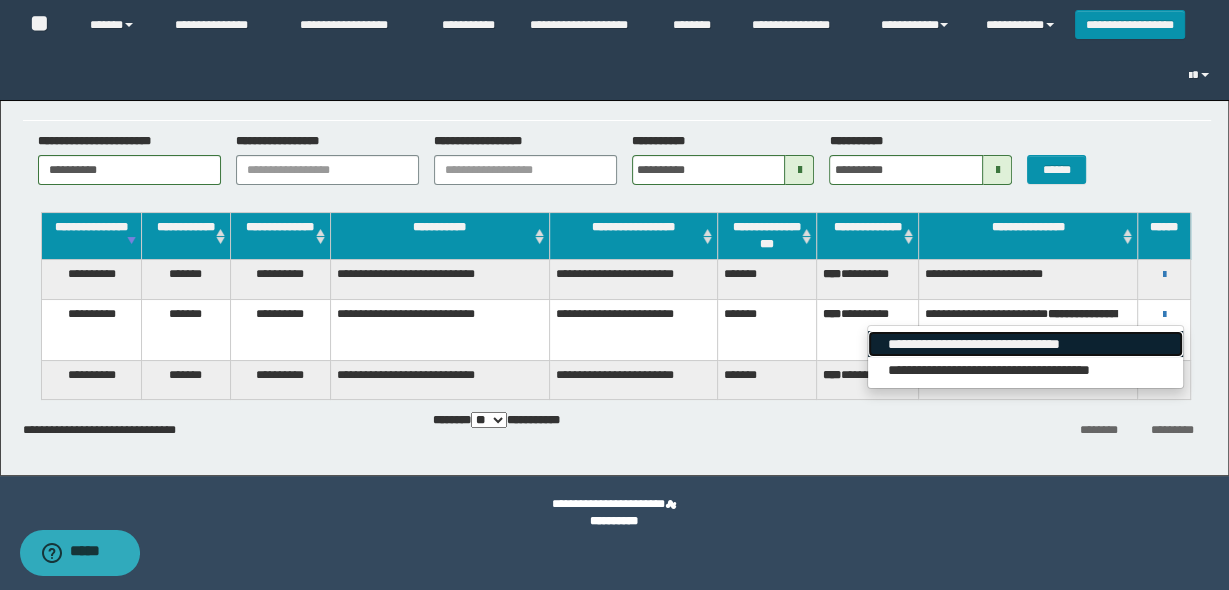 click on "**********" at bounding box center [1025, 344] 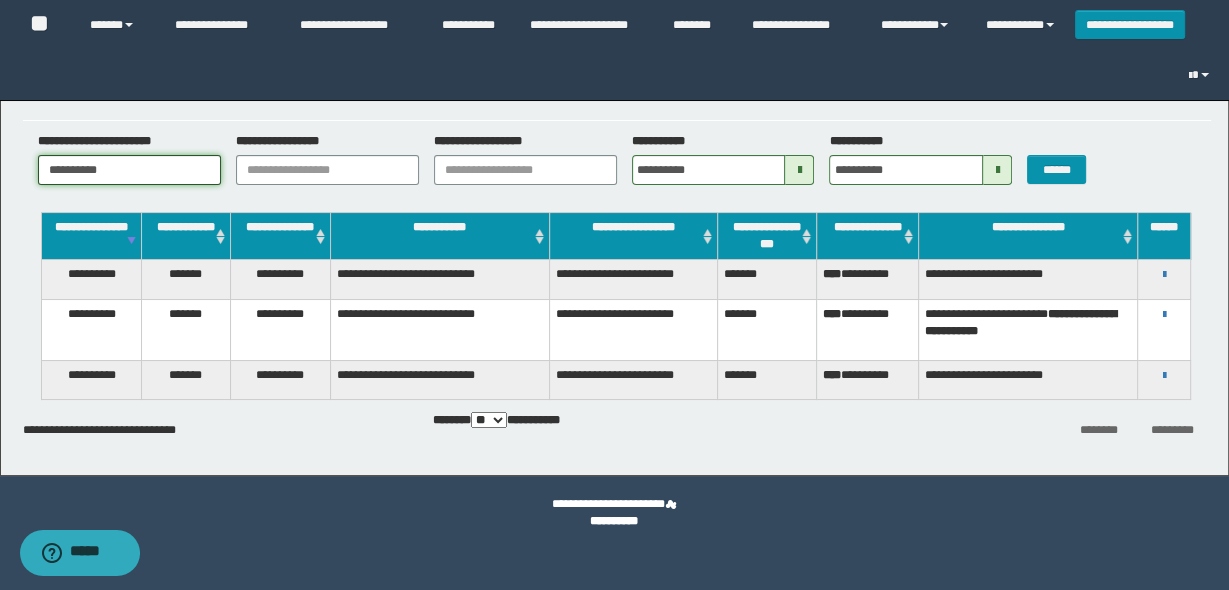 drag, startPoint x: 120, startPoint y: 165, endPoint x: 0, endPoint y: 171, distance: 120.14991 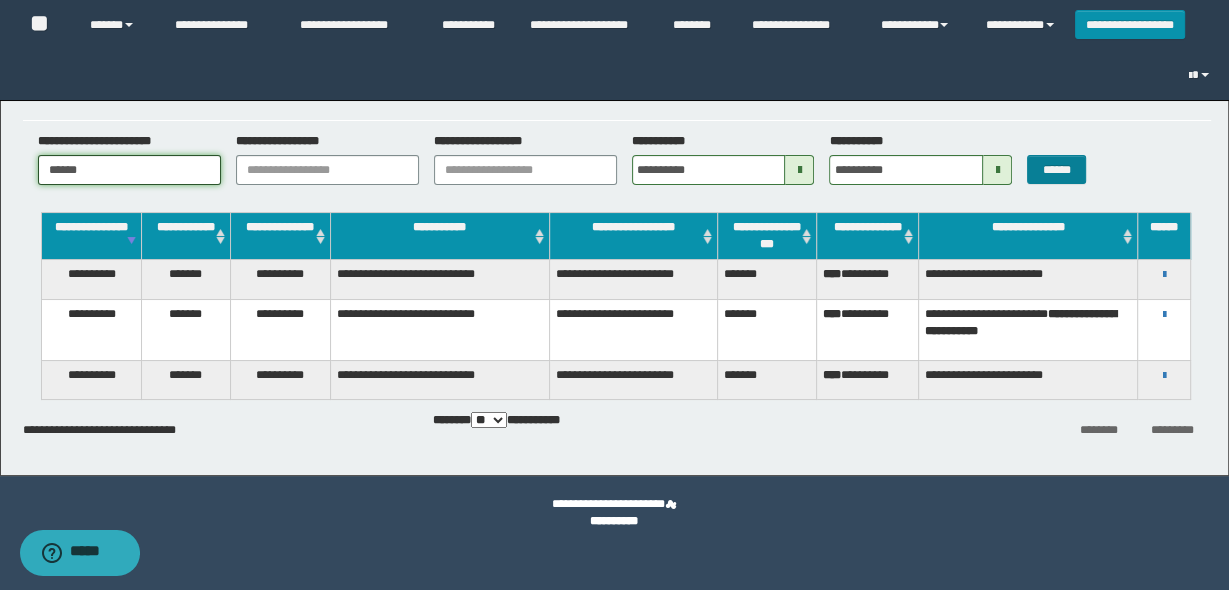 type on "******" 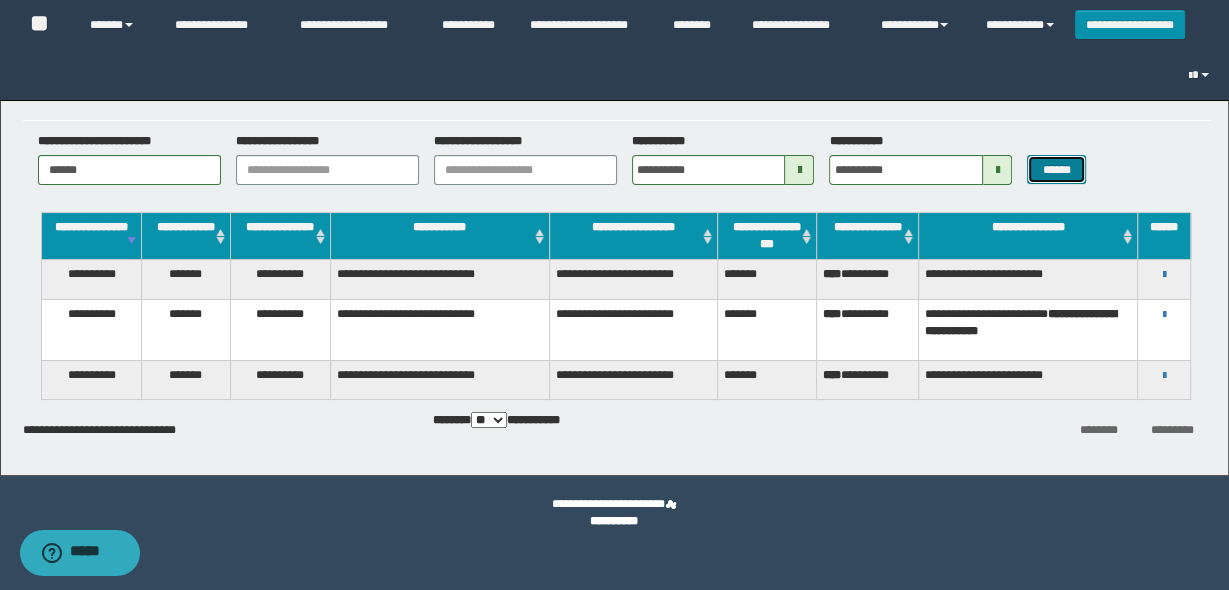 click on "******" at bounding box center (1056, 169) 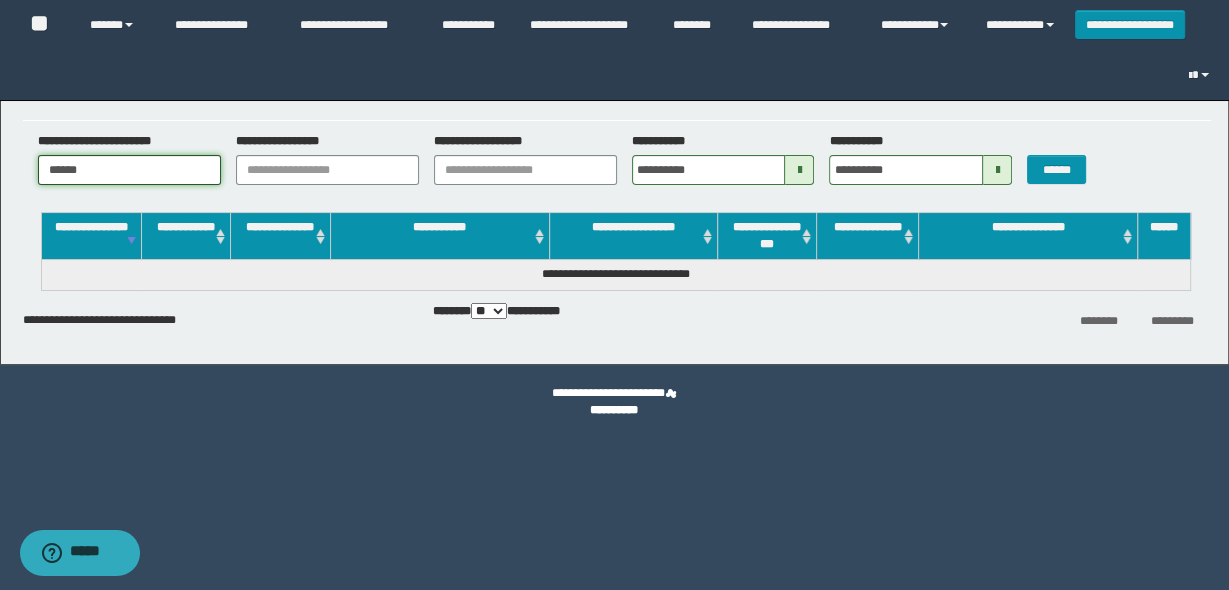 drag, startPoint x: 112, startPoint y: 176, endPoint x: 33, endPoint y: 176, distance: 79 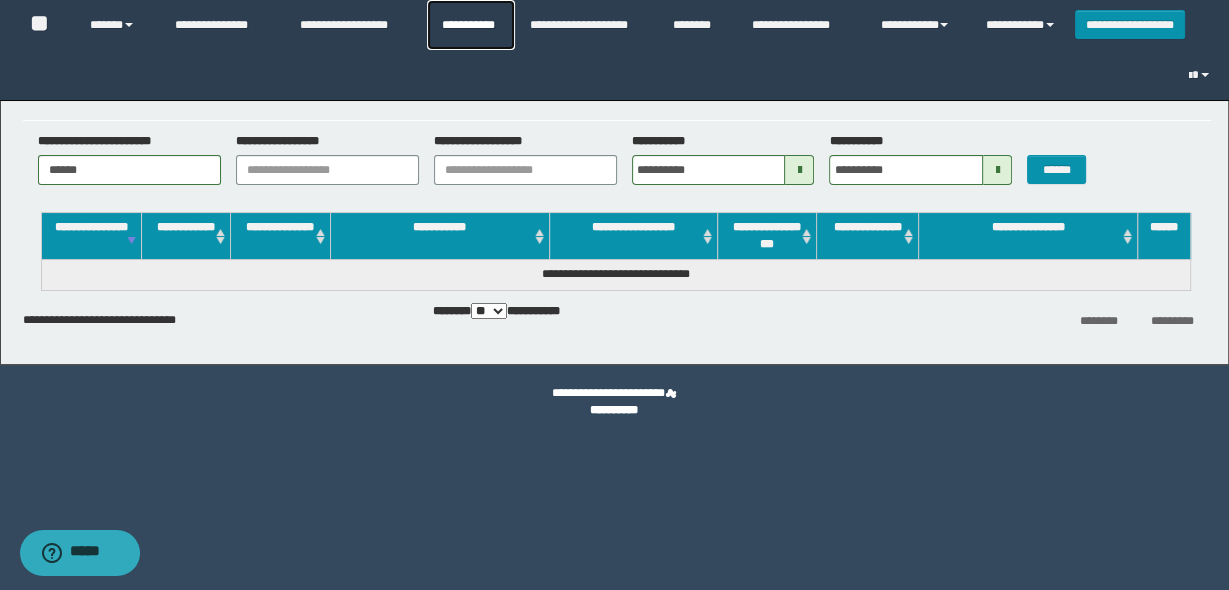 click on "**********" at bounding box center (471, 25) 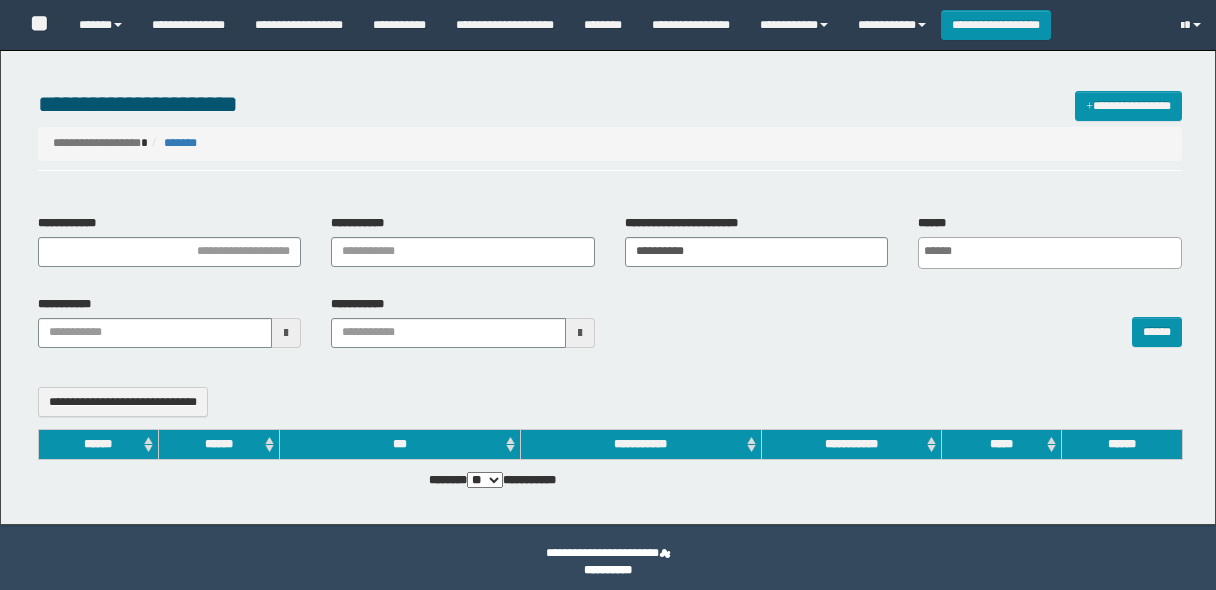select 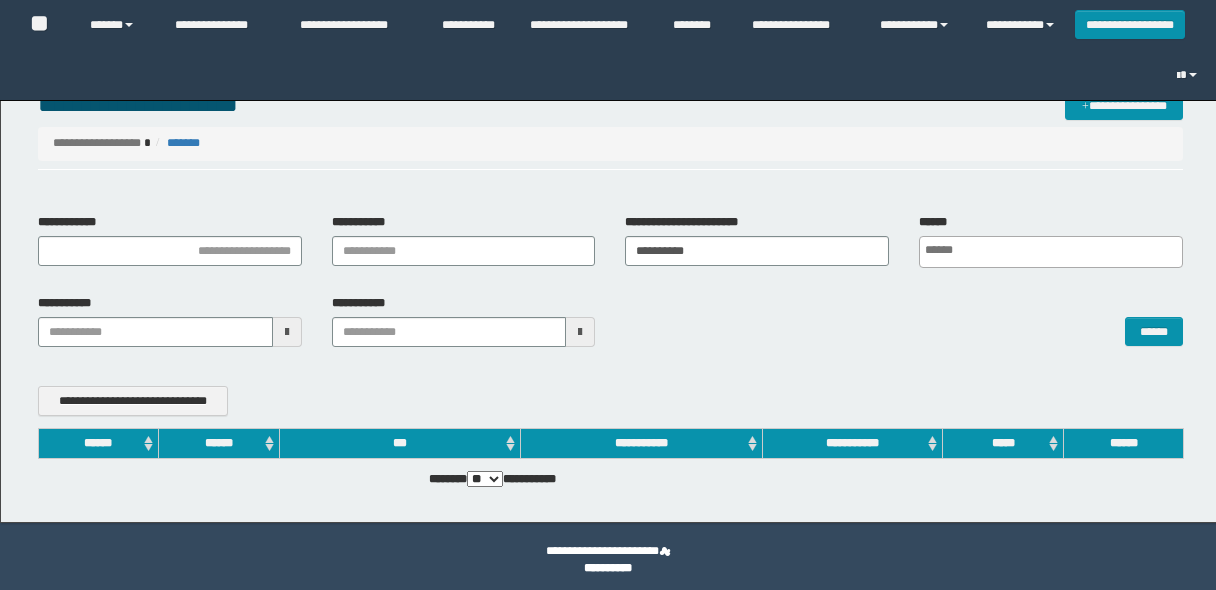 scroll, scrollTop: 0, scrollLeft: 0, axis: both 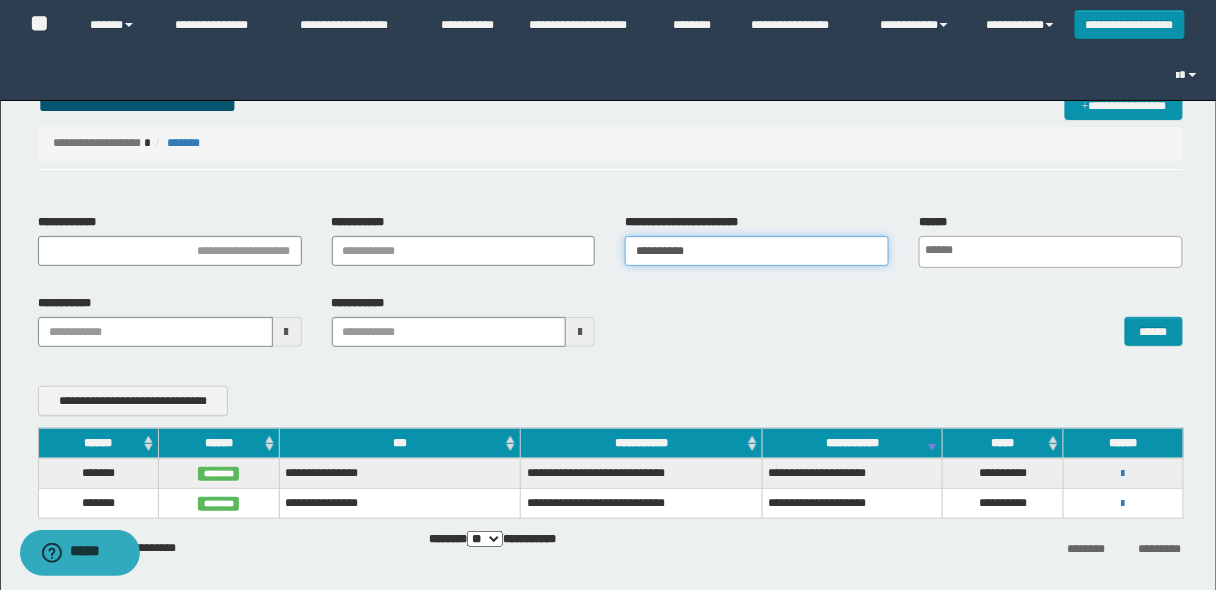 drag, startPoint x: 713, startPoint y: 252, endPoint x: 456, endPoint y: 256, distance: 257.03113 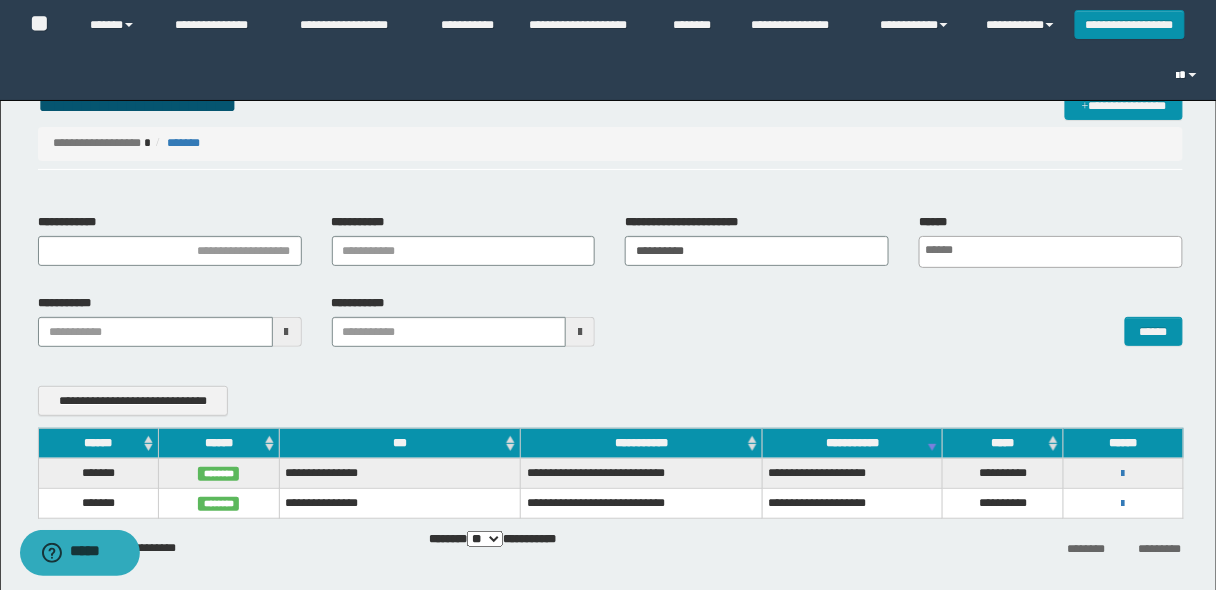 click at bounding box center (1189, 75) 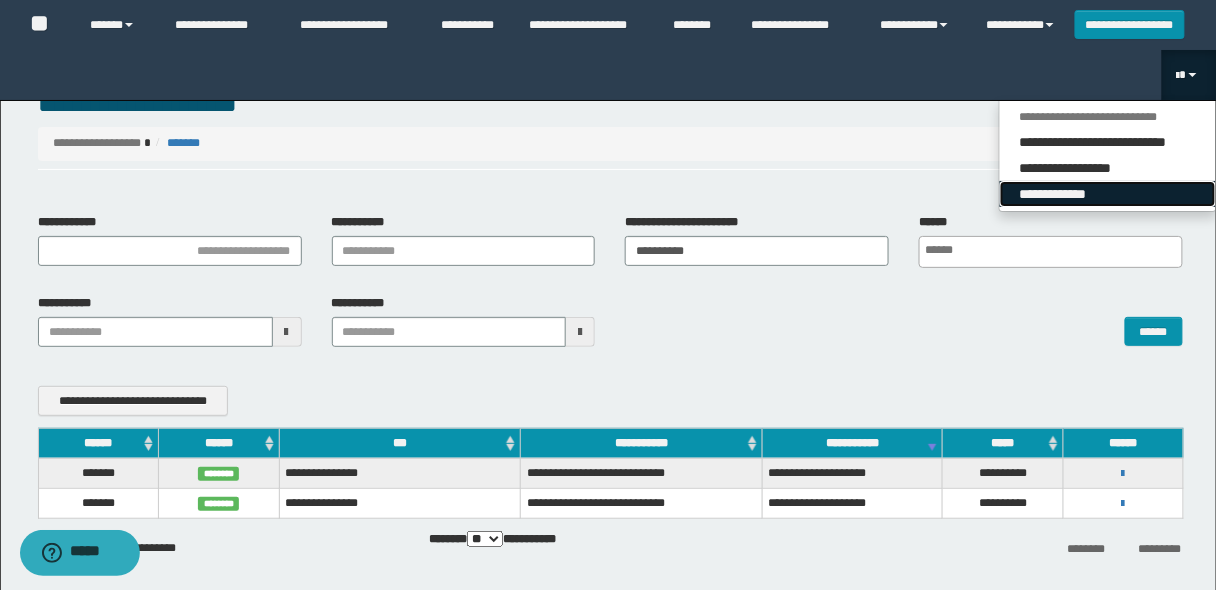 click on "**********" at bounding box center [1108, 194] 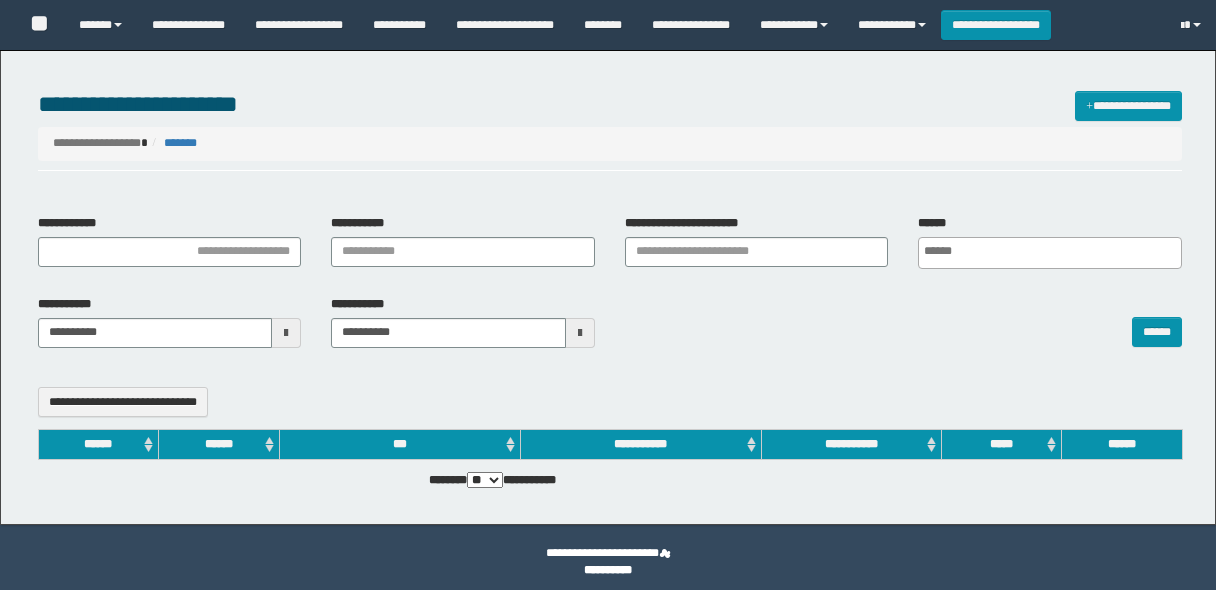 select 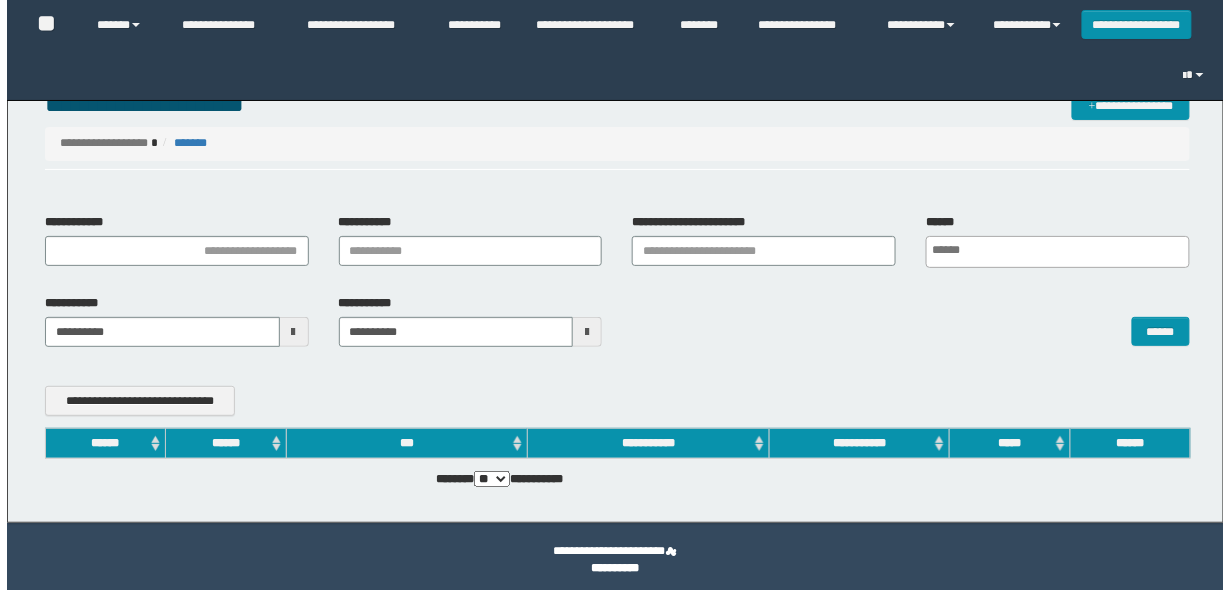 scroll, scrollTop: 0, scrollLeft: 0, axis: both 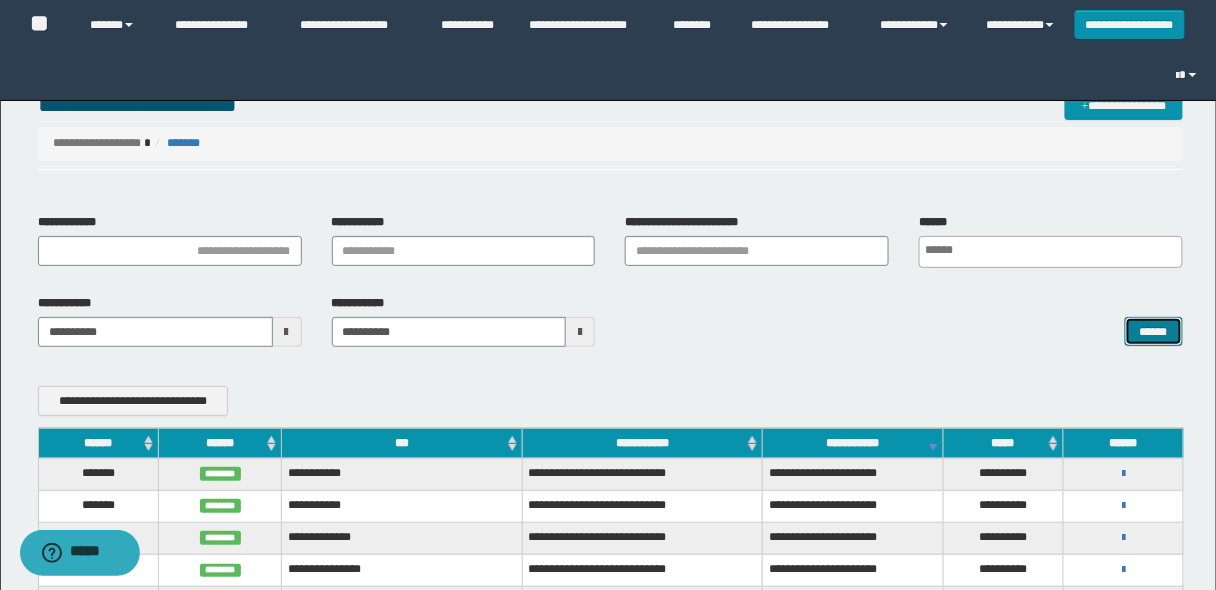 click on "******" at bounding box center [1154, 331] 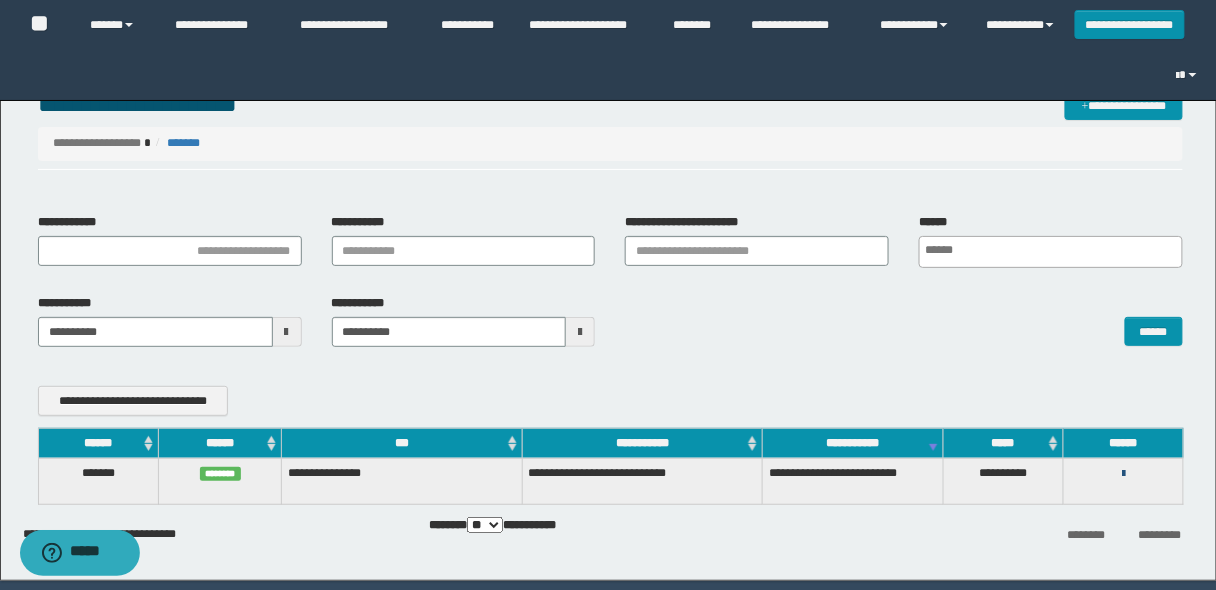 click at bounding box center [1123, 474] 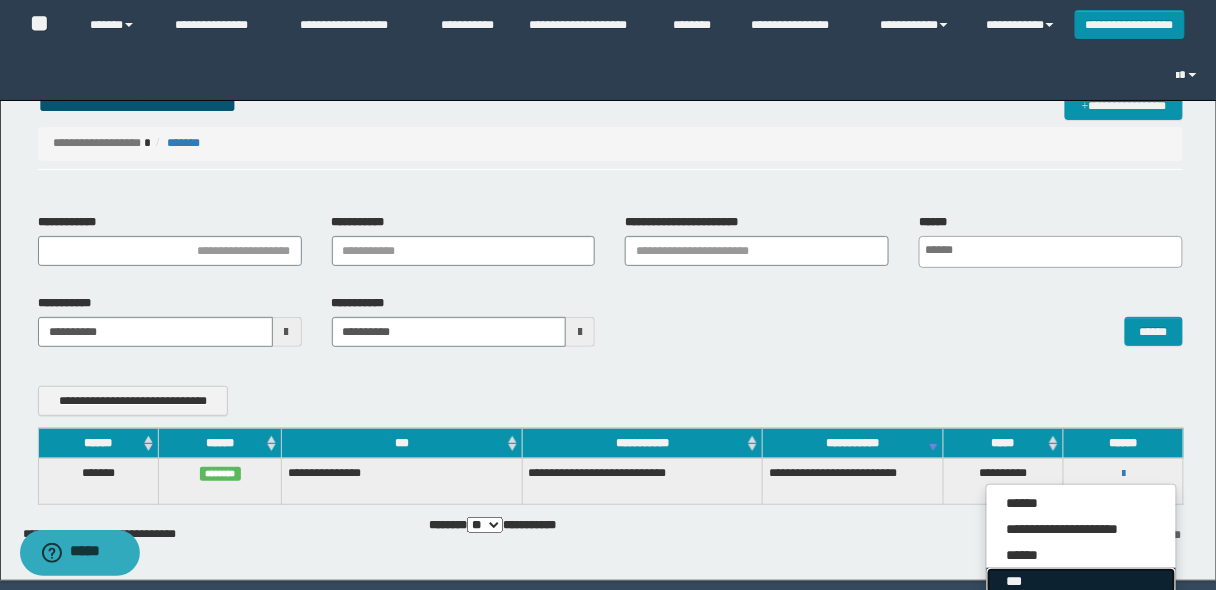 click on "***" at bounding box center [1081, 581] 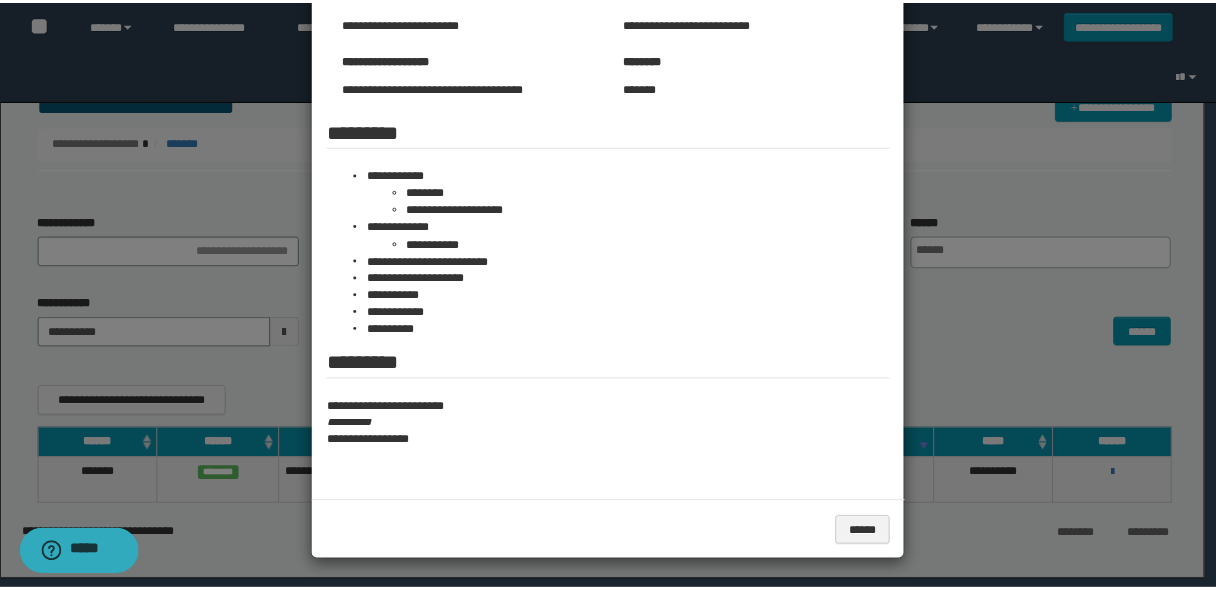 scroll, scrollTop: 19, scrollLeft: 0, axis: vertical 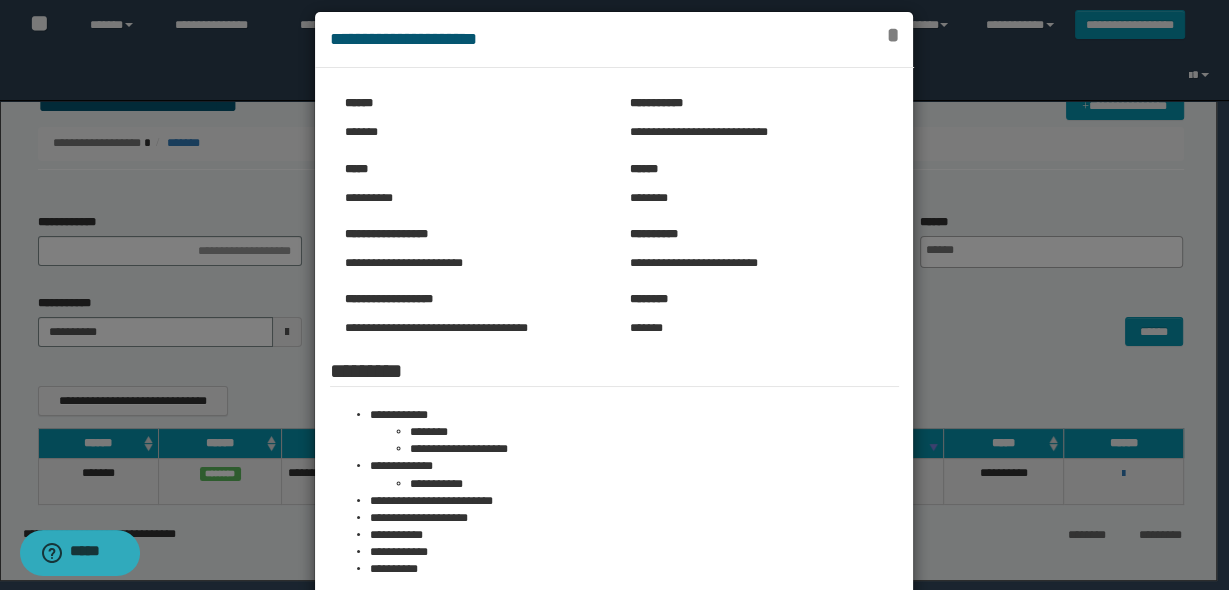 click on "*" at bounding box center (893, 35) 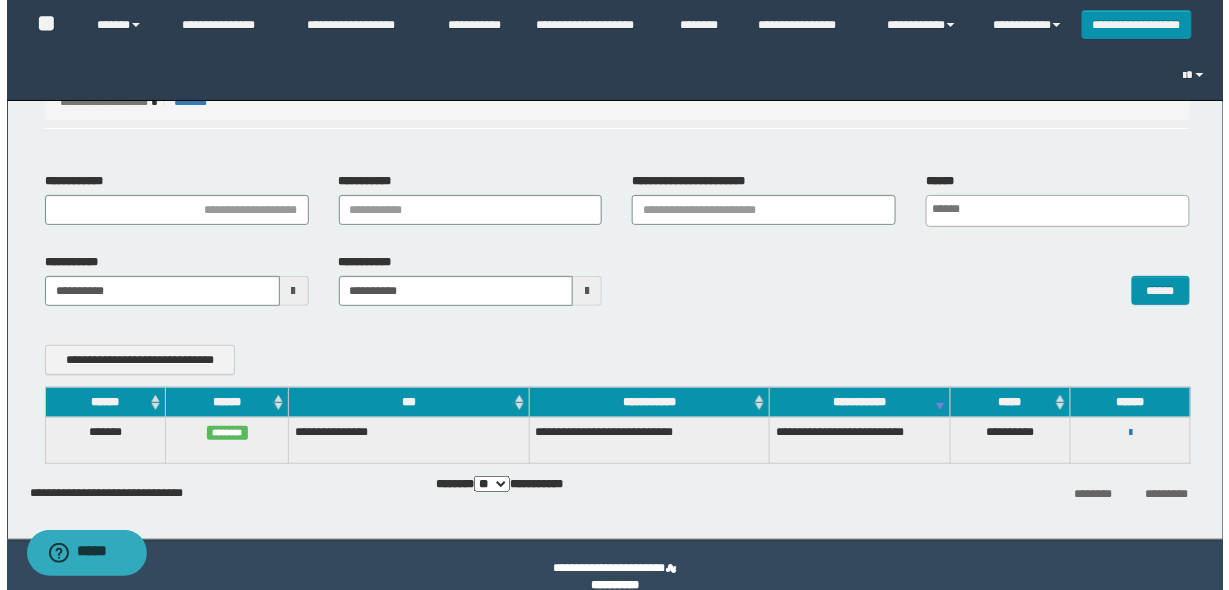 scroll, scrollTop: 65, scrollLeft: 0, axis: vertical 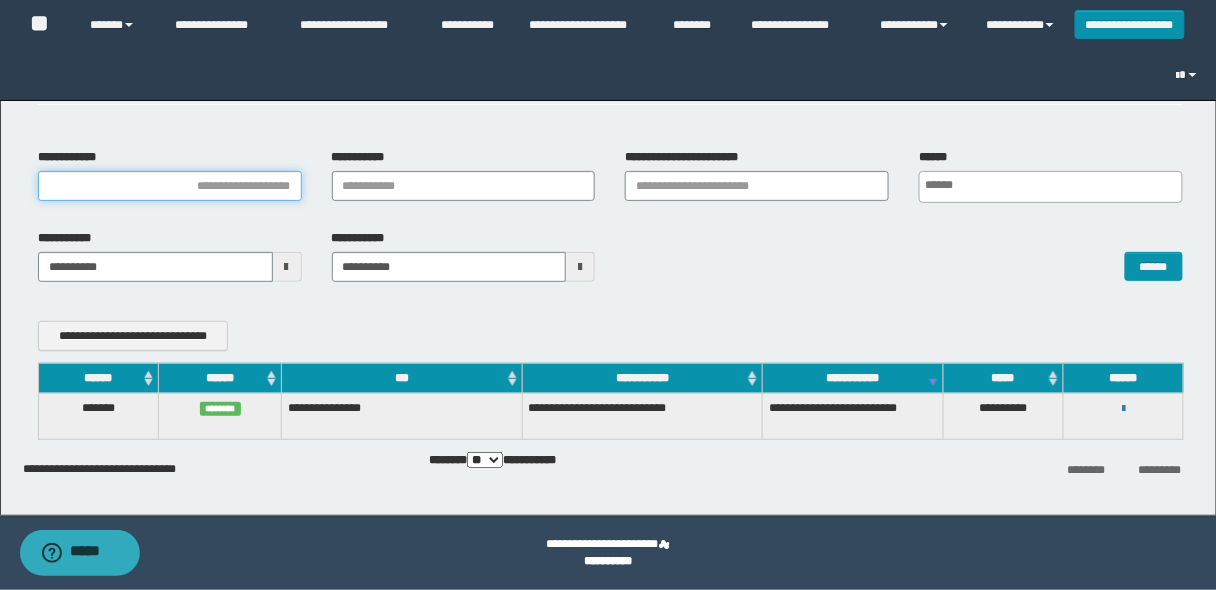 drag, startPoint x: 250, startPoint y: 183, endPoint x: 321, endPoint y: 198, distance: 72.56721 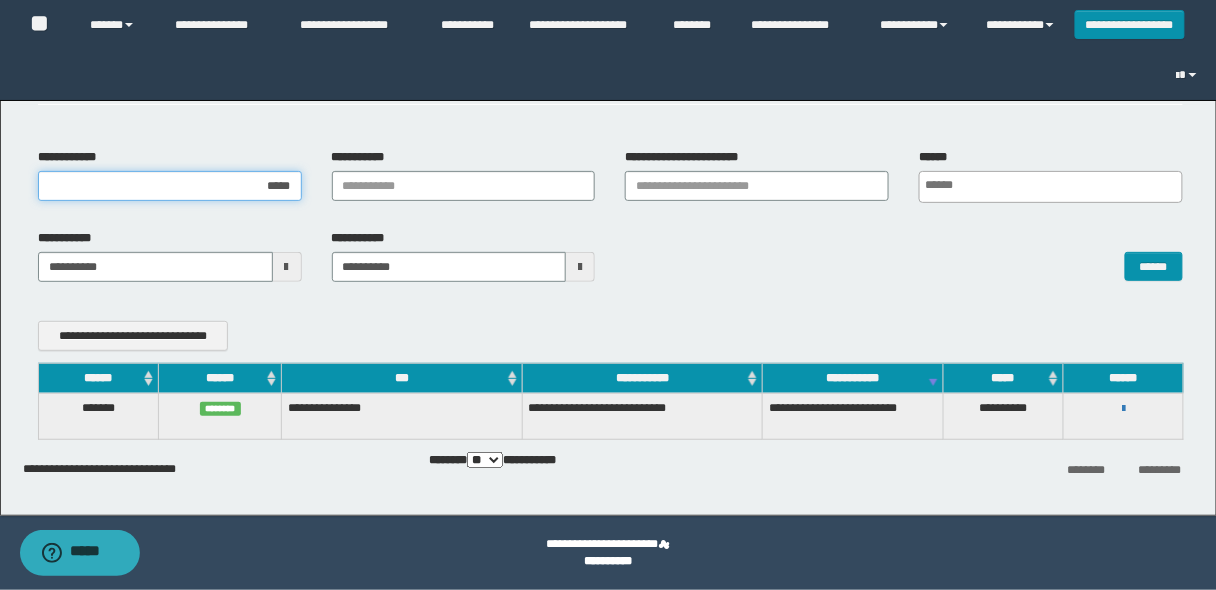 type on "******" 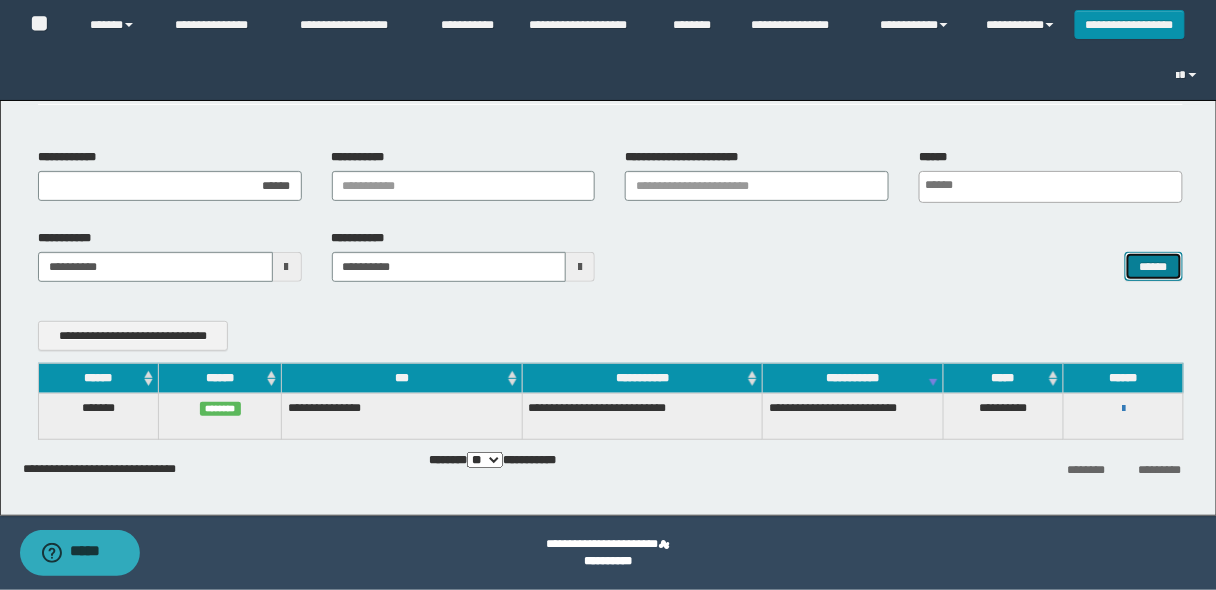 click on "******" at bounding box center [1154, 266] 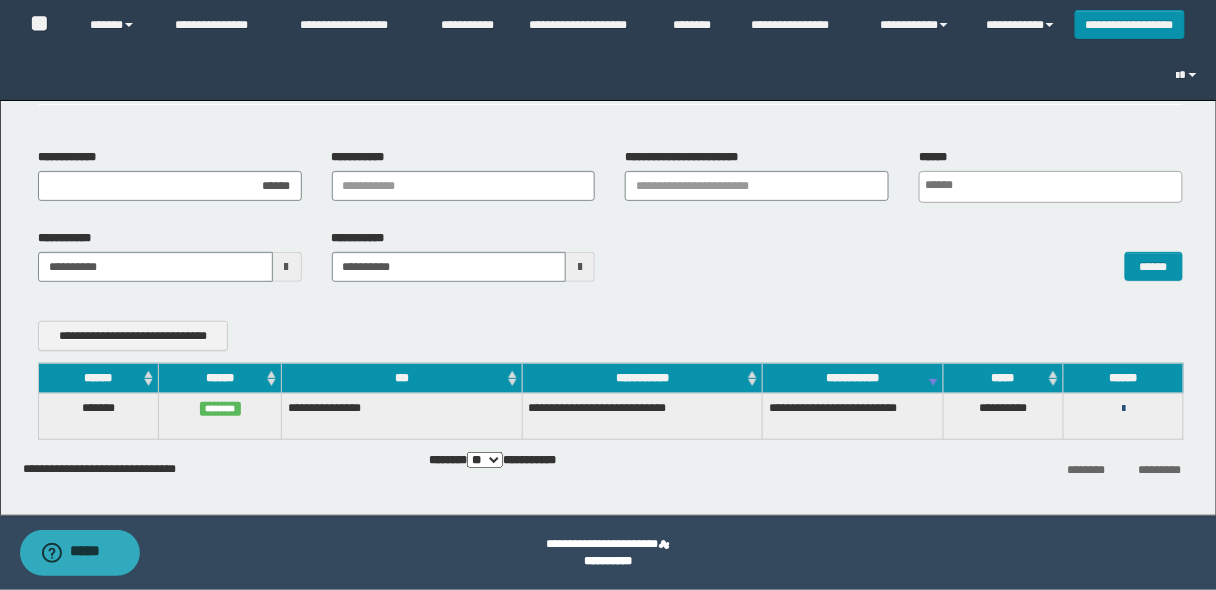 click at bounding box center [1123, 409] 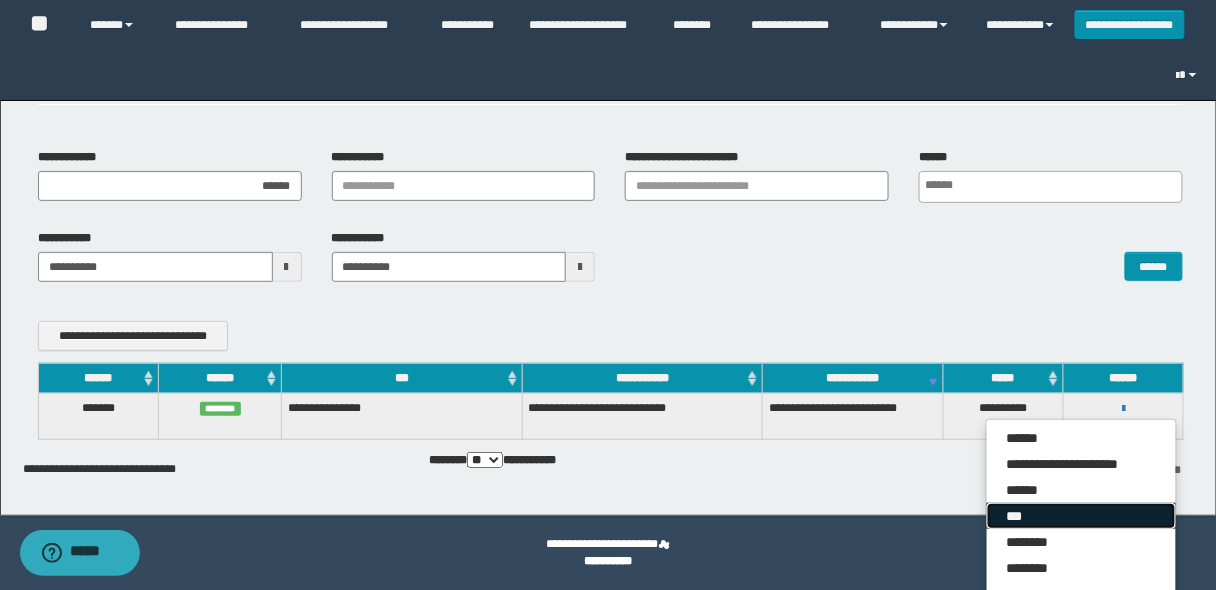 click on "***" at bounding box center (1081, 516) 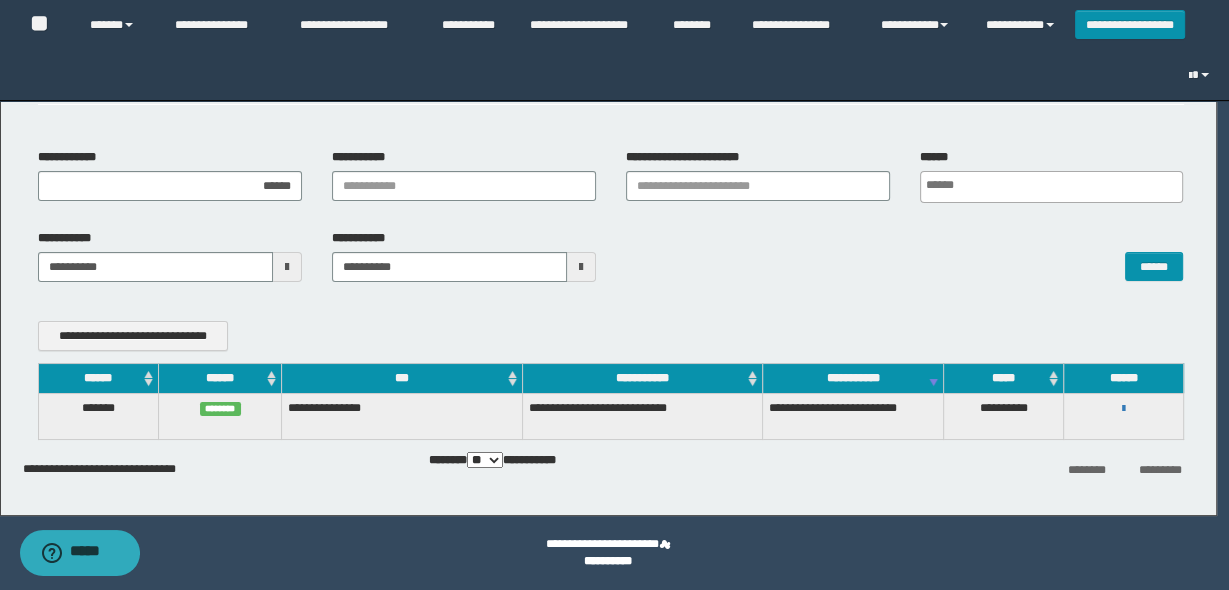 scroll, scrollTop: 0, scrollLeft: 0, axis: both 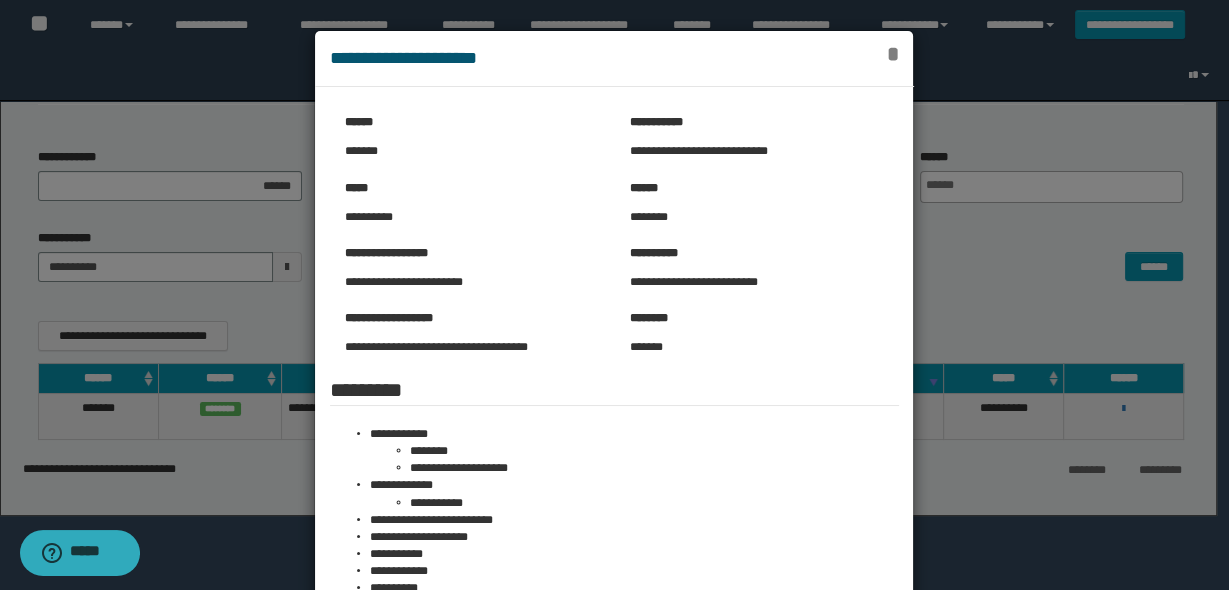 click on "*" at bounding box center [893, 54] 